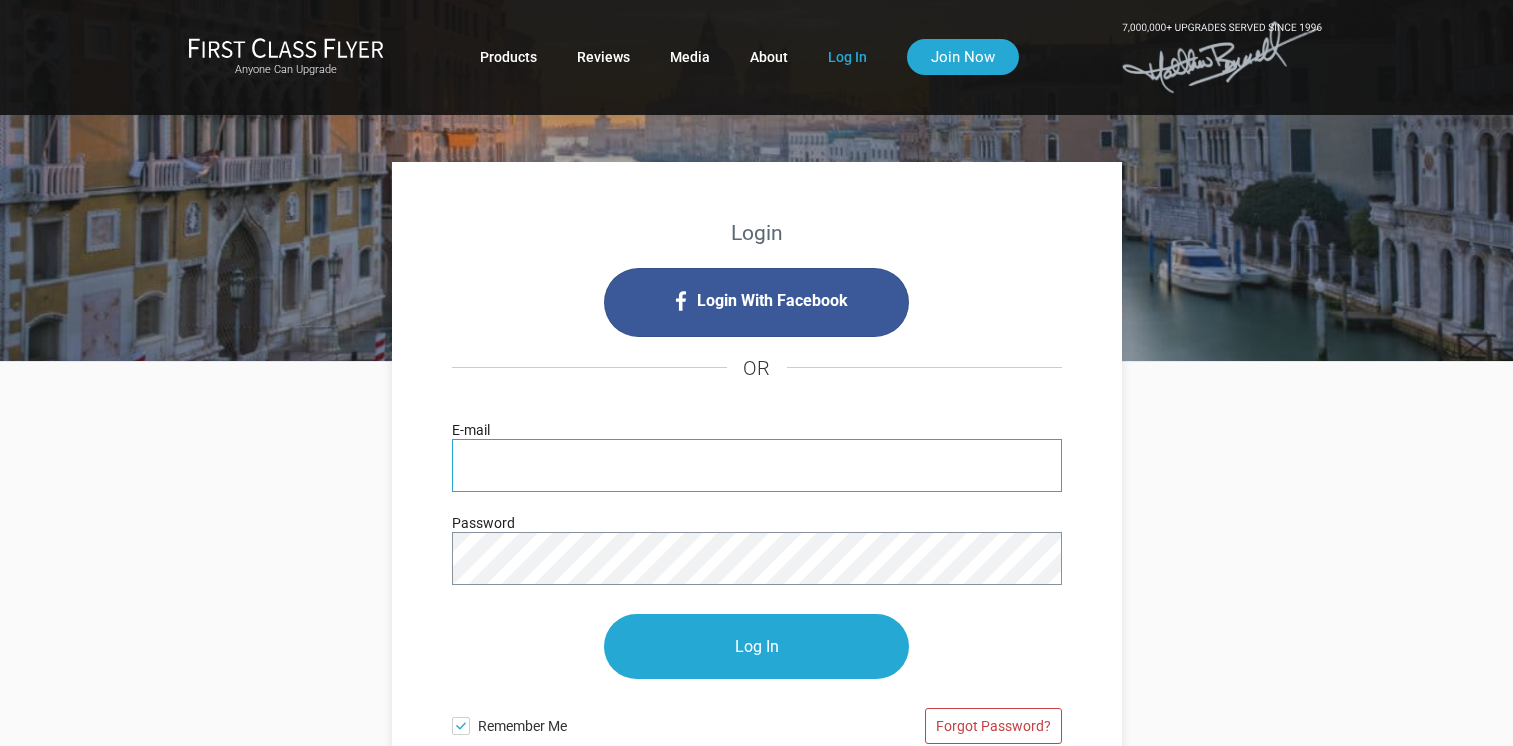 scroll, scrollTop: 0, scrollLeft: 0, axis: both 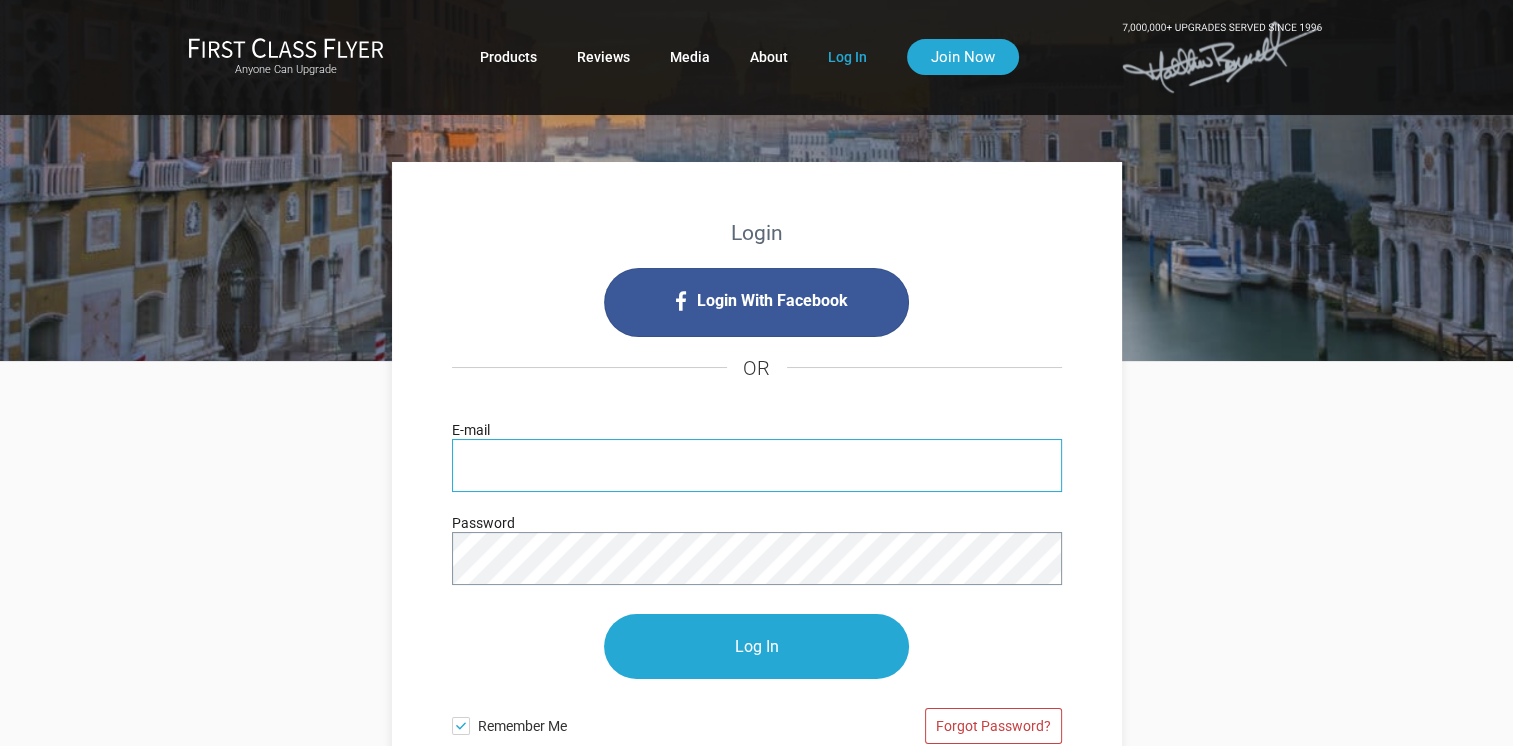 click on "E-mail" at bounding box center (757, 465) 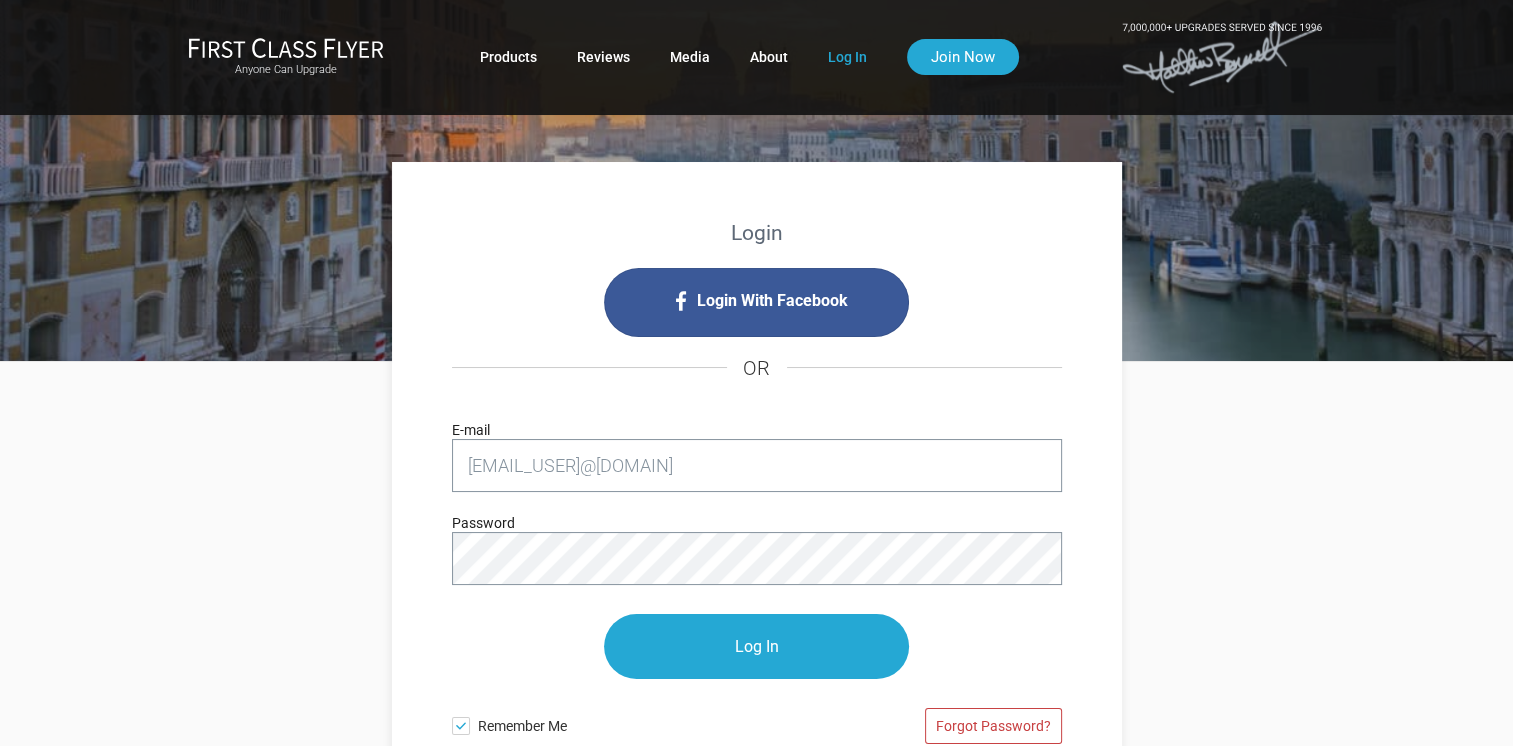 type on "rmichaelwegener@msn.com" 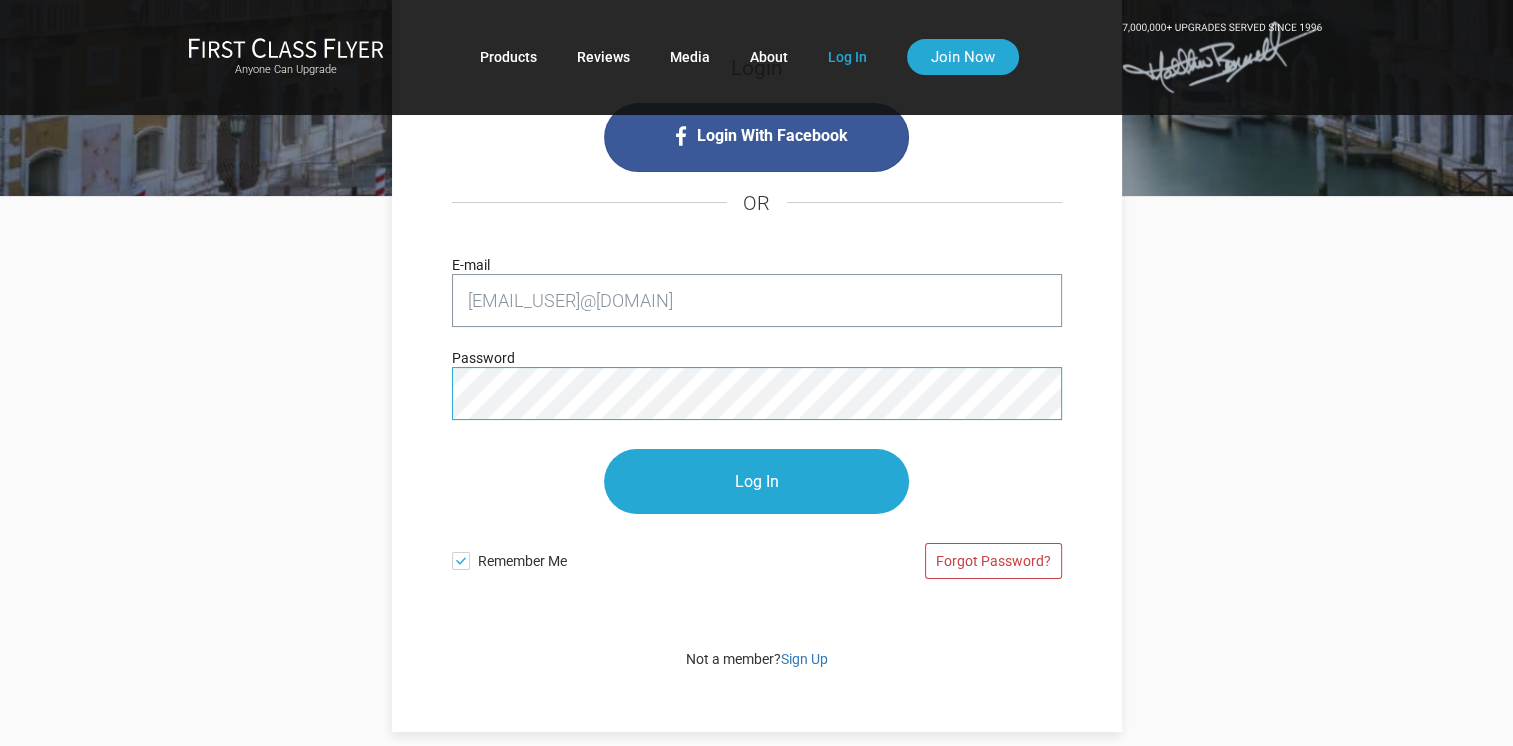 scroll, scrollTop: 200, scrollLeft: 0, axis: vertical 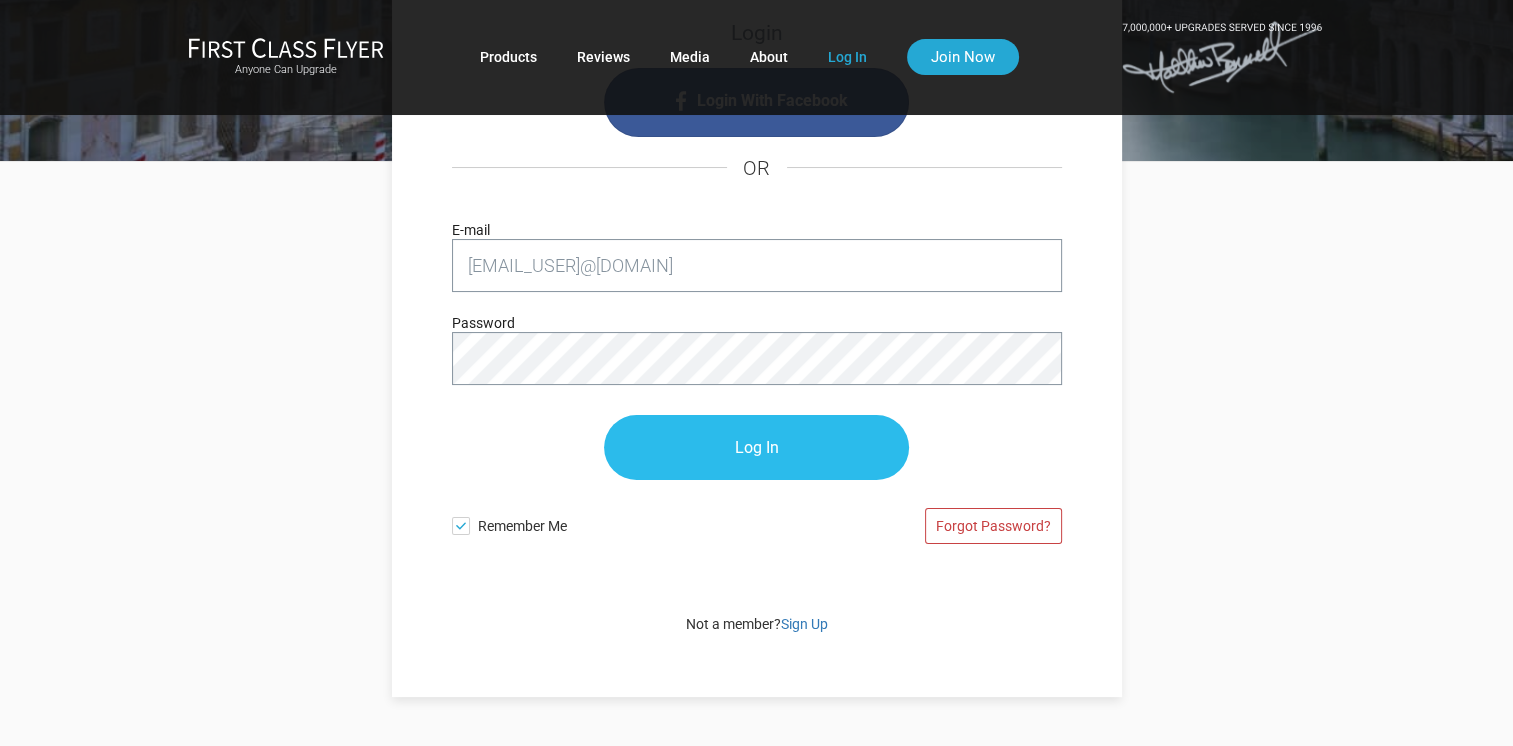 click on "Log In" at bounding box center [756, 447] 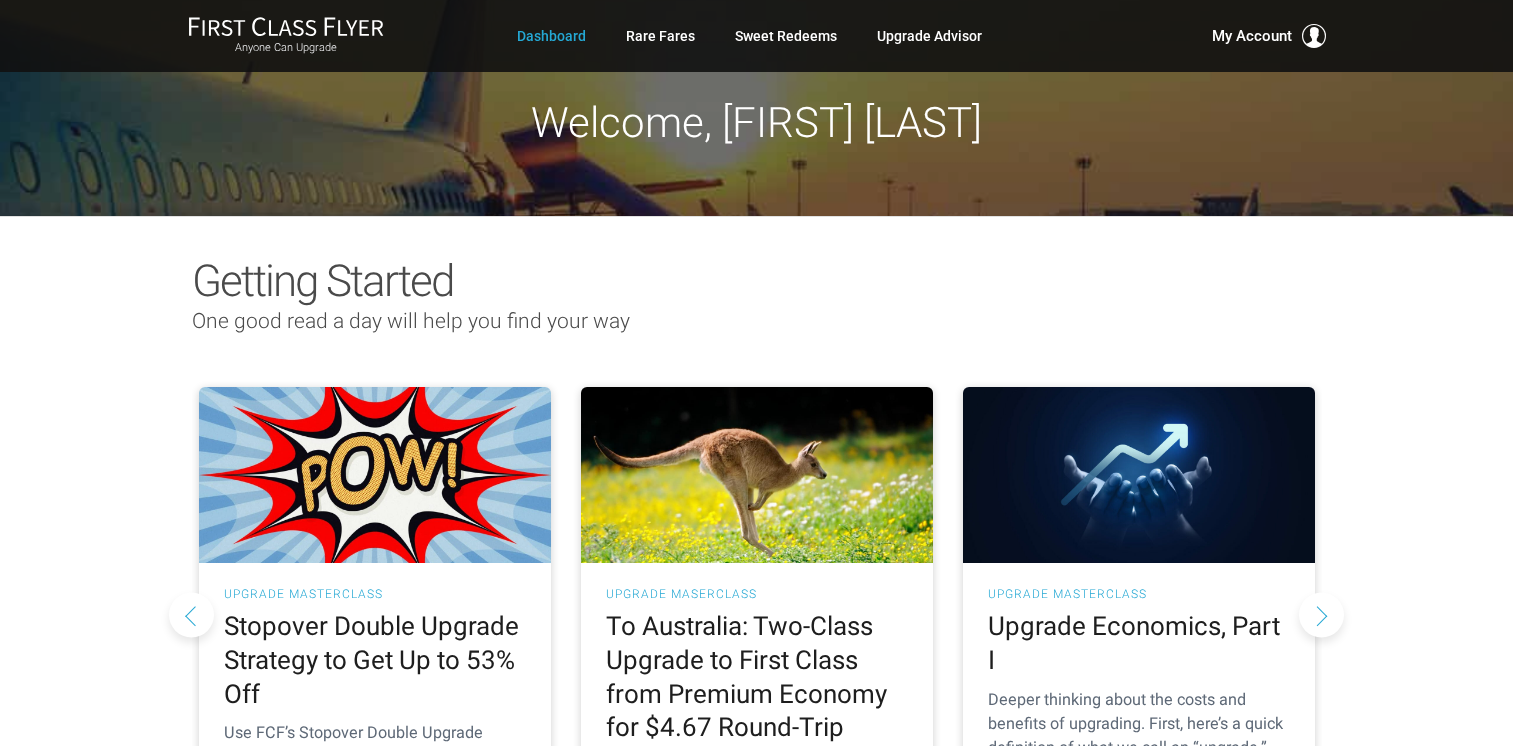 scroll, scrollTop: 0, scrollLeft: 0, axis: both 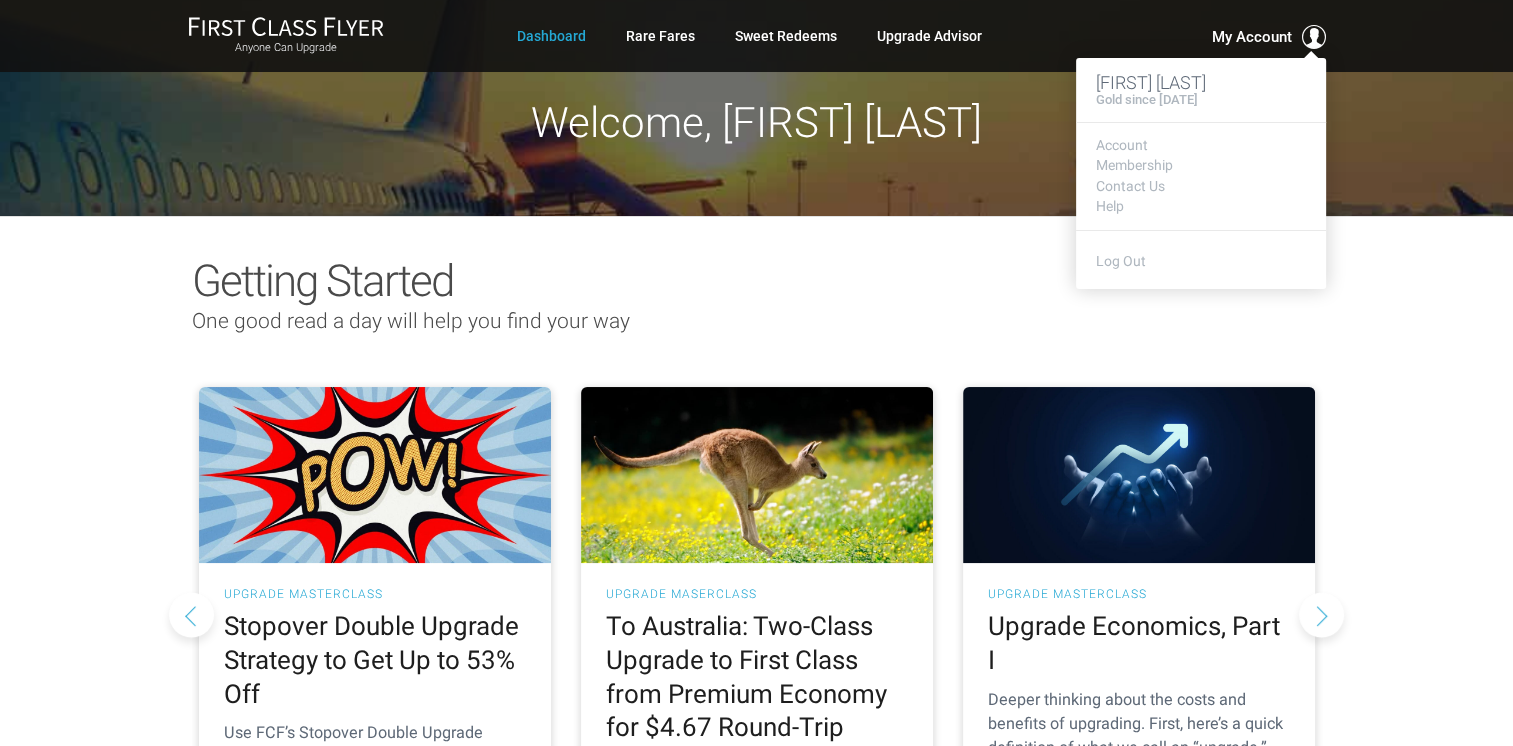 click on "My Account" at bounding box center (1252, 37) 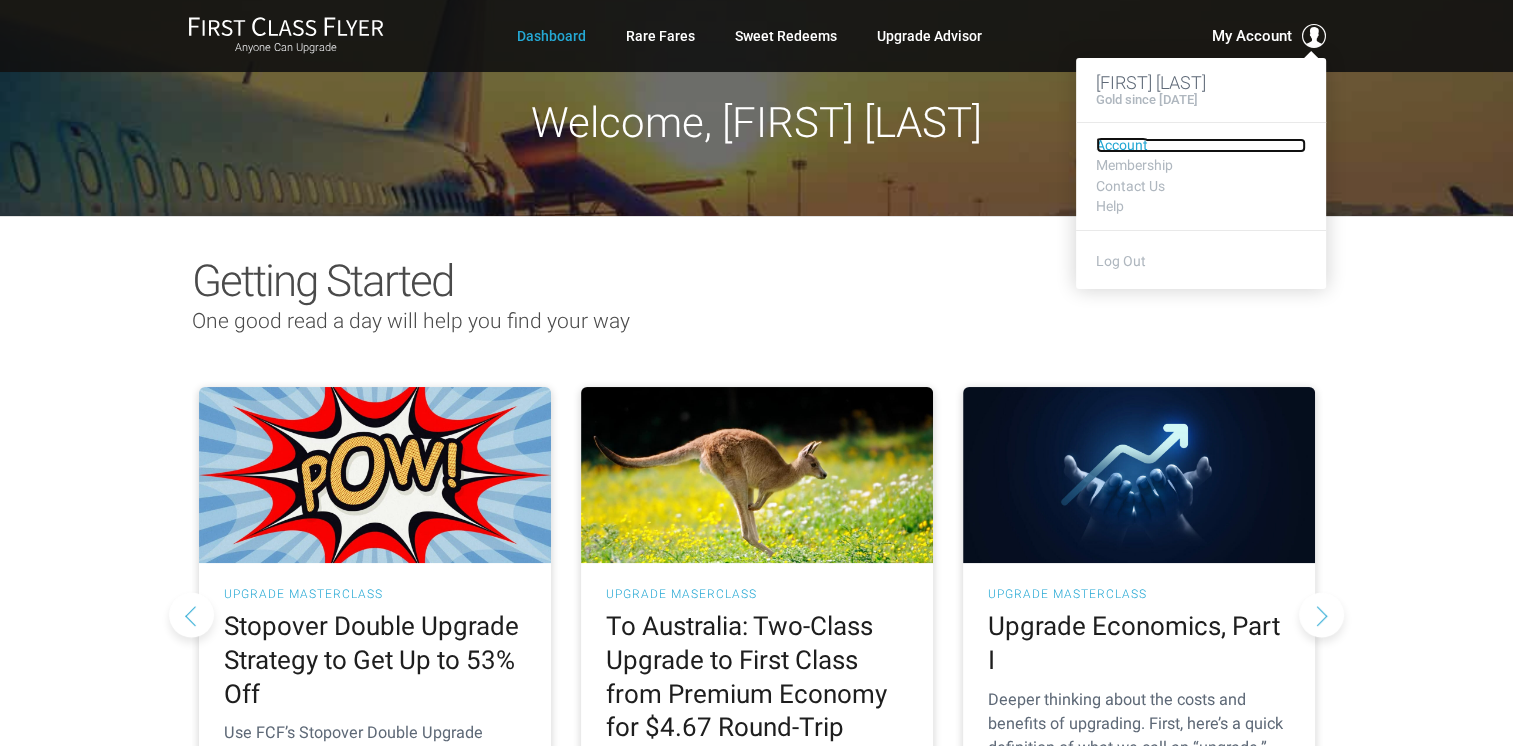 click on "Account" at bounding box center [1201, 145] 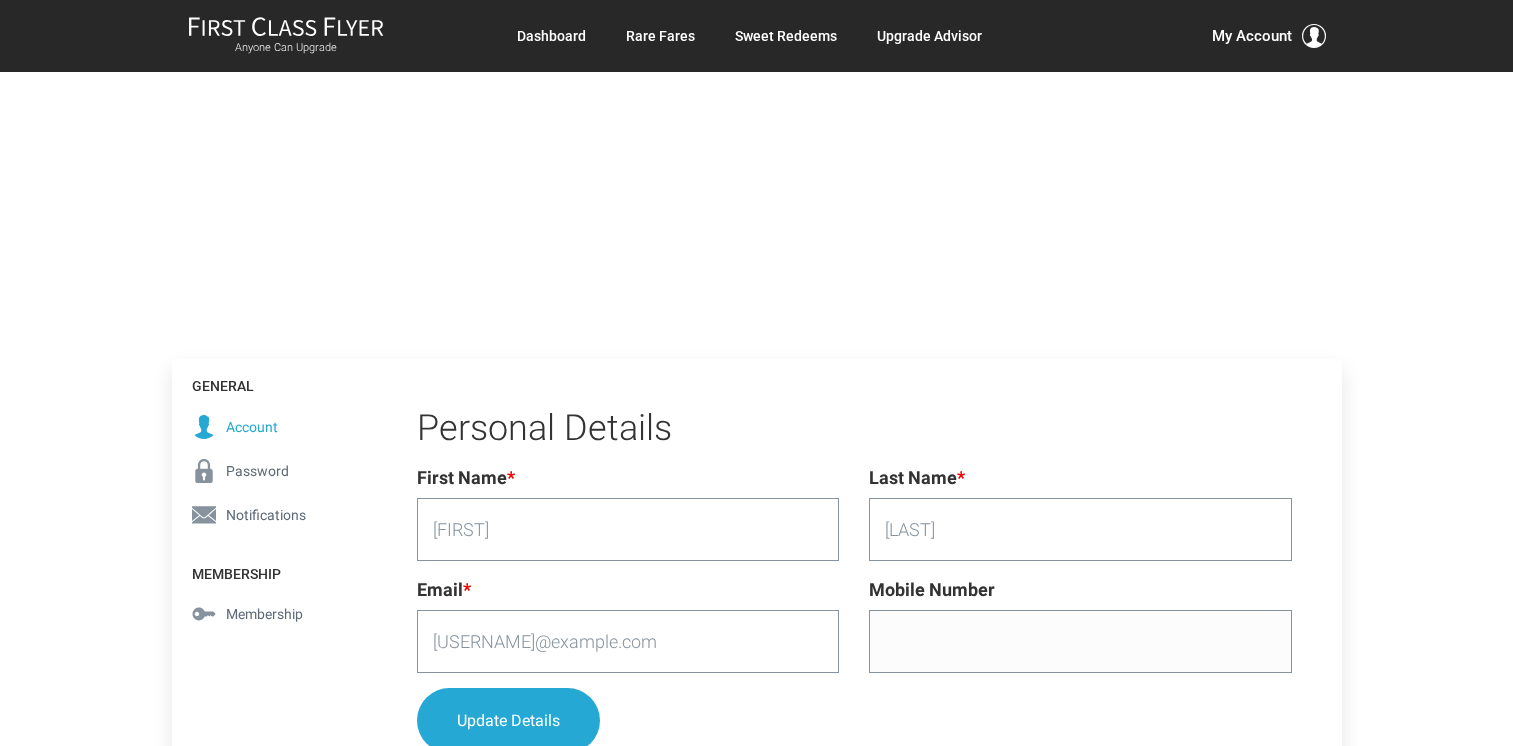scroll, scrollTop: 0, scrollLeft: 0, axis: both 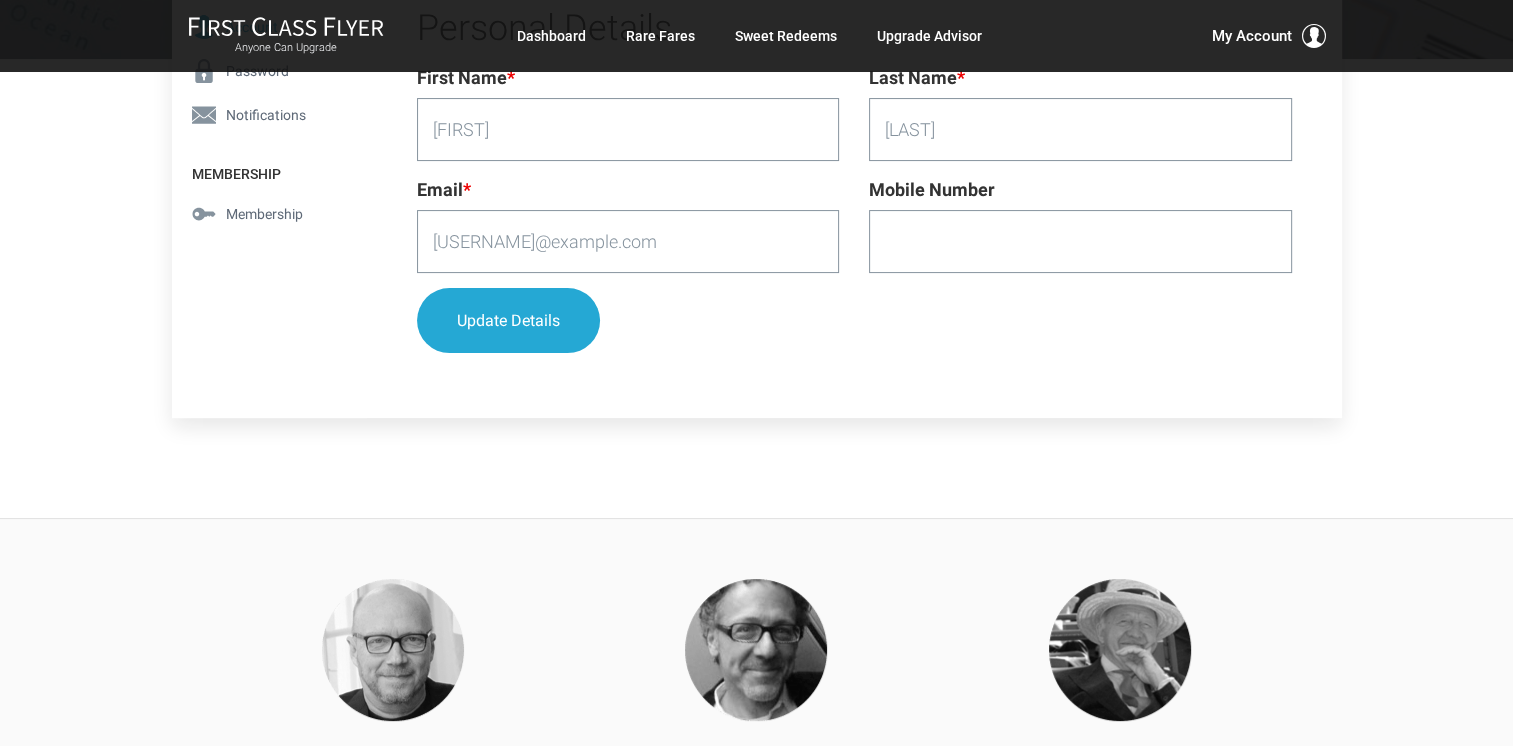 drag, startPoint x: 899, startPoint y: 242, endPoint x: 922, endPoint y: 233, distance: 24.698177 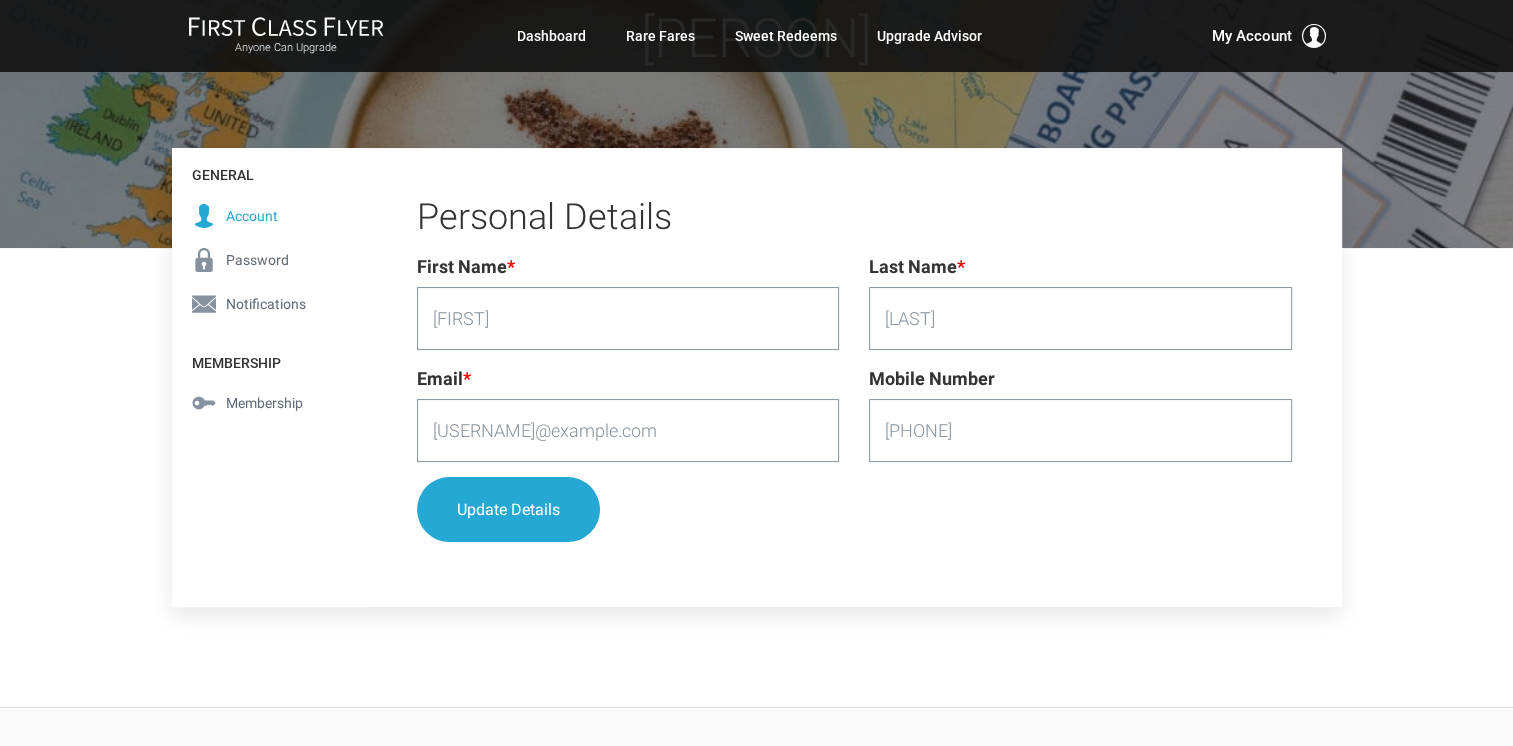 scroll, scrollTop: 204, scrollLeft: 0, axis: vertical 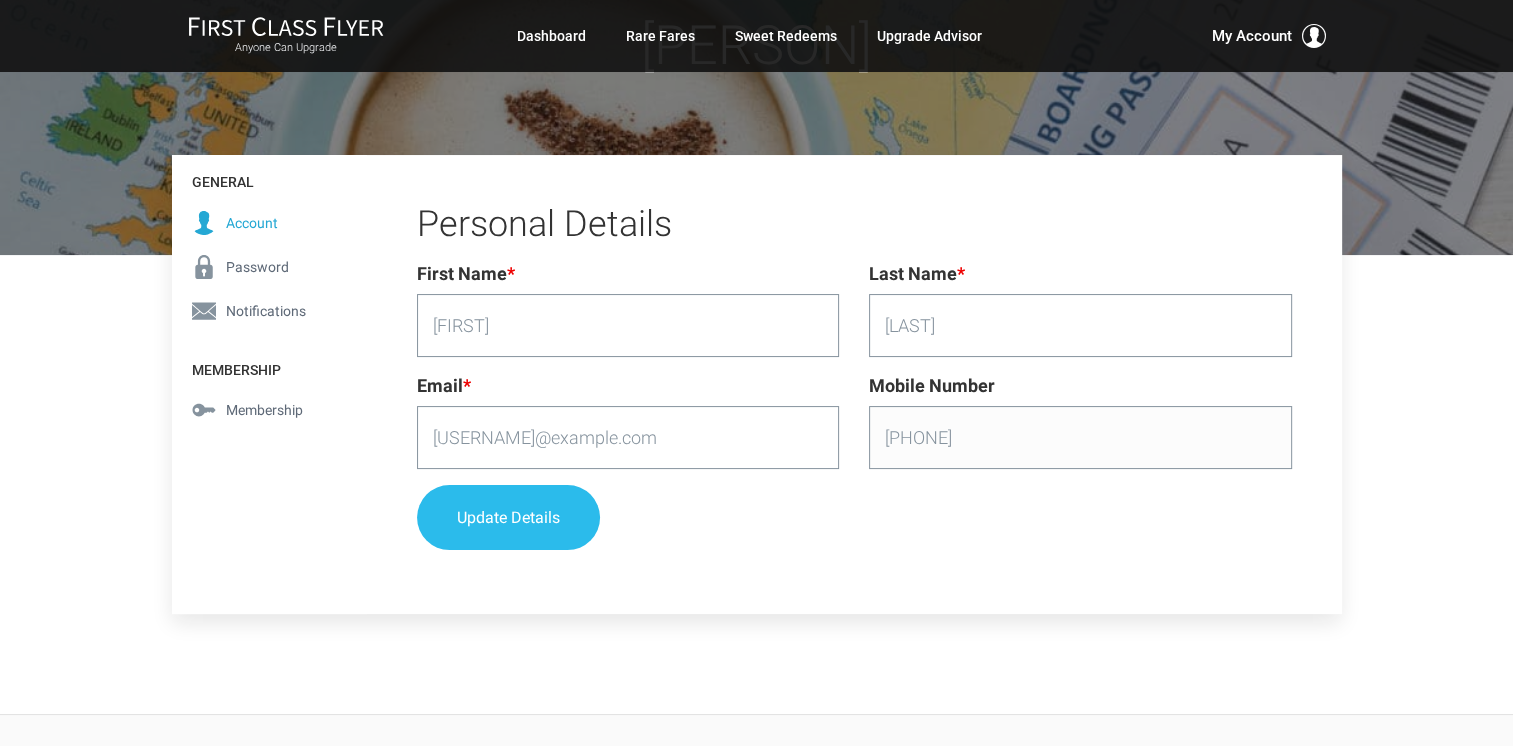 click on "Update Details" at bounding box center (508, 517) 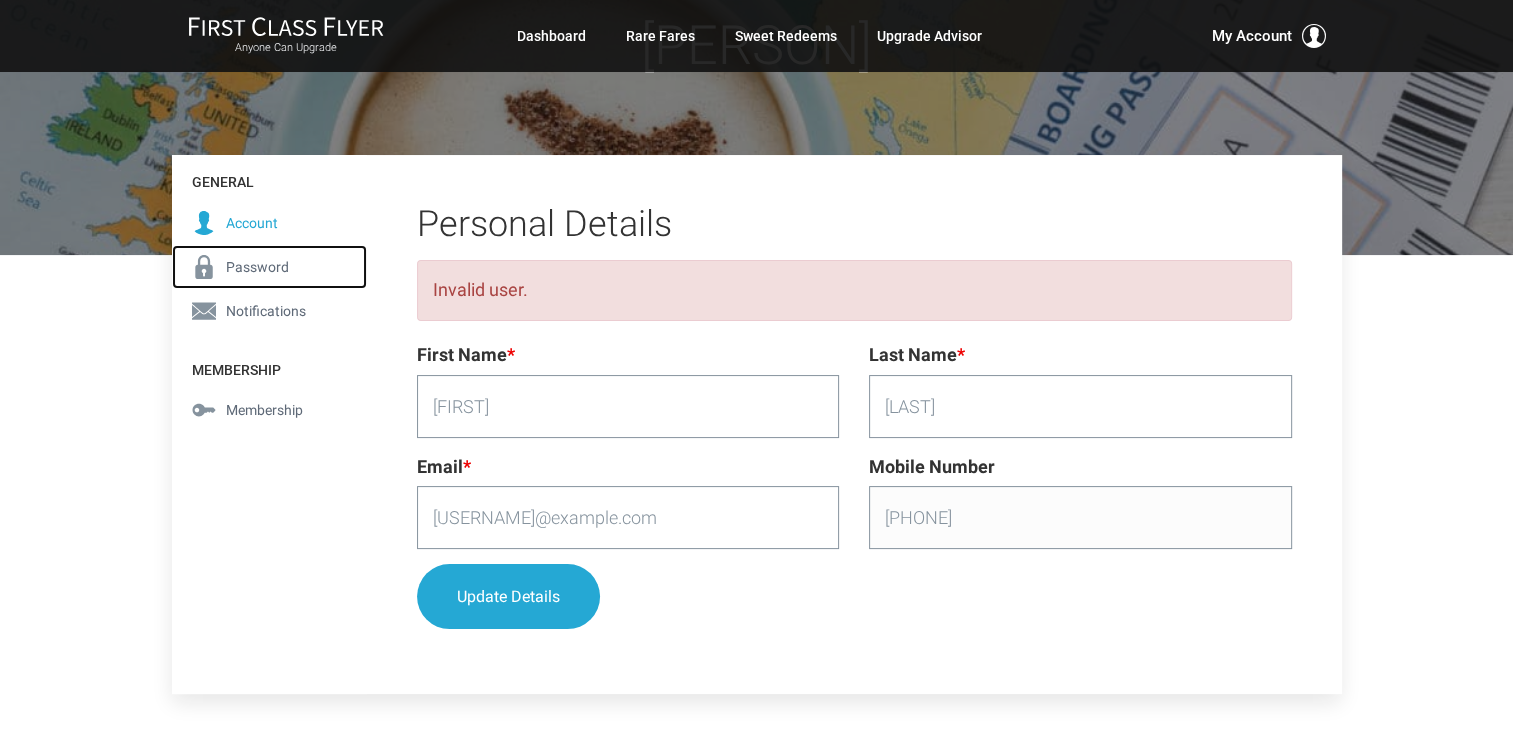 click on "Password" at bounding box center (257, 267) 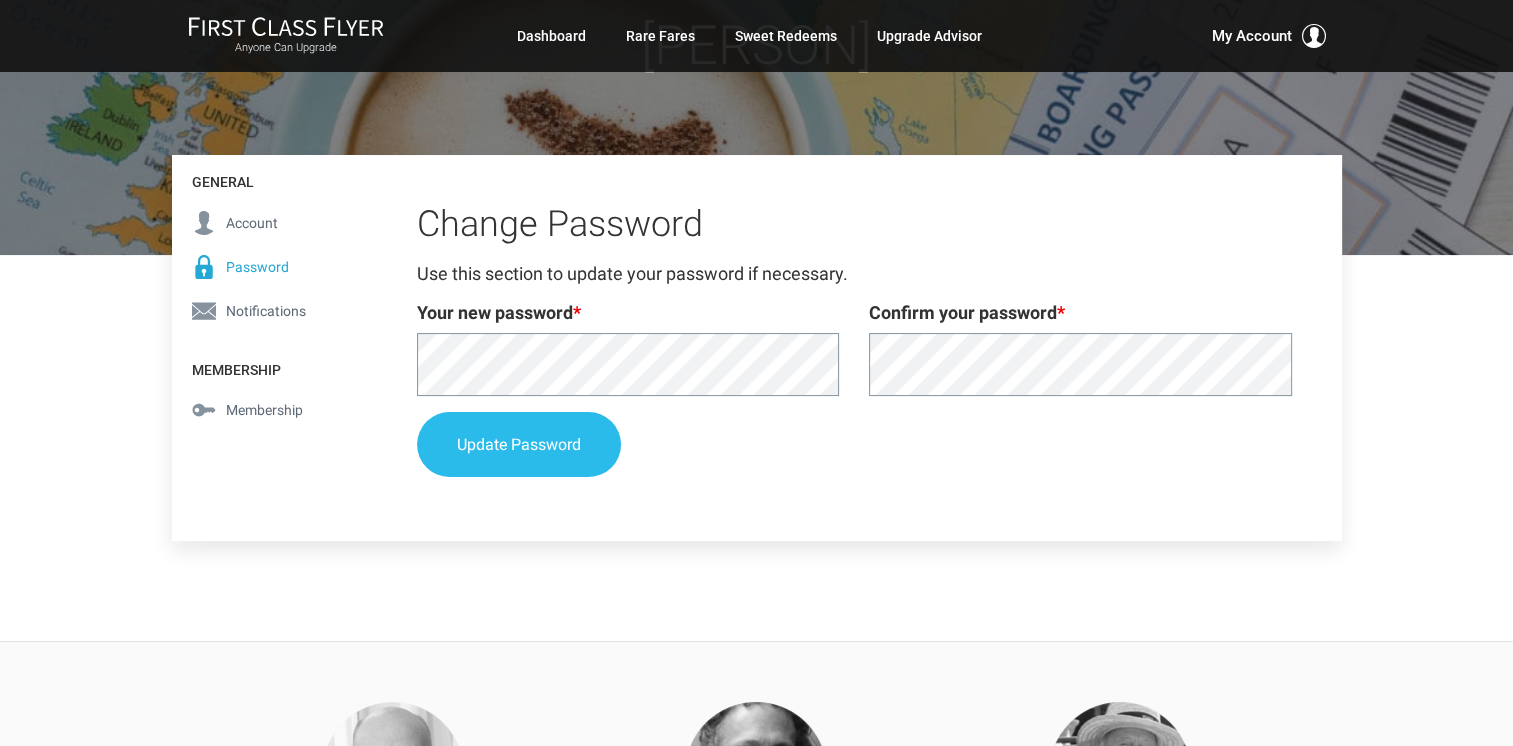 click on "Update Password" at bounding box center [519, 444] 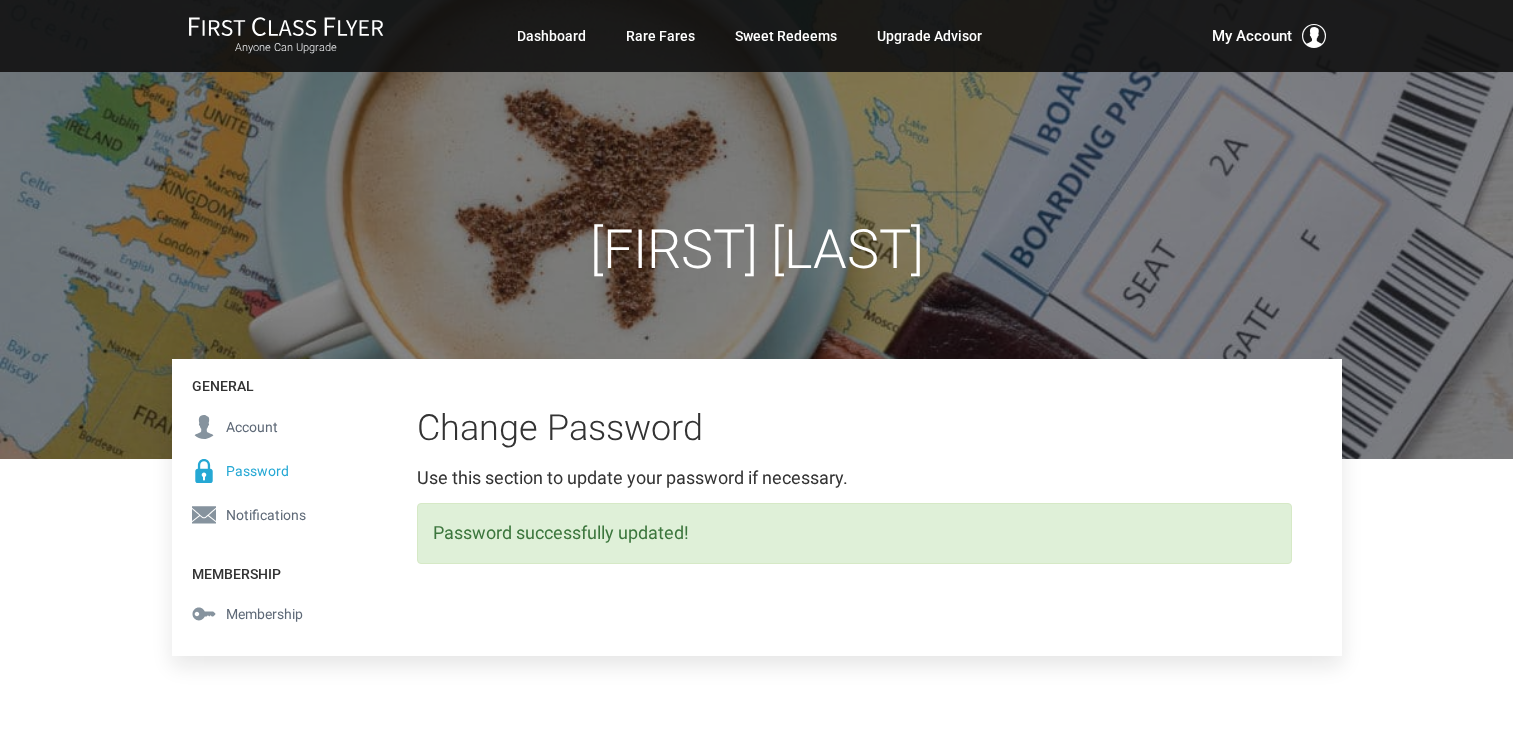 scroll, scrollTop: 0, scrollLeft: 0, axis: both 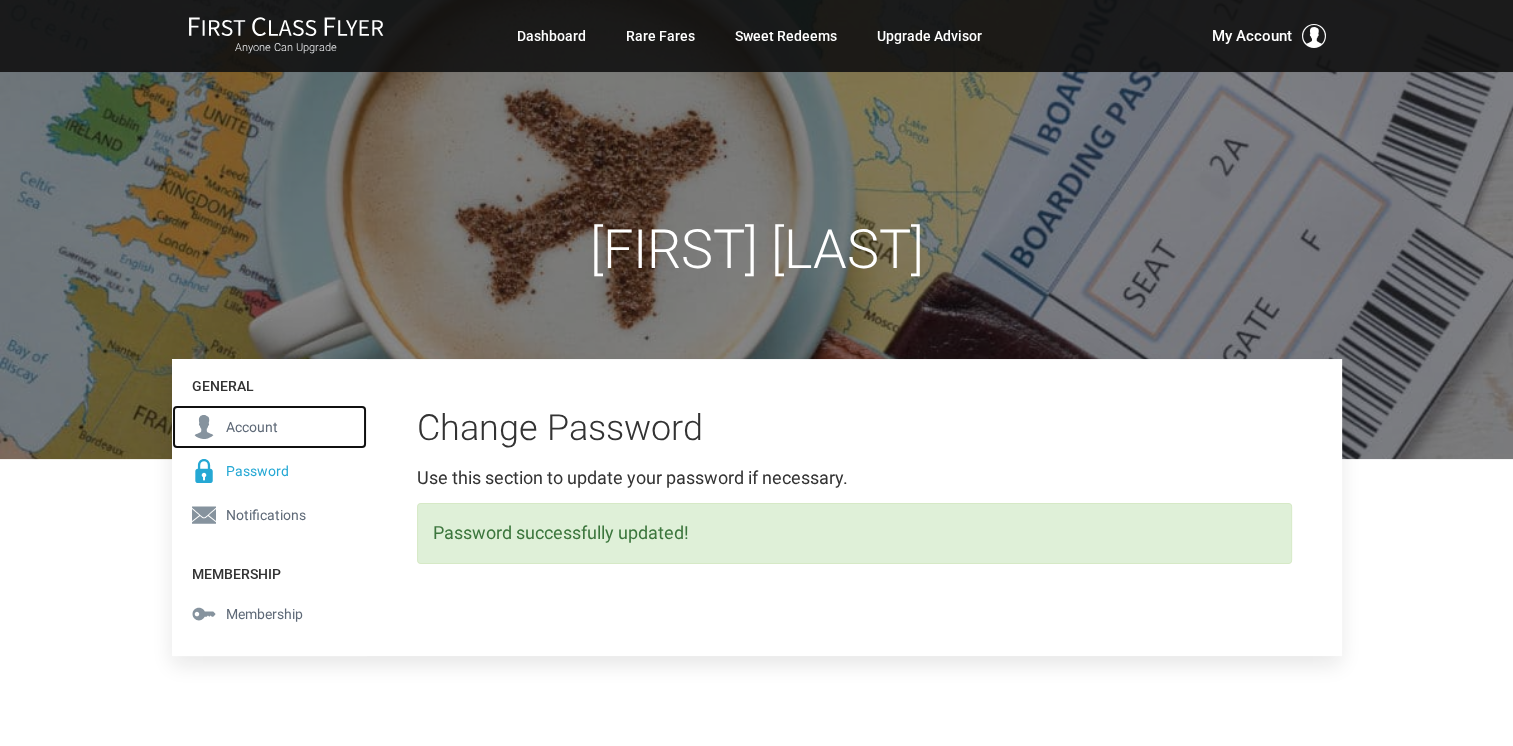 click on "Account" at bounding box center (252, 427) 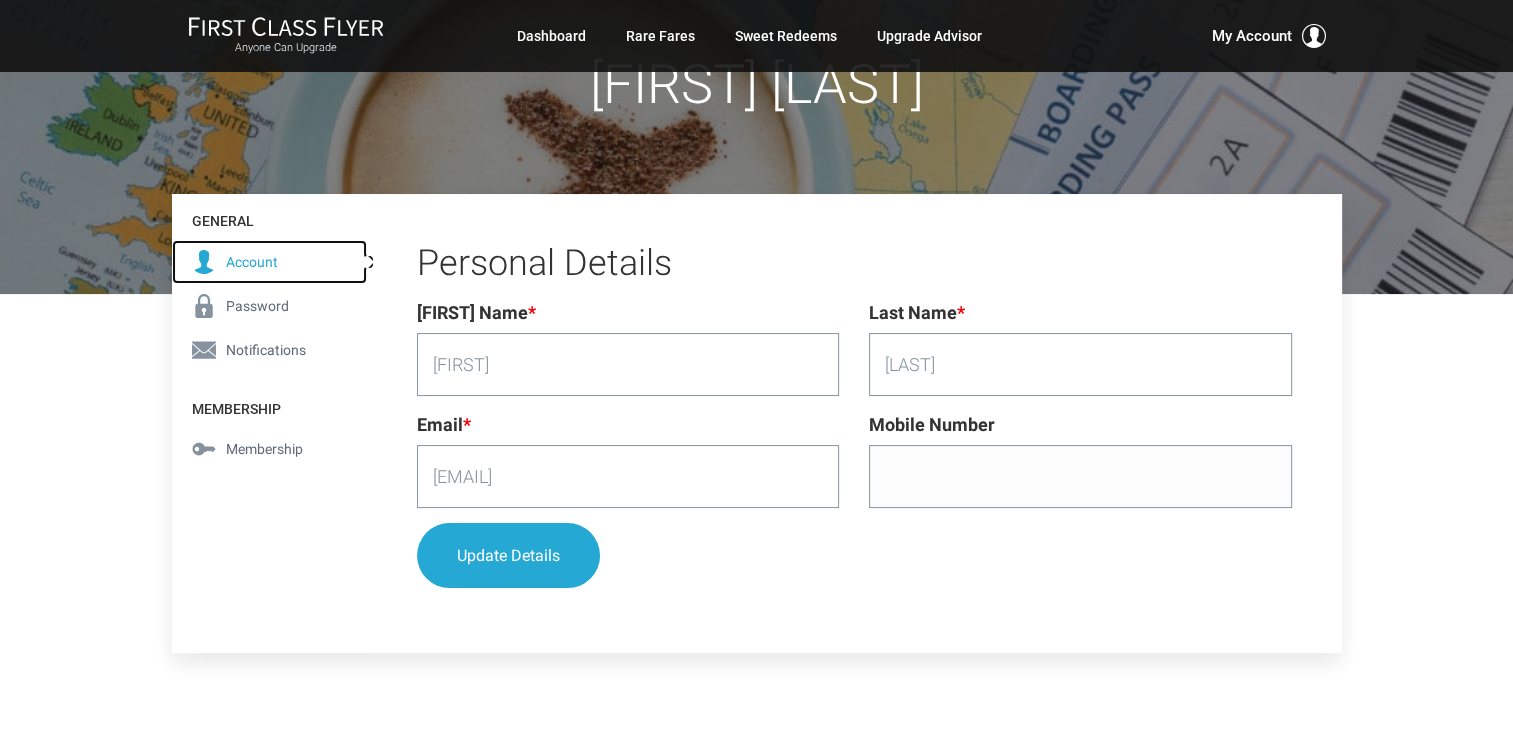 scroll, scrollTop: 200, scrollLeft: 0, axis: vertical 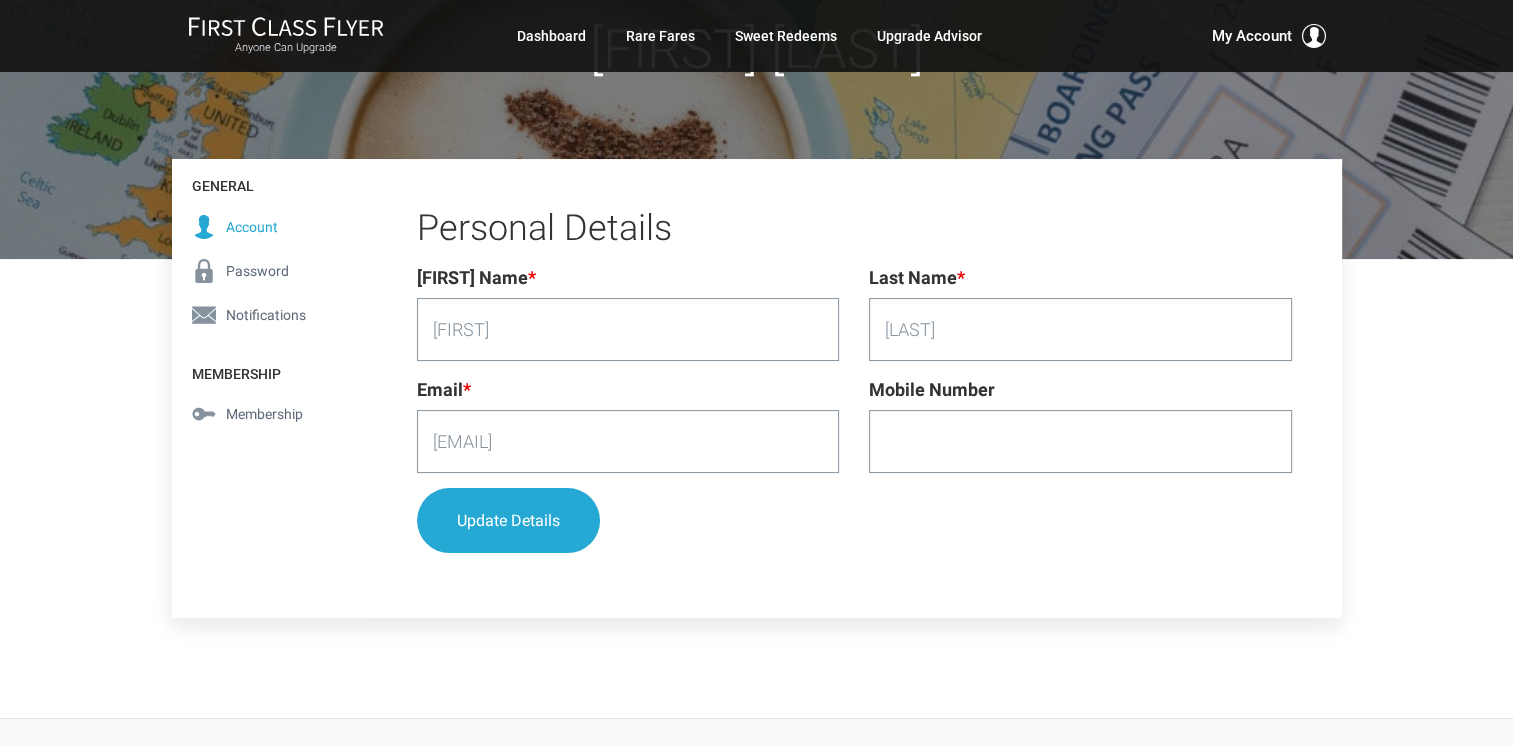 click on "Mobile Number" at bounding box center [1080, 441] 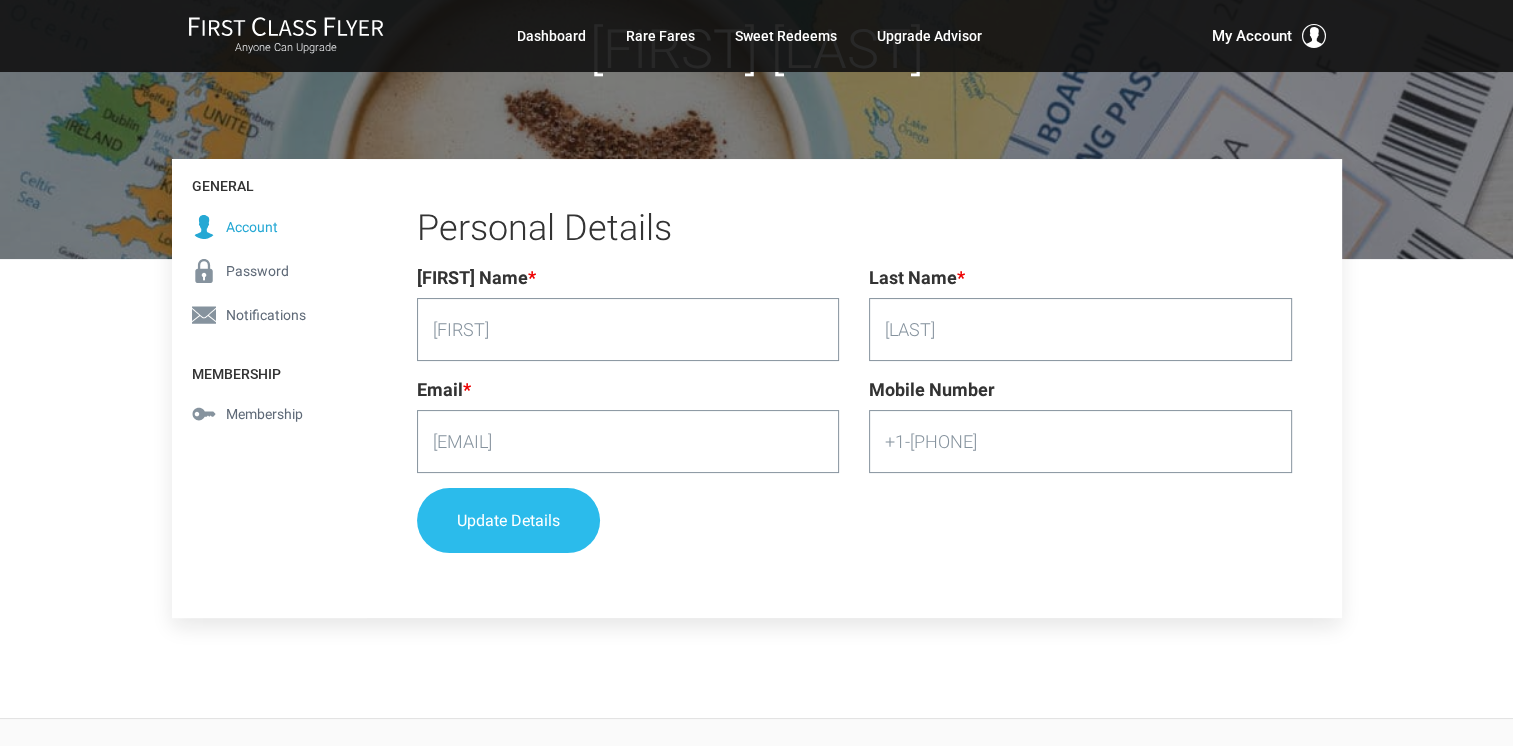 type on "+1-562-229-6112" 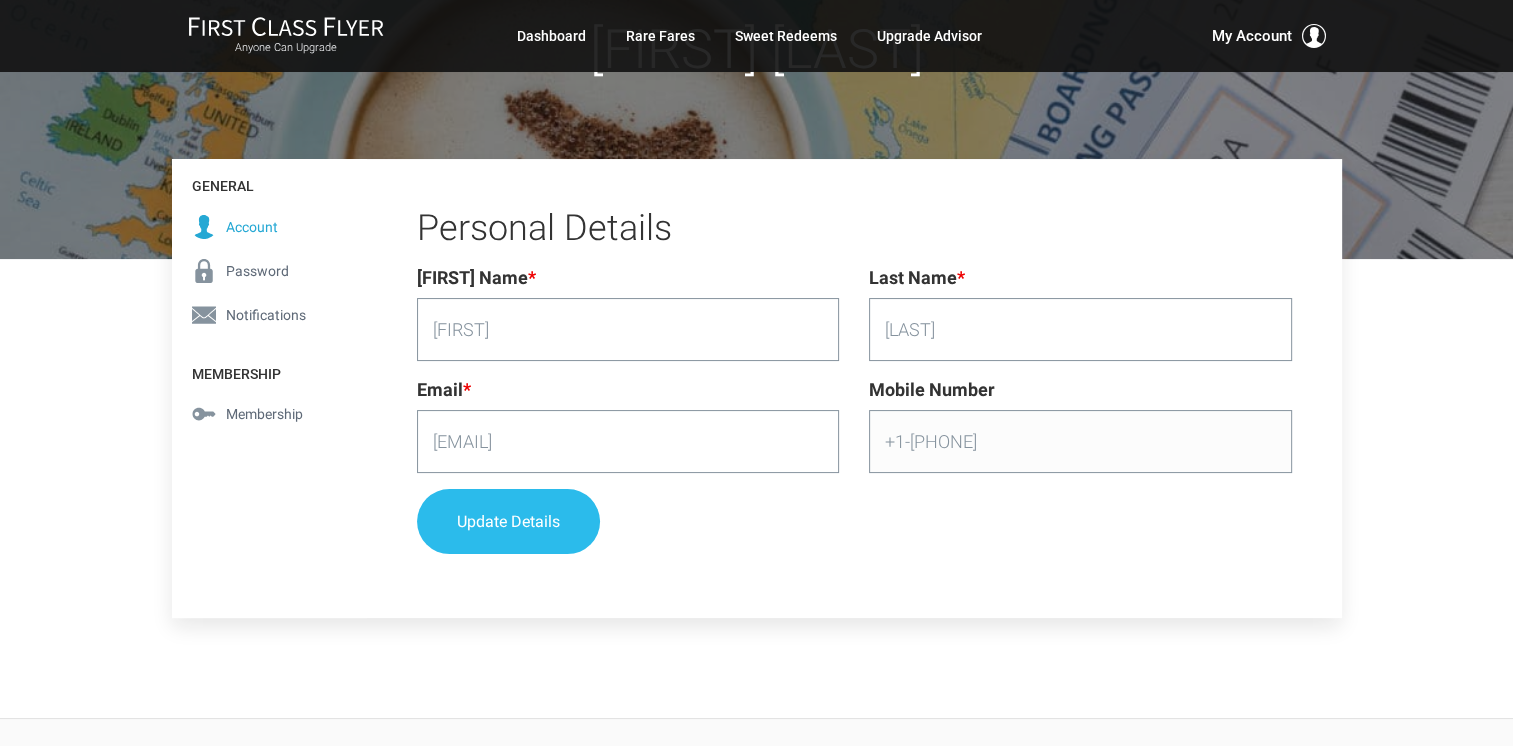 click on "Update Details" at bounding box center (508, 521) 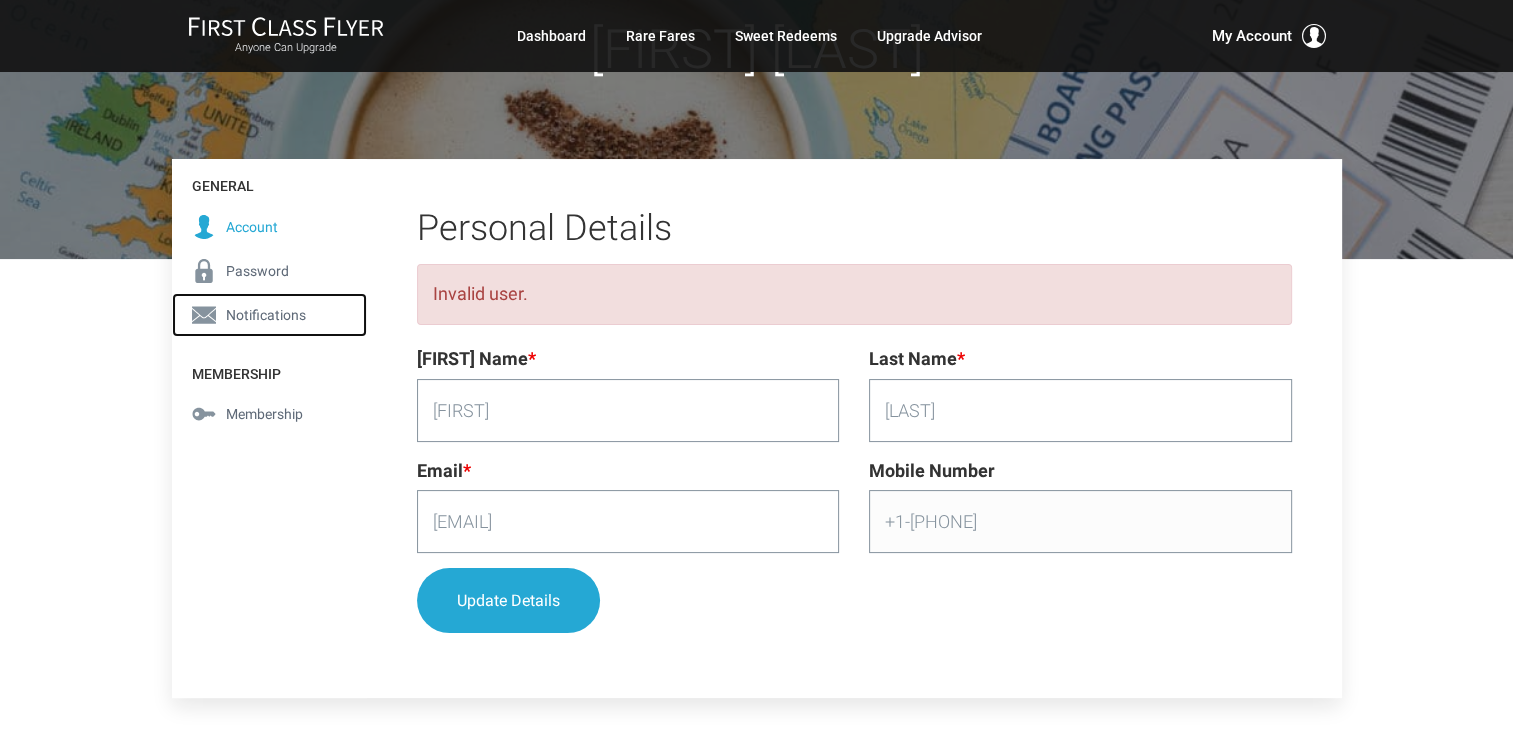 click on "Notifications" at bounding box center [266, 315] 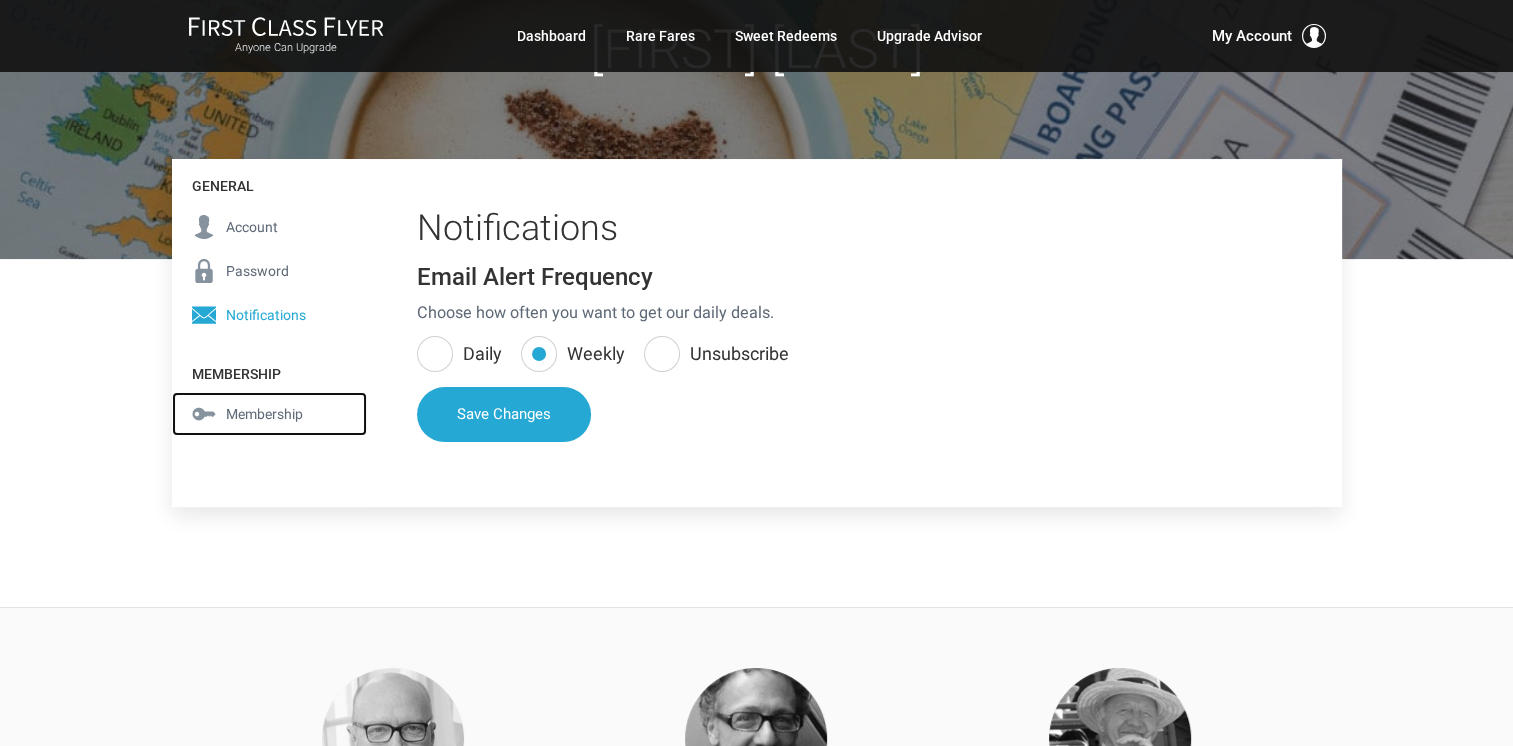 click on "Membership" at bounding box center (264, 414) 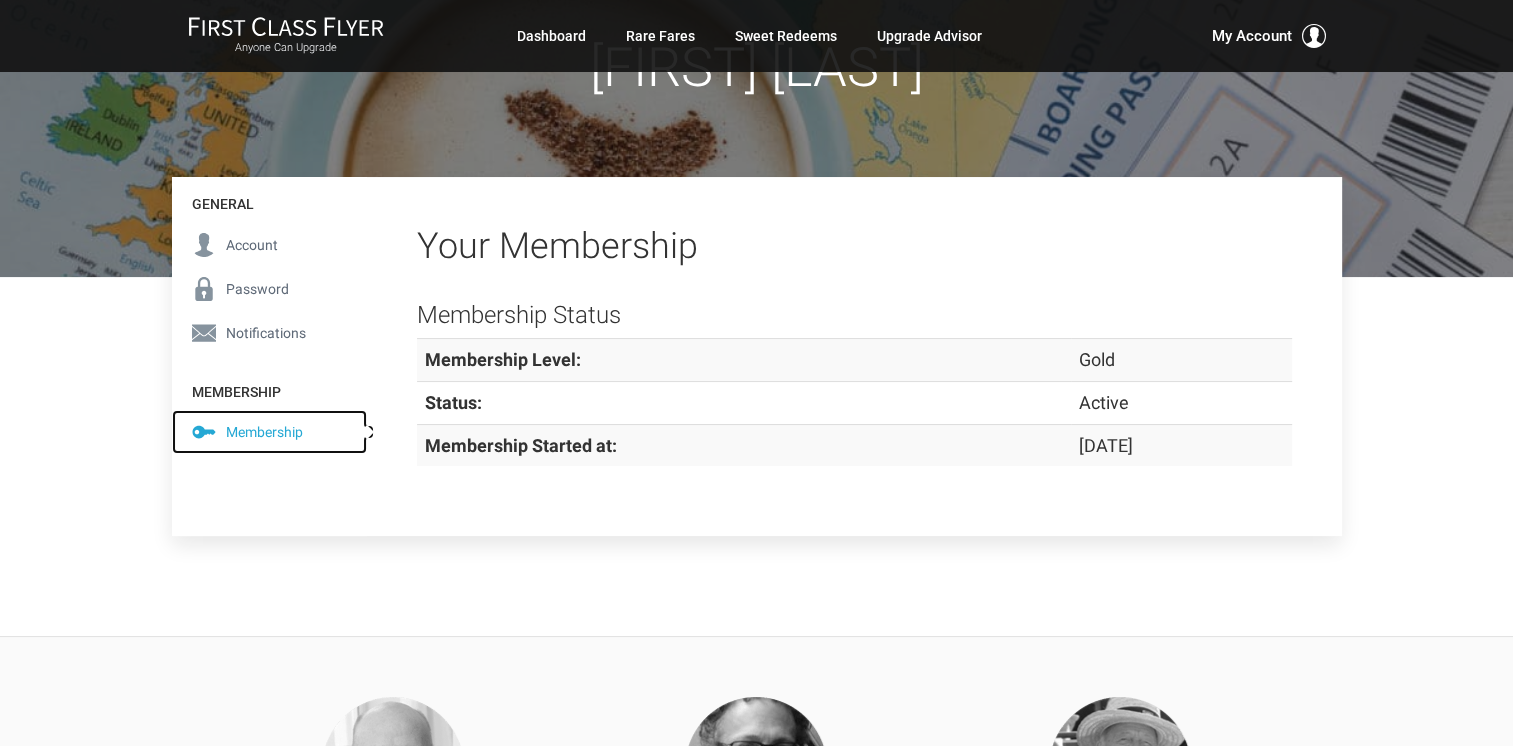 scroll, scrollTop: 0, scrollLeft: 0, axis: both 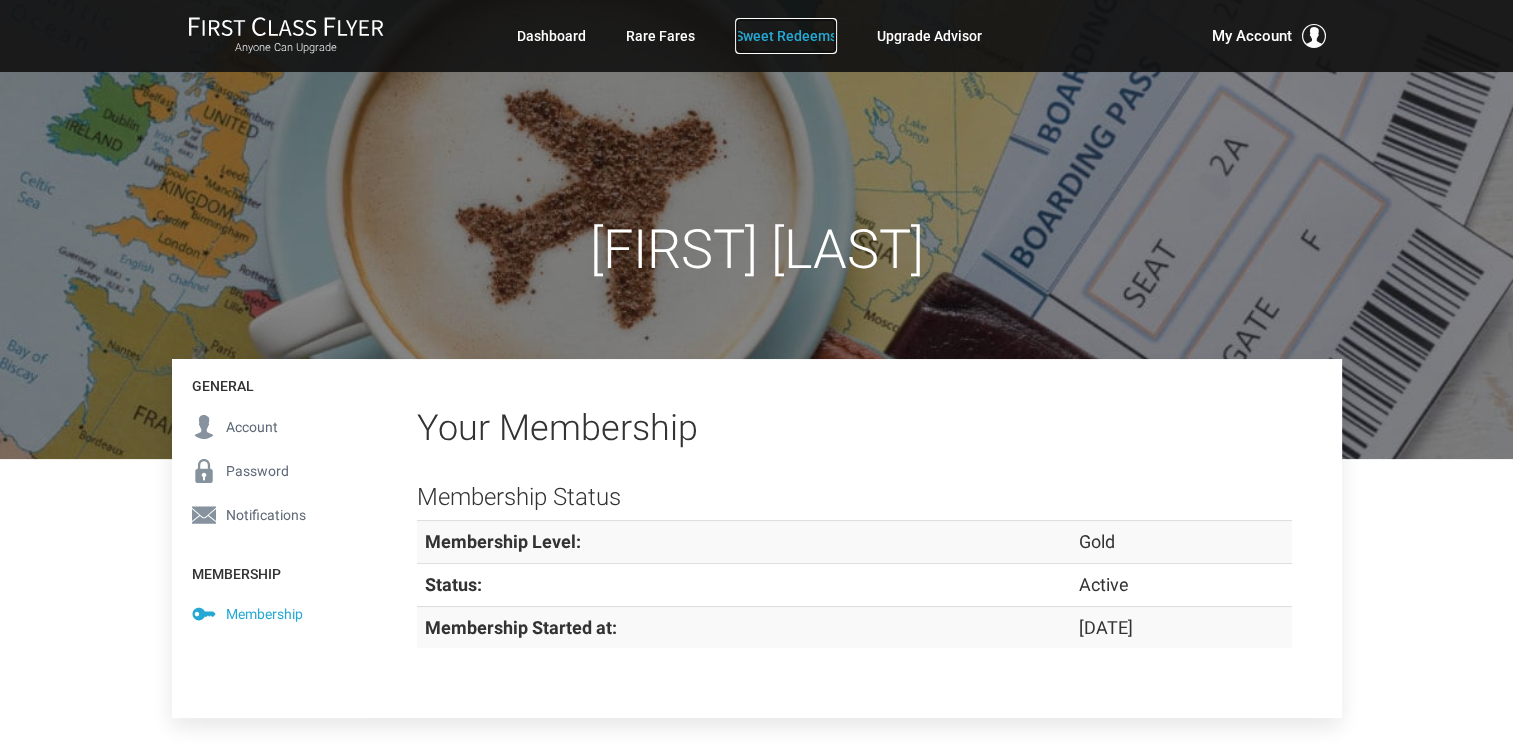 click on "Sweet Redeems" at bounding box center (786, 36) 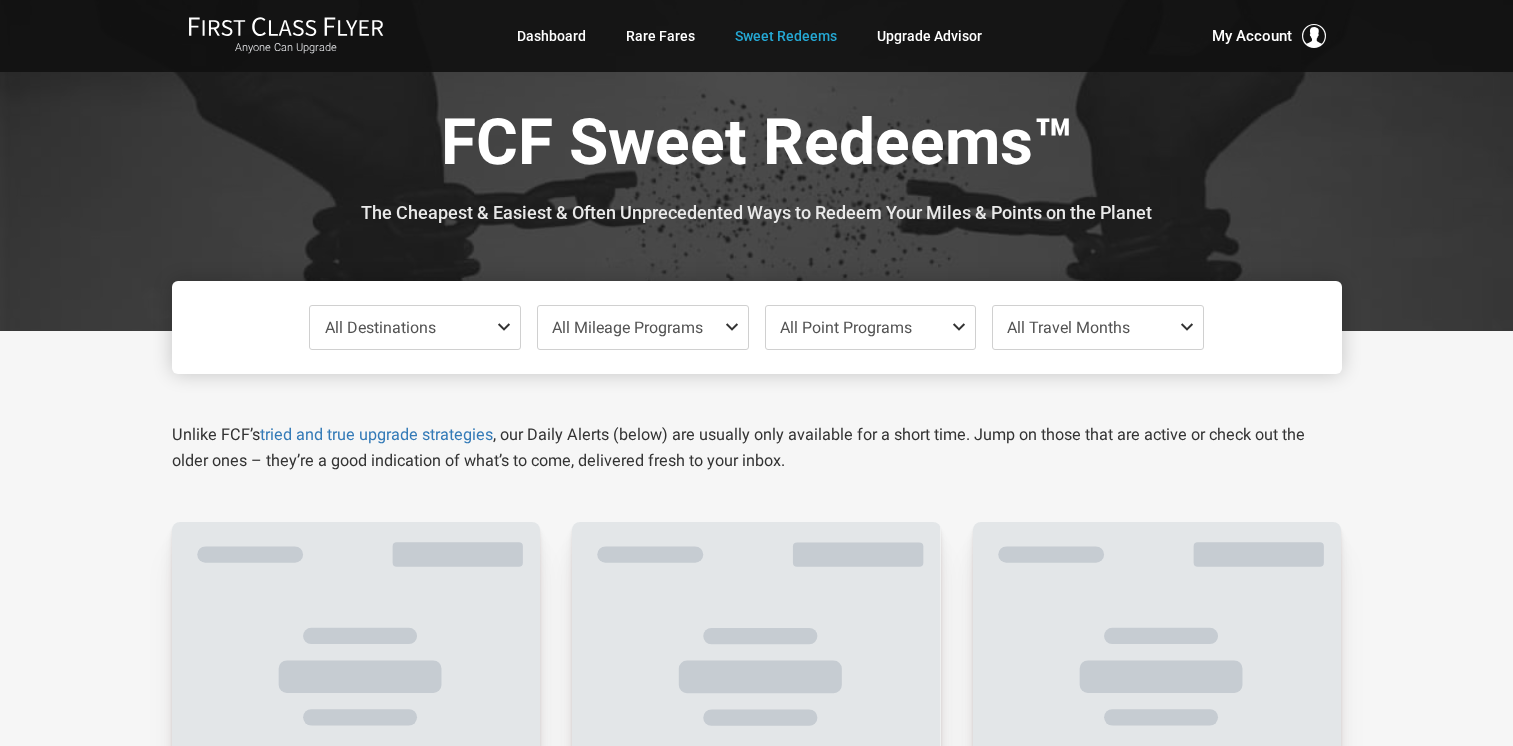 scroll, scrollTop: 0, scrollLeft: 0, axis: both 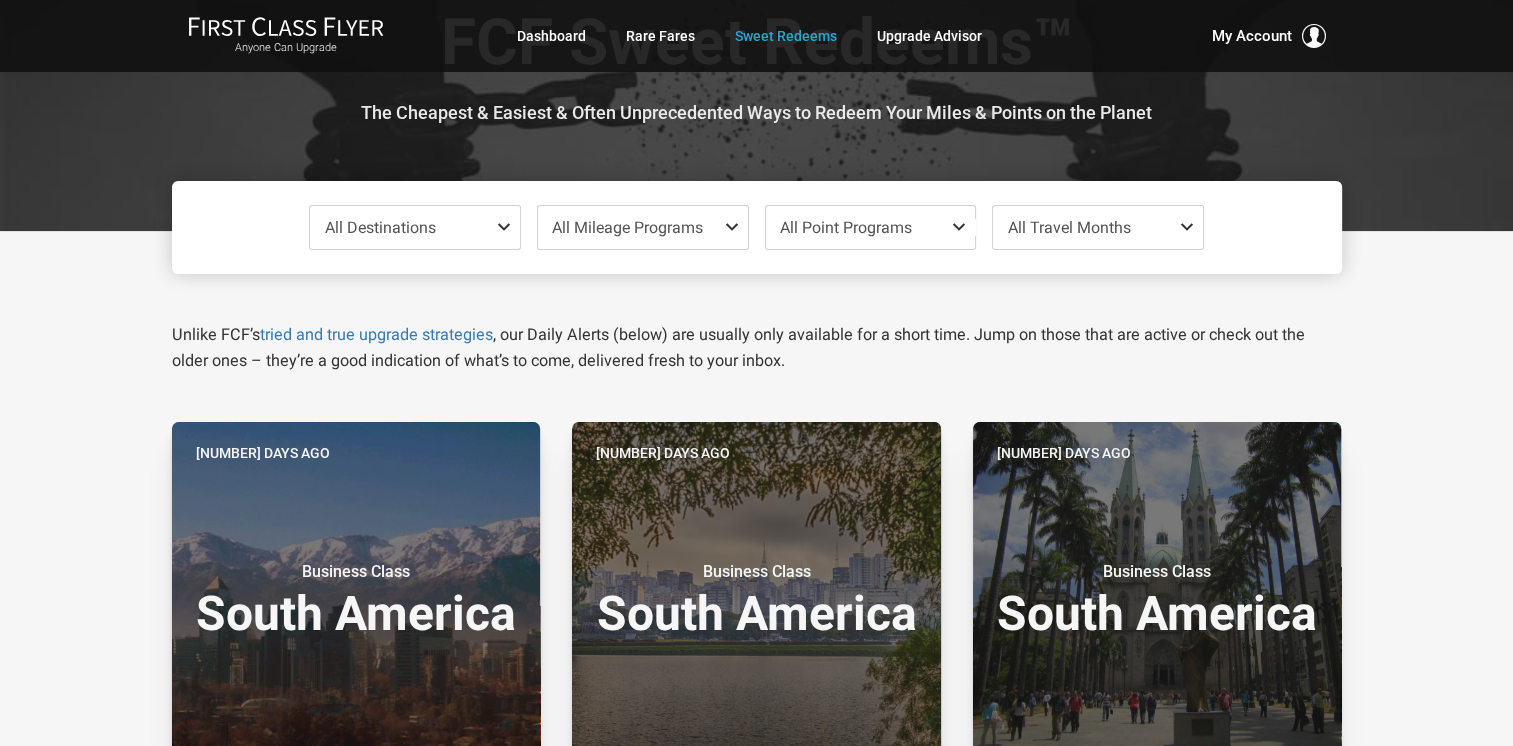 click at bounding box center [508, 227] 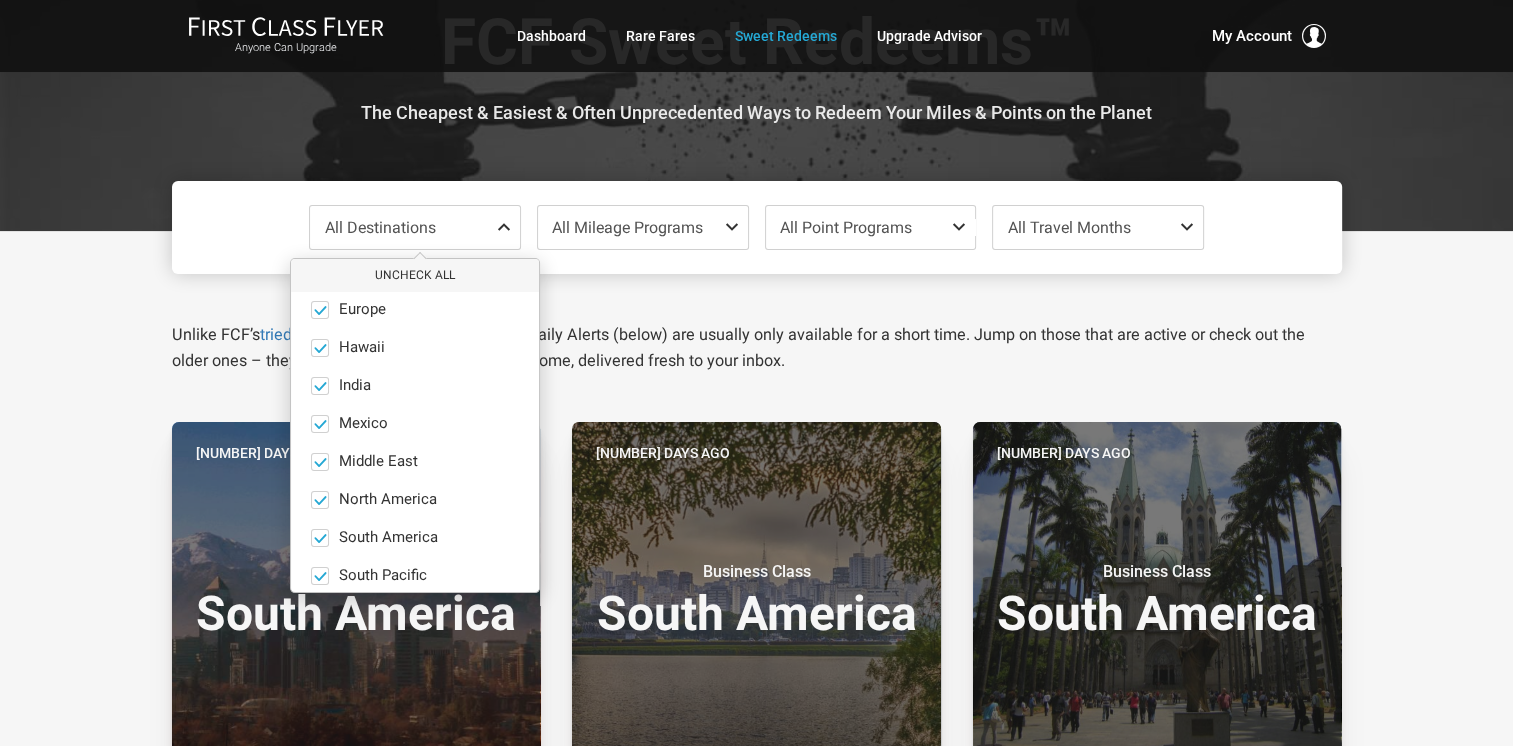 scroll, scrollTop: 138, scrollLeft: 0, axis: vertical 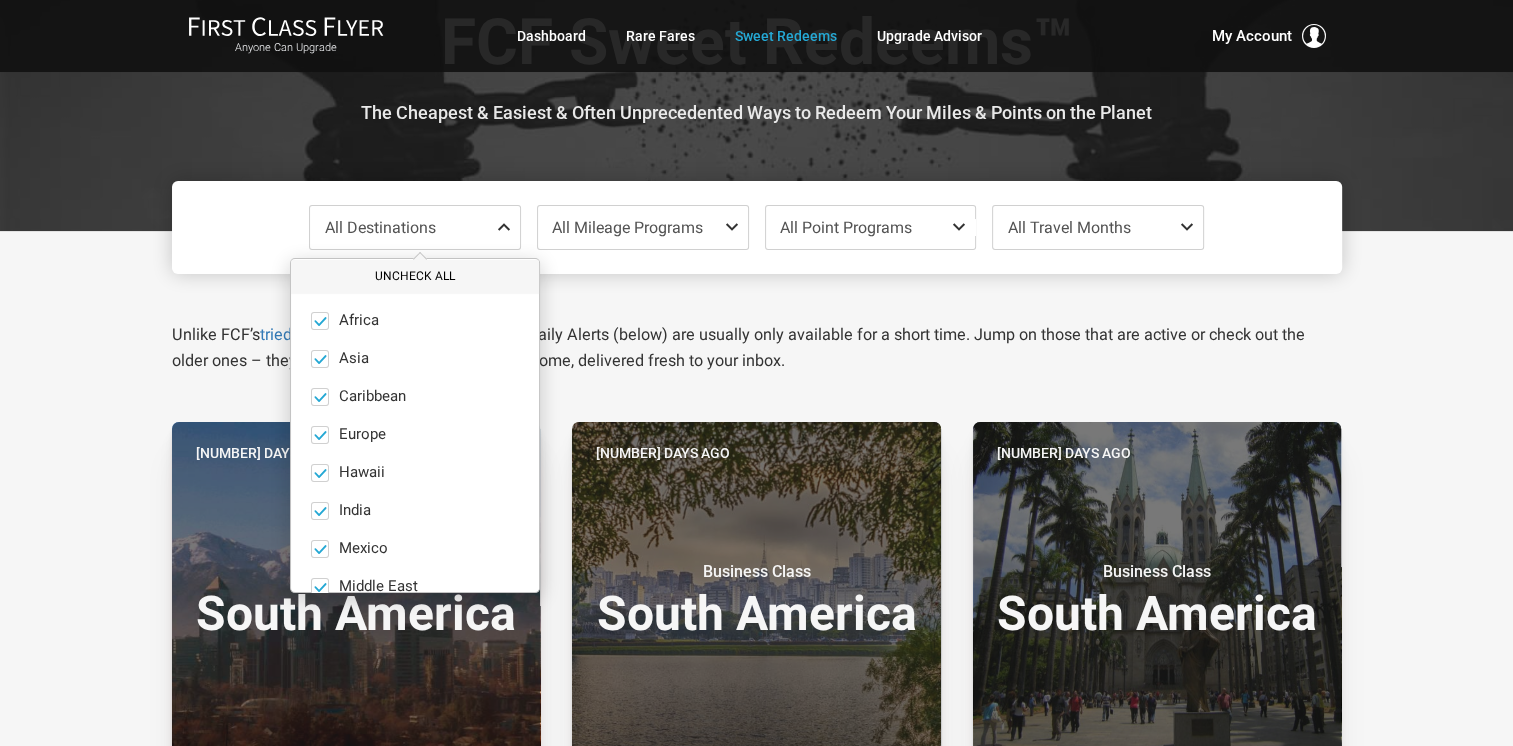 drag, startPoint x: 420, startPoint y: 274, endPoint x: 436, endPoint y: 270, distance: 16.492422 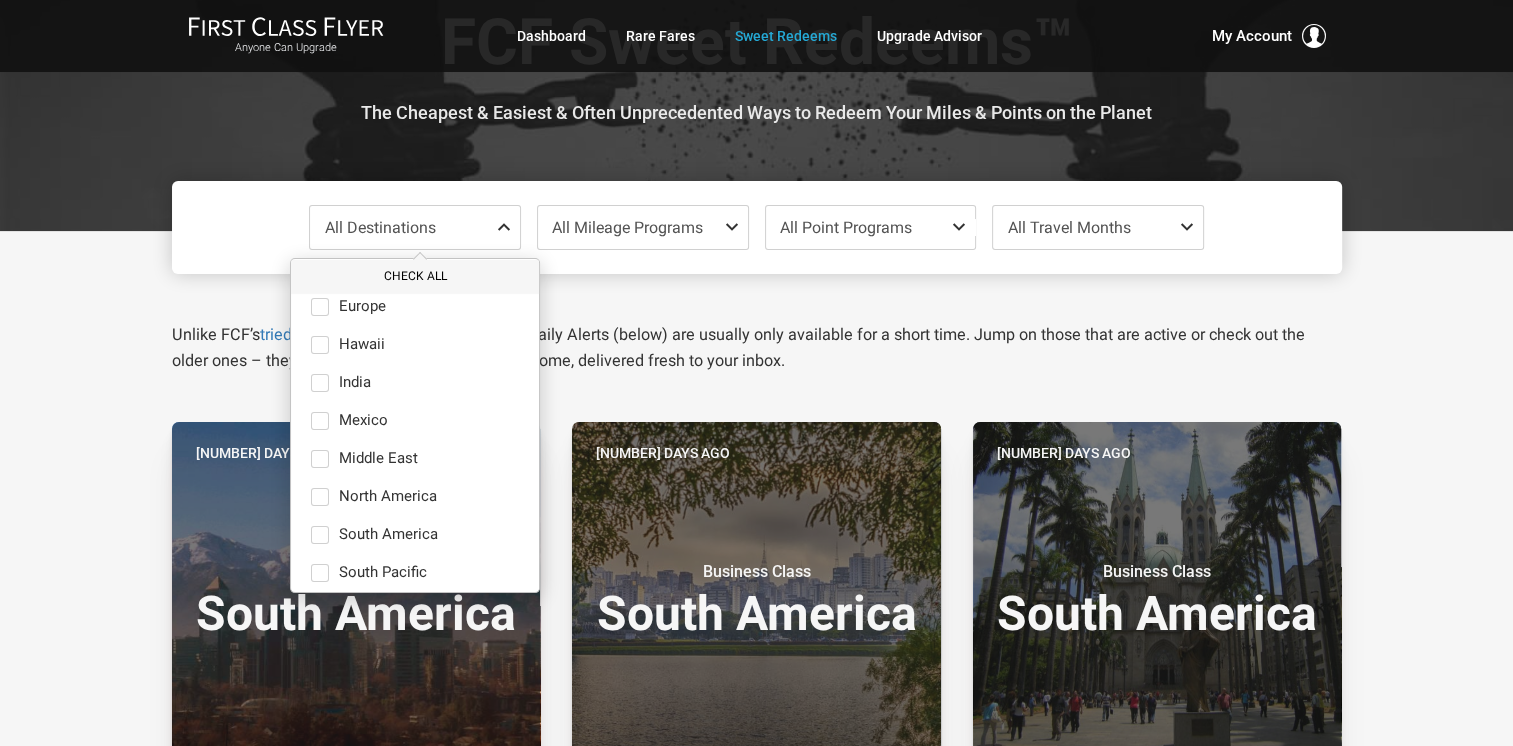 scroll, scrollTop: 138, scrollLeft: 0, axis: vertical 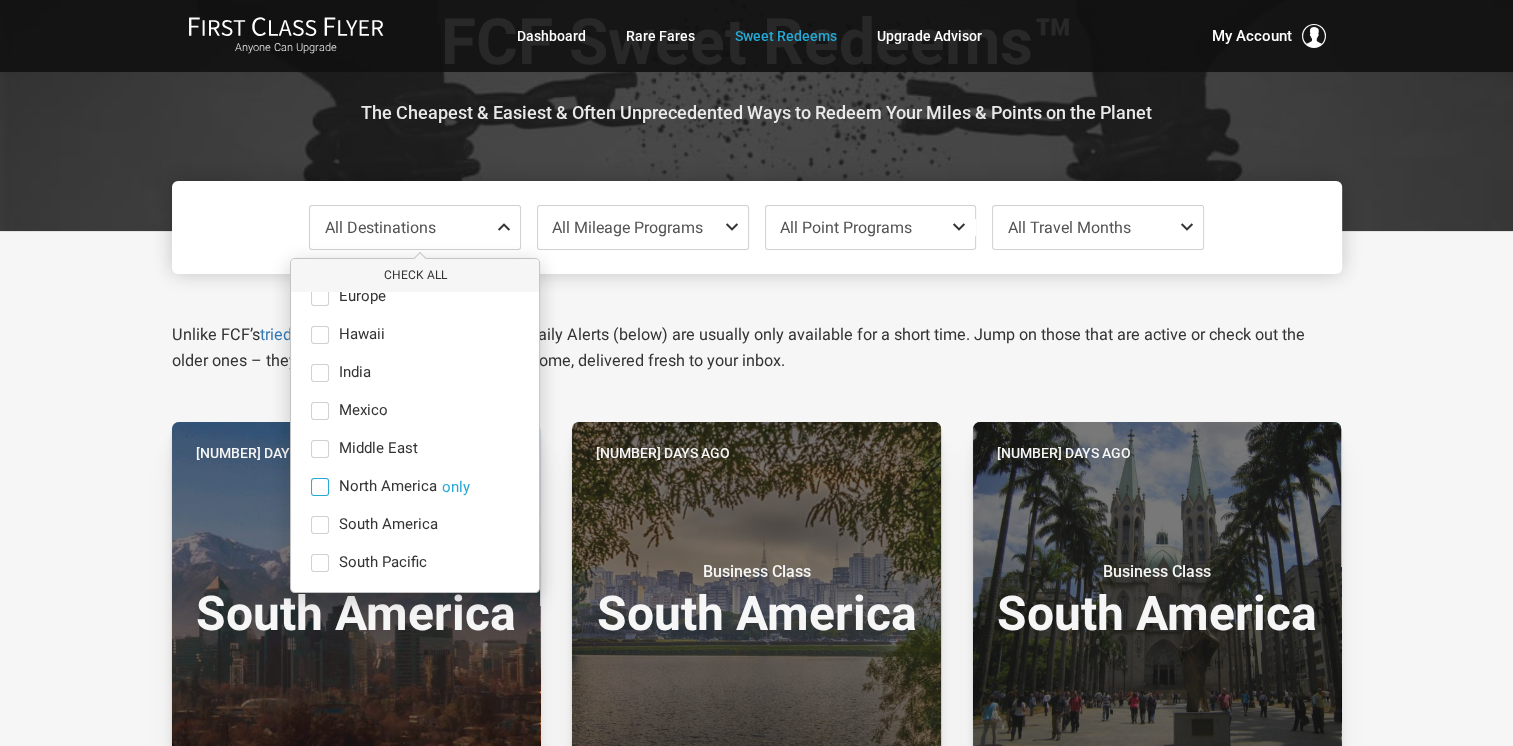 click at bounding box center [320, 487] 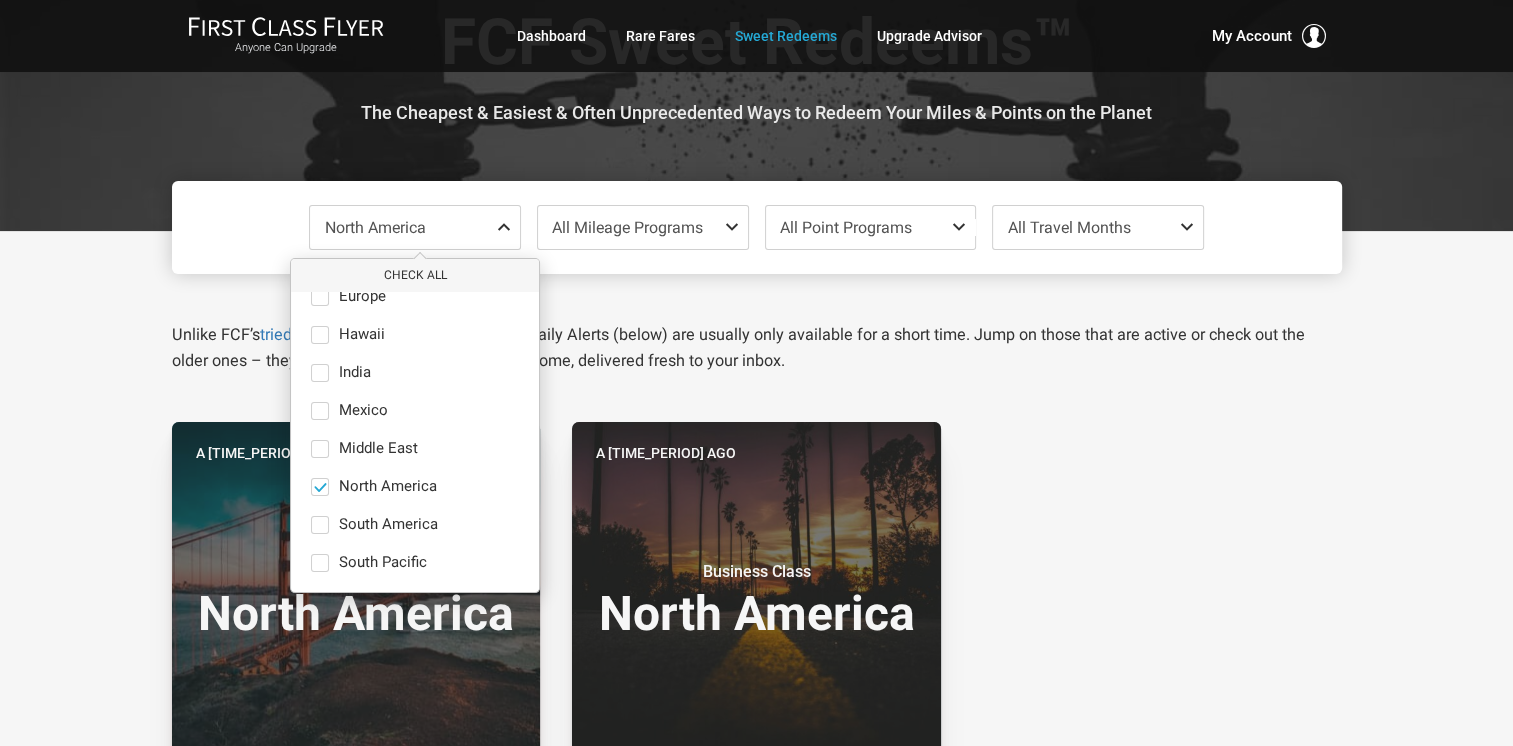 click on "Unlike FCF’s  tried and true upgrade strategies , our Daily Alerts (below) are usually only available for a short time. Jump on those that are active or check out the older ones – they’re a good indication of what’s to come, delivered fresh to your inbox." at bounding box center [757, 324] 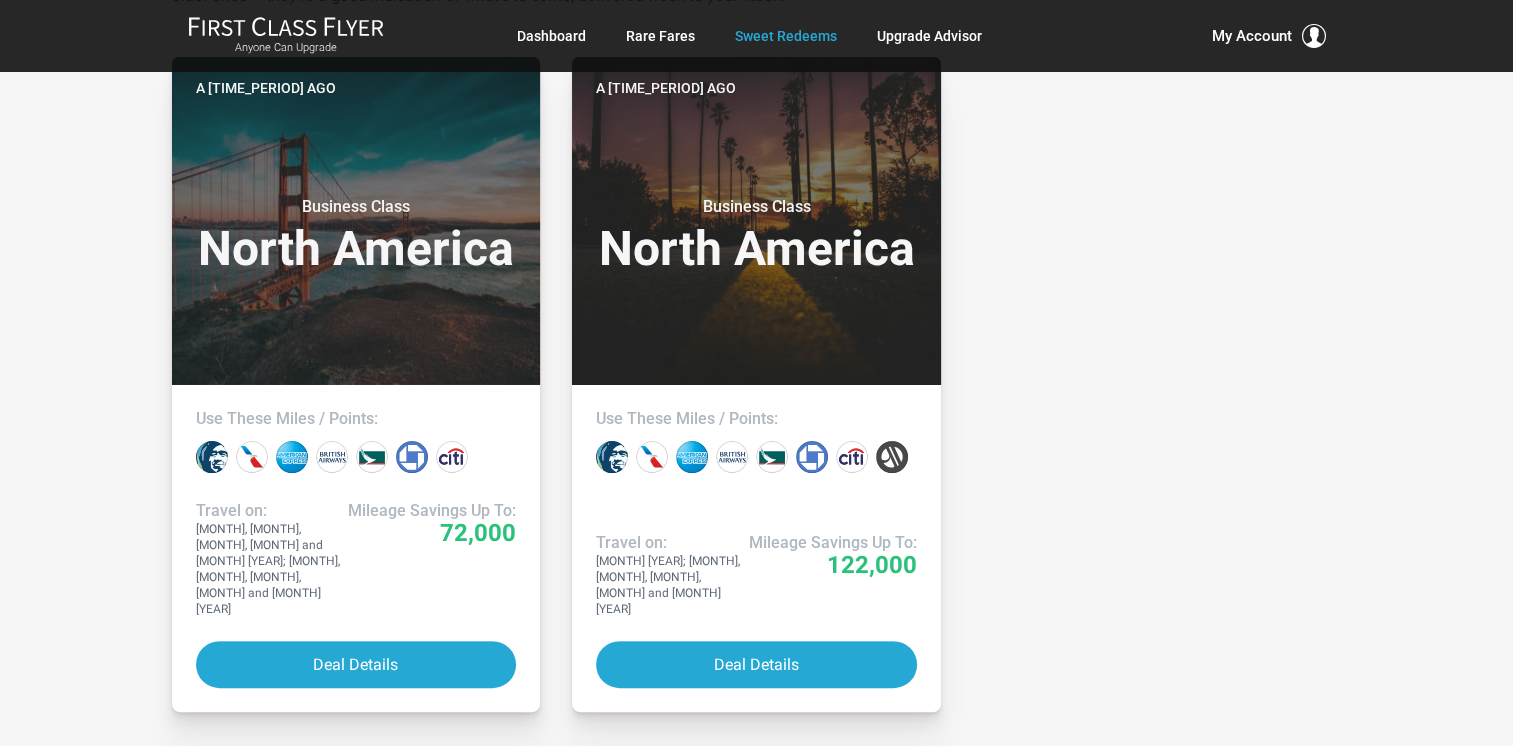 scroll, scrollTop: 500, scrollLeft: 0, axis: vertical 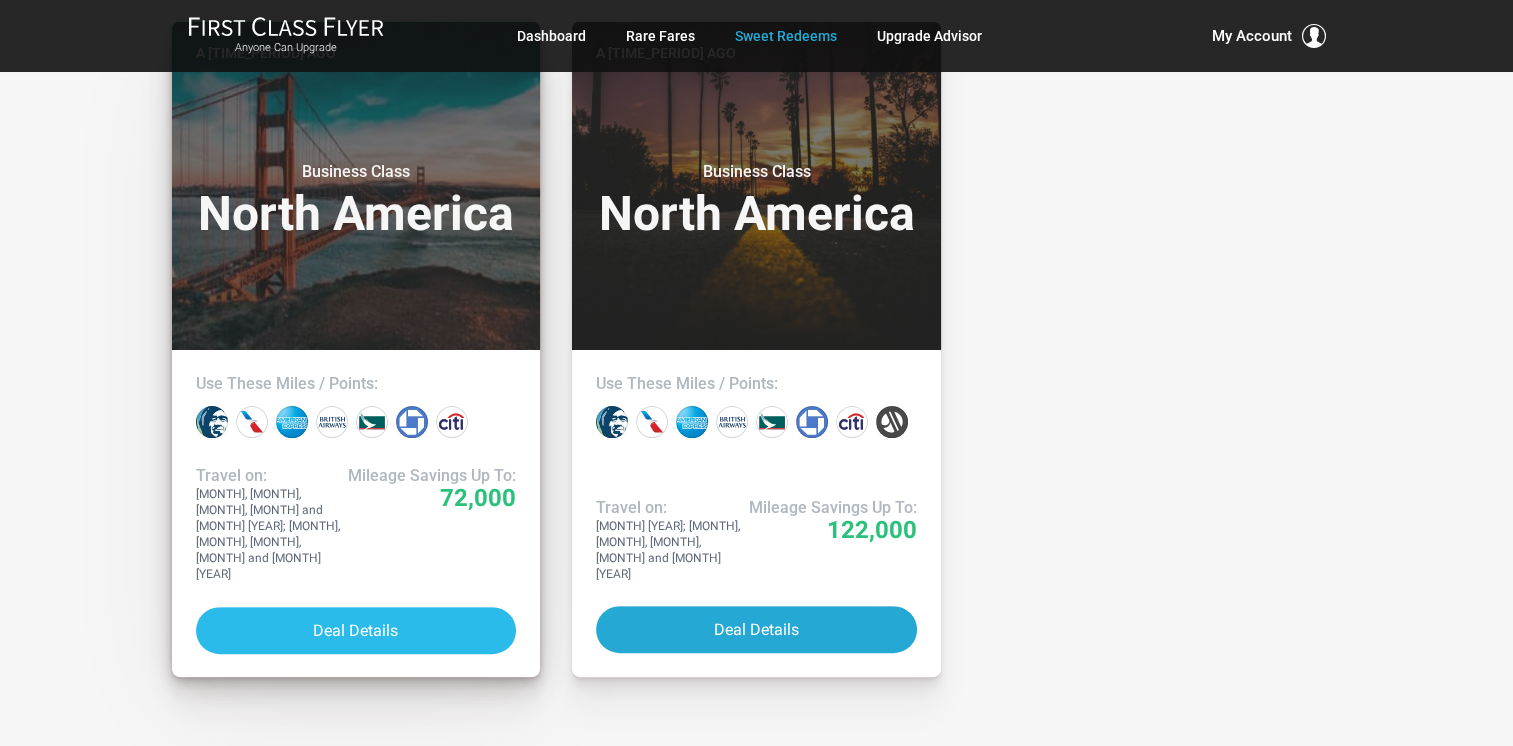 click on "Deal Details" at bounding box center [356, 630] 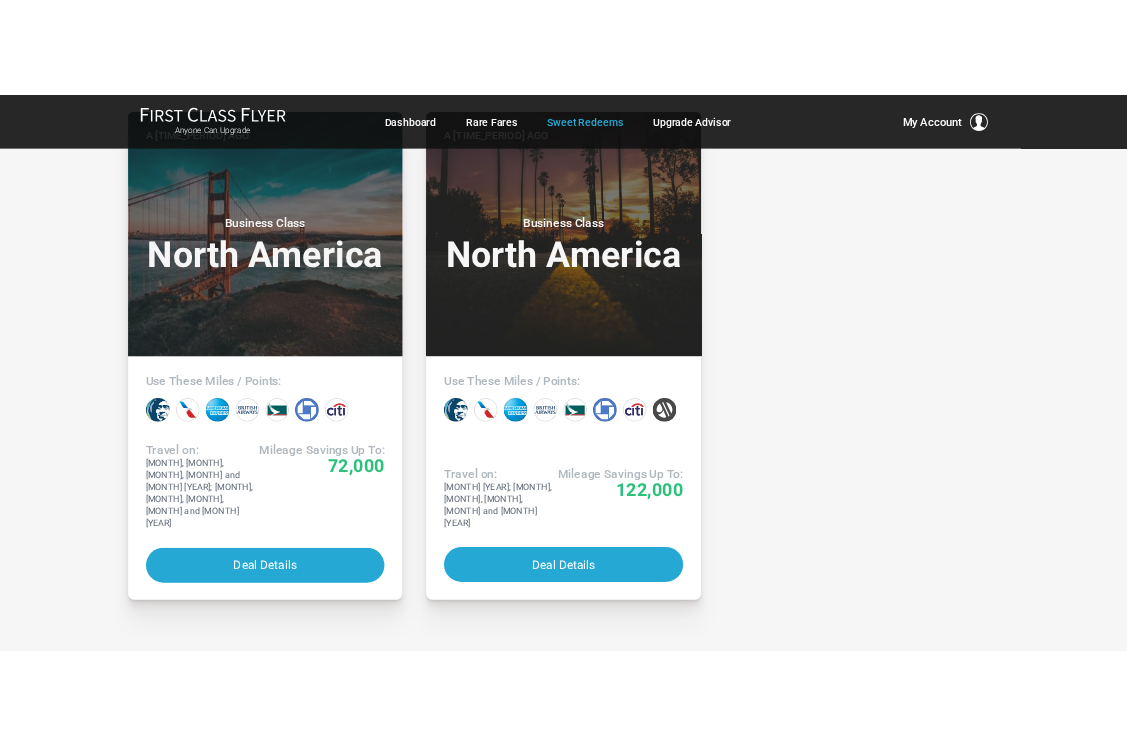 scroll, scrollTop: 0, scrollLeft: 0, axis: both 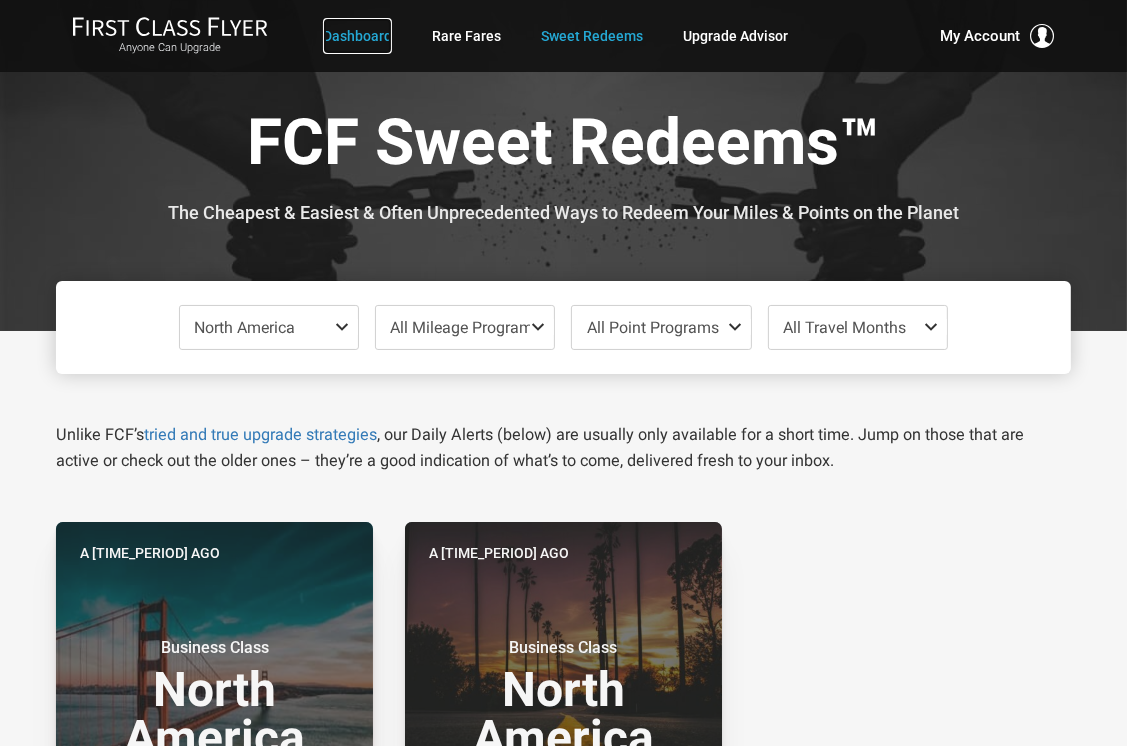 click on "Dashboard" at bounding box center (357, 36) 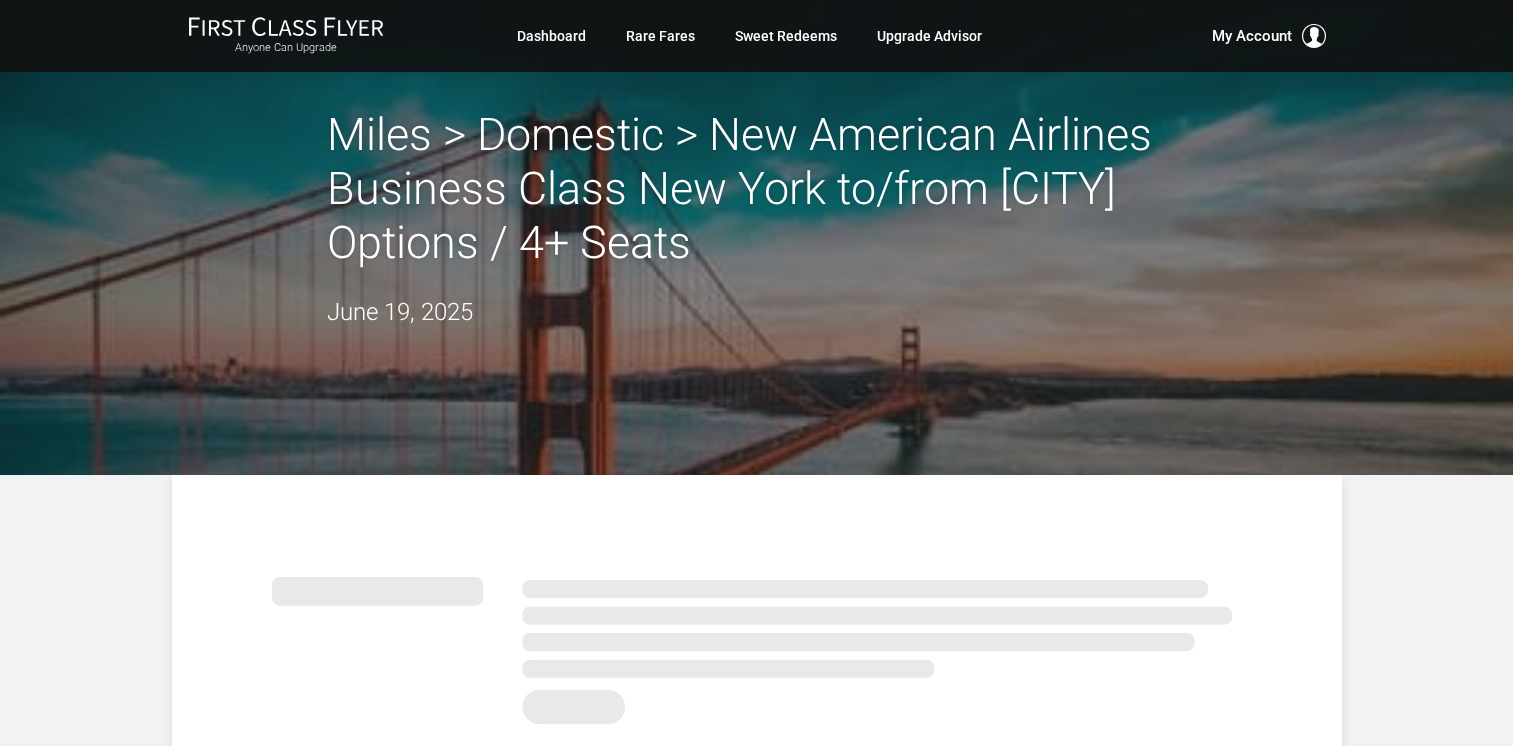 scroll, scrollTop: 0, scrollLeft: 0, axis: both 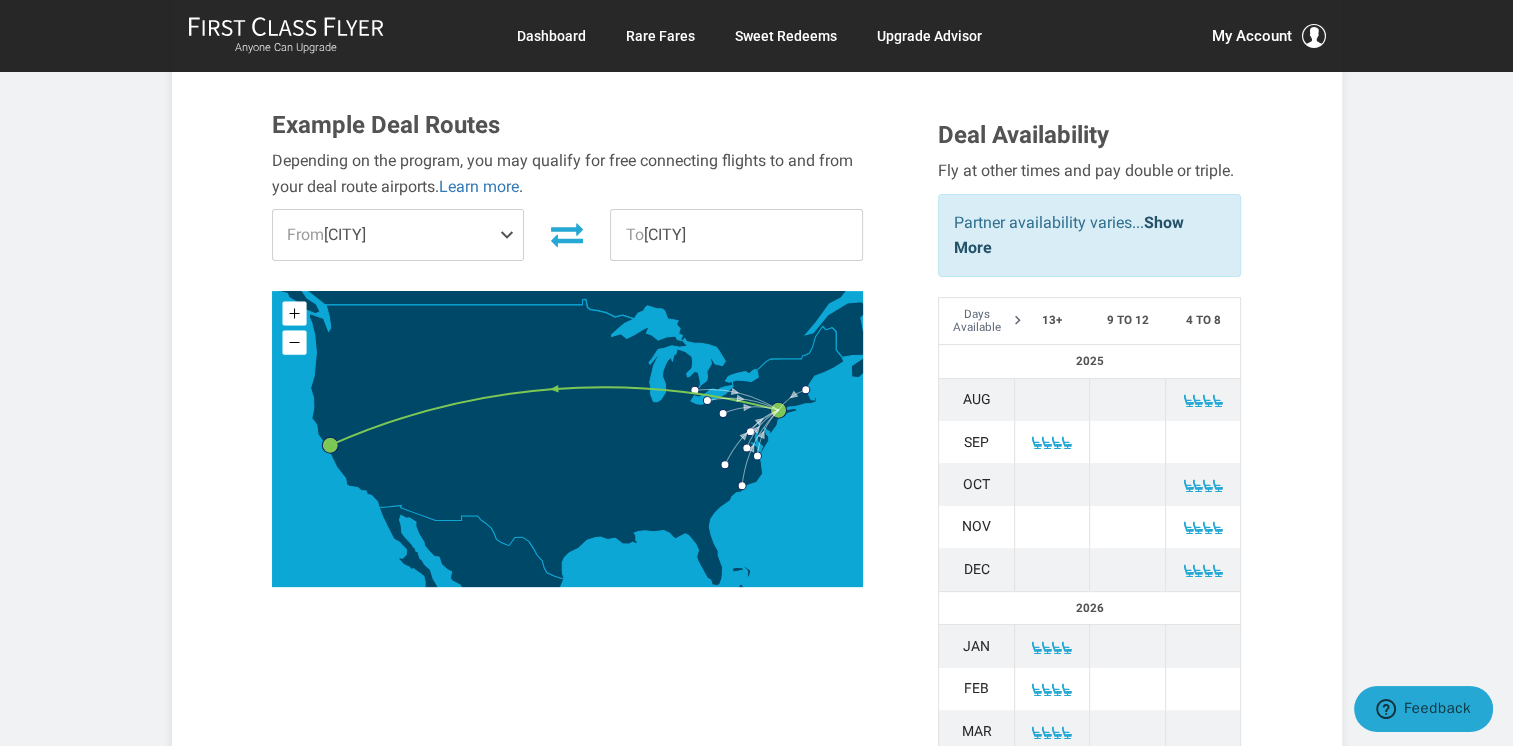 click on "To [CITY]" at bounding box center [736, 235] 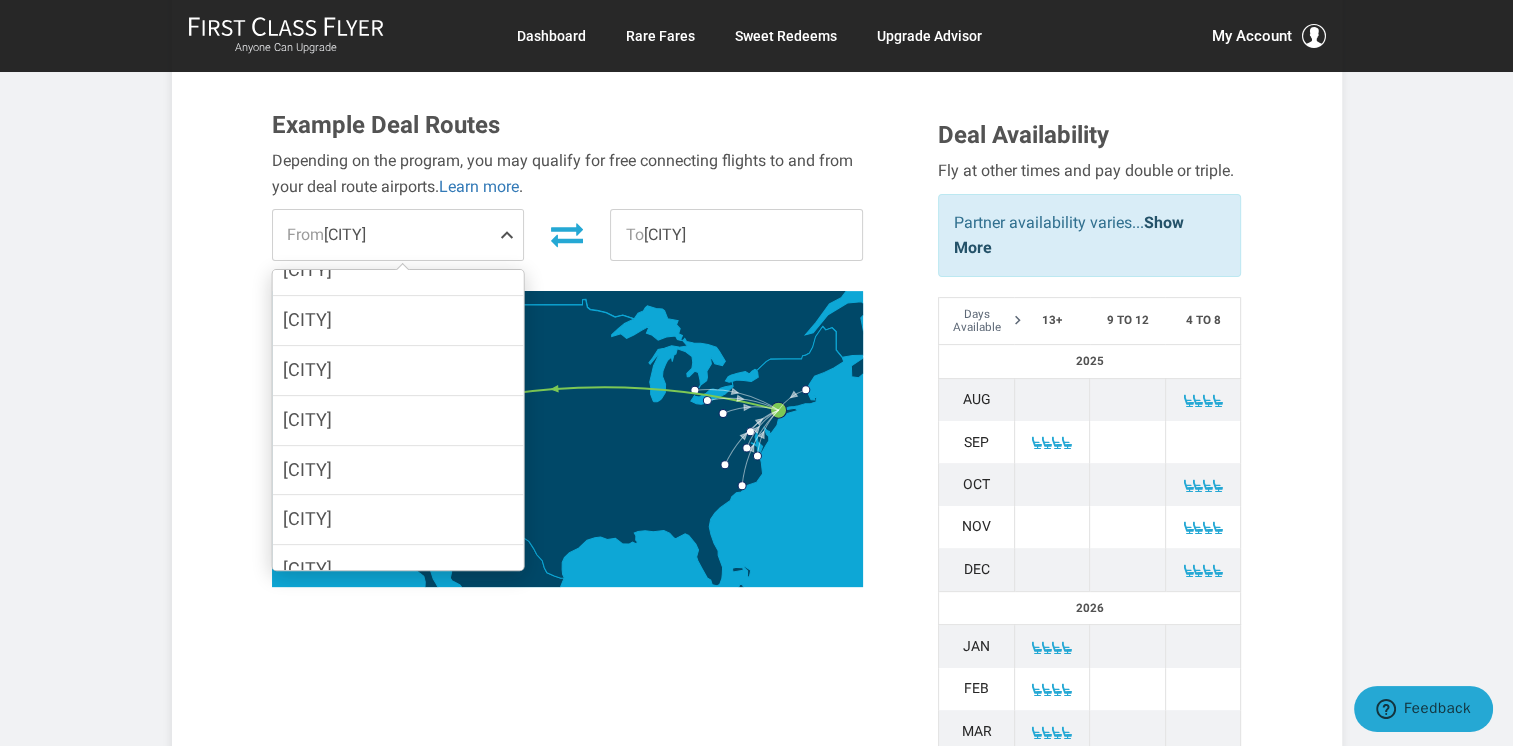 scroll, scrollTop: 276, scrollLeft: 0, axis: vertical 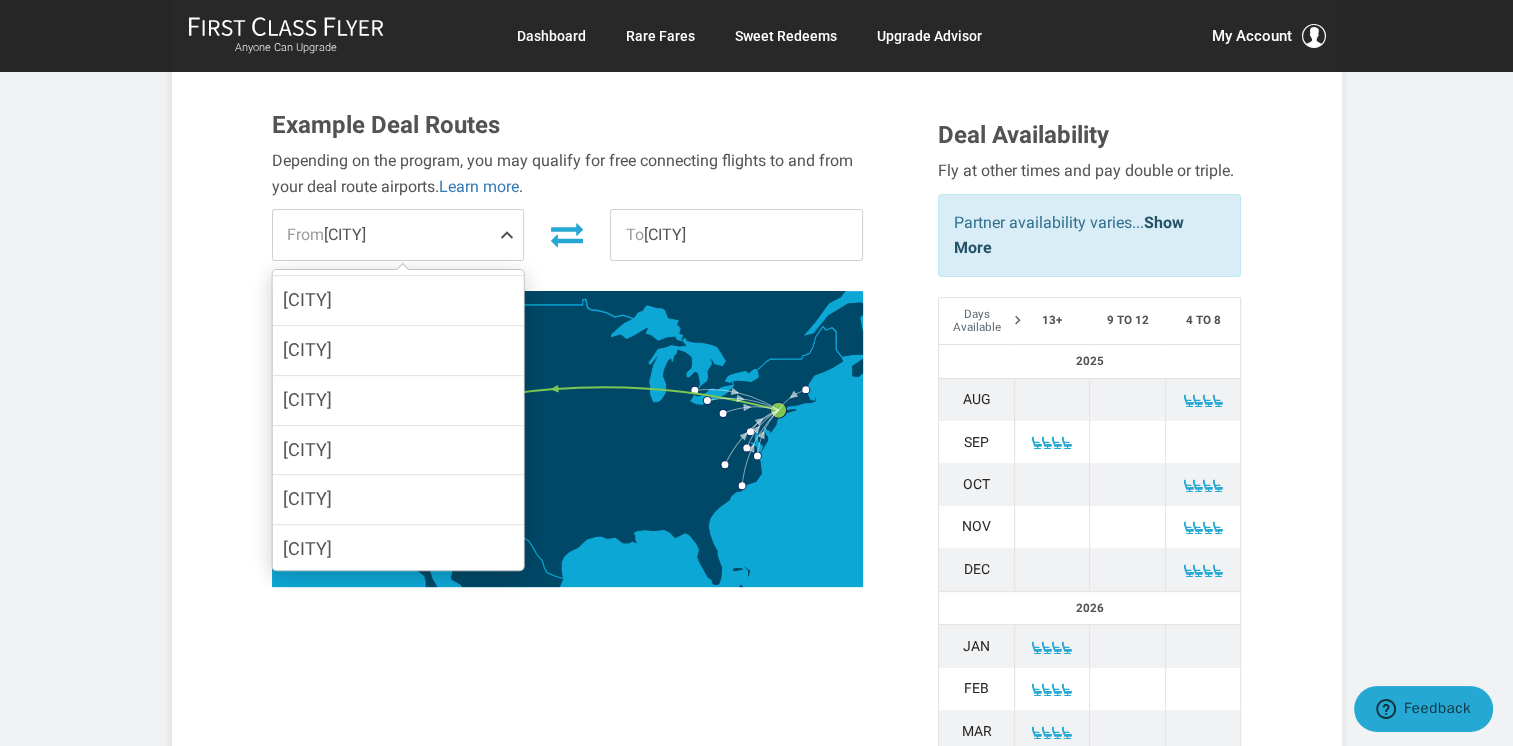 drag, startPoint x: 916, startPoint y: 403, endPoint x: 904, endPoint y: 426, distance: 25.942244 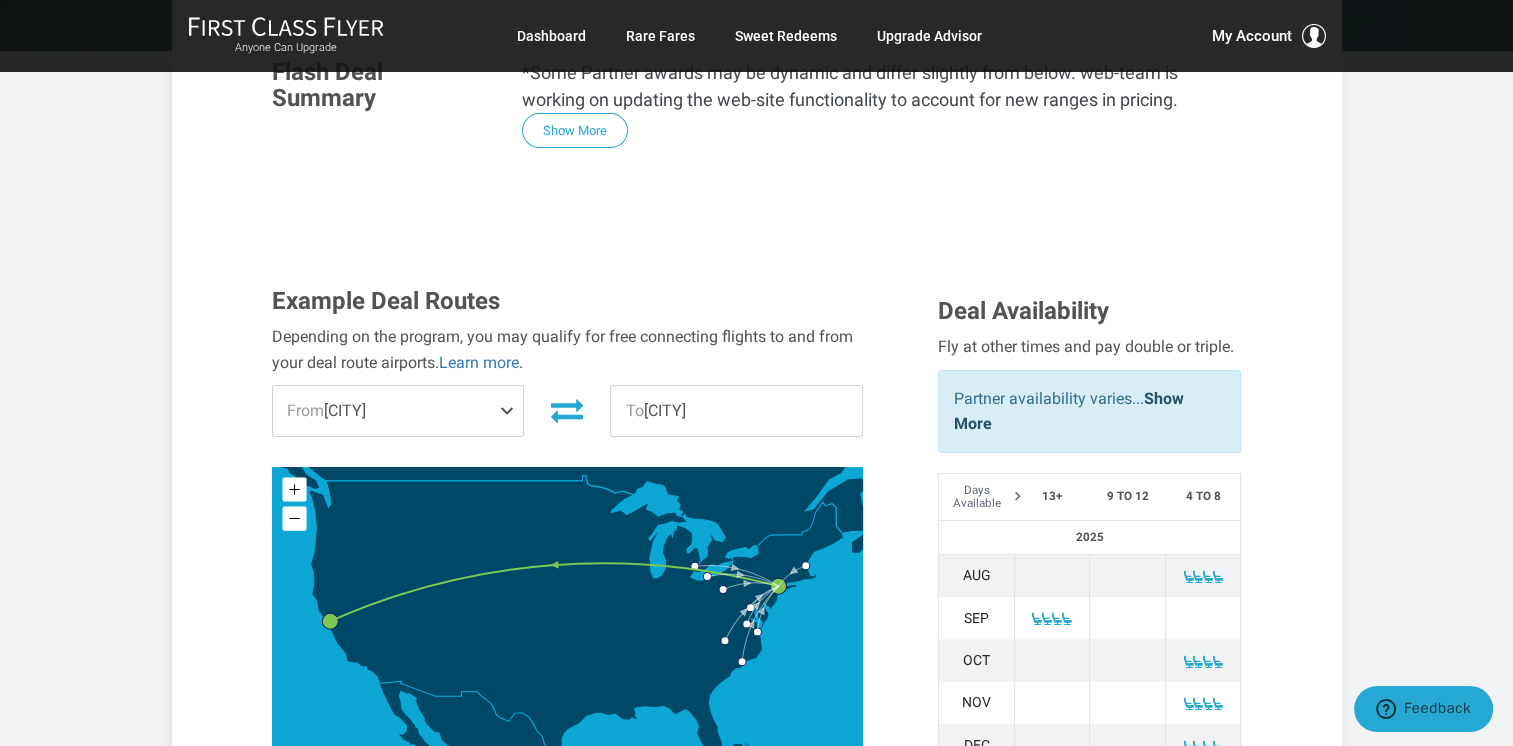 scroll, scrollTop: 500, scrollLeft: 0, axis: vertical 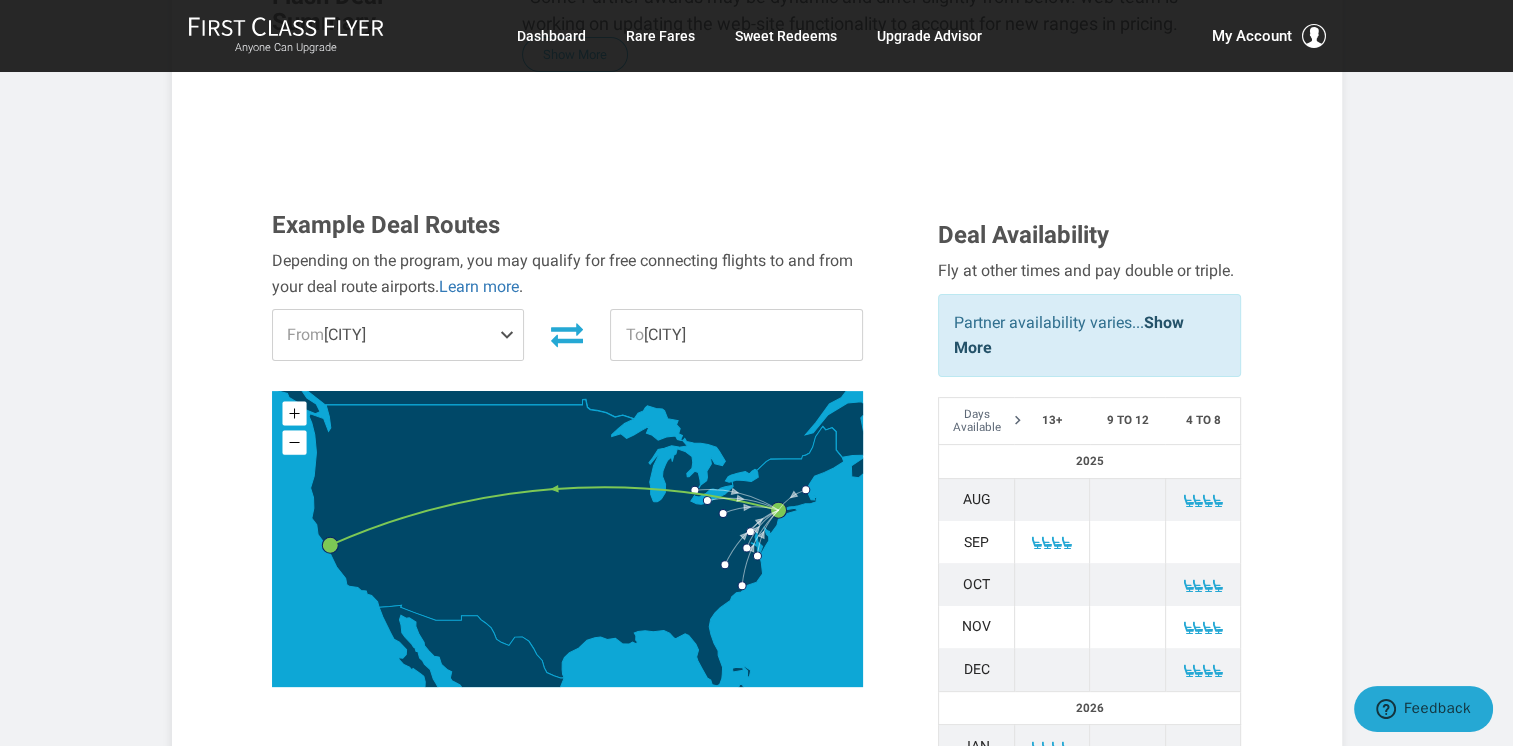 click at bounding box center (511, 335) 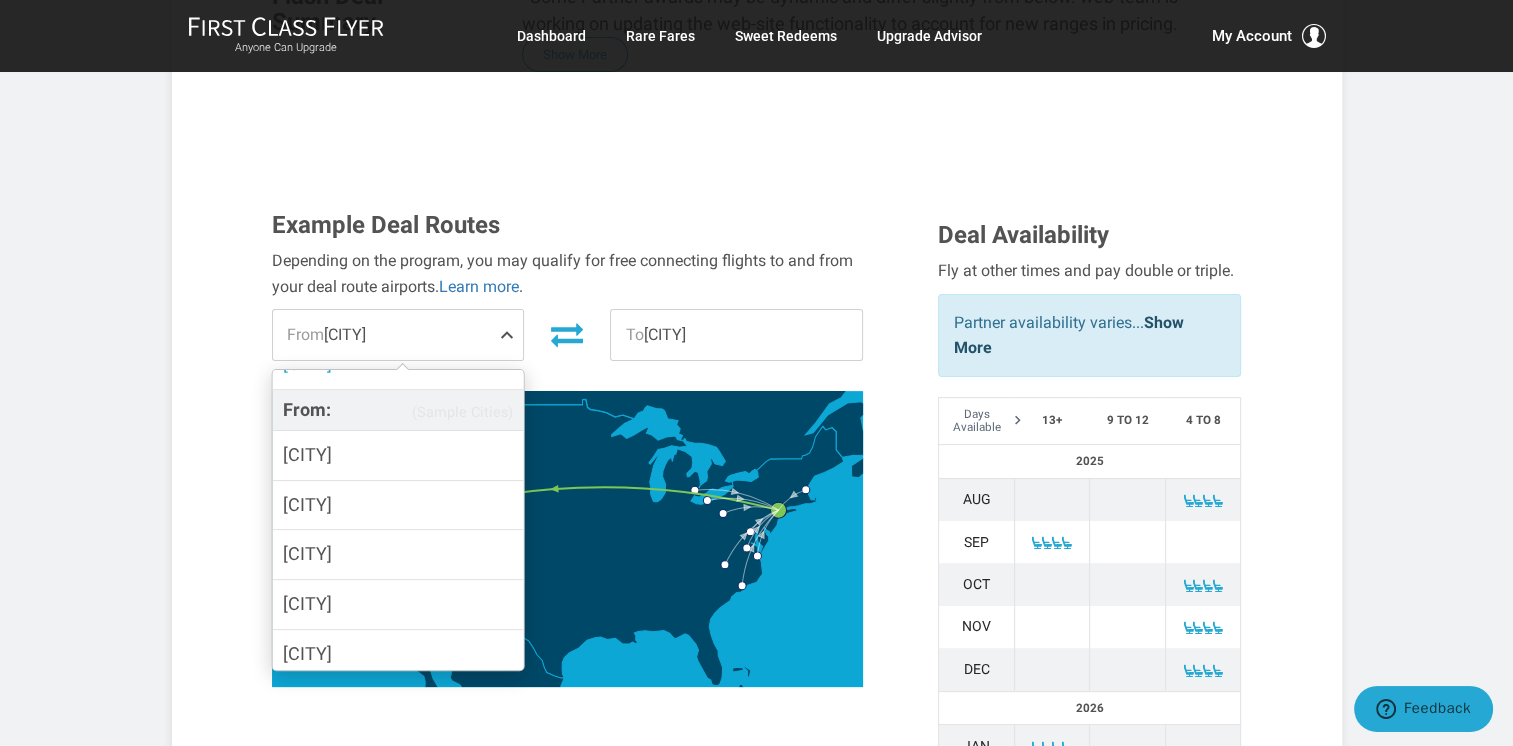 scroll, scrollTop: 18, scrollLeft: 0, axis: vertical 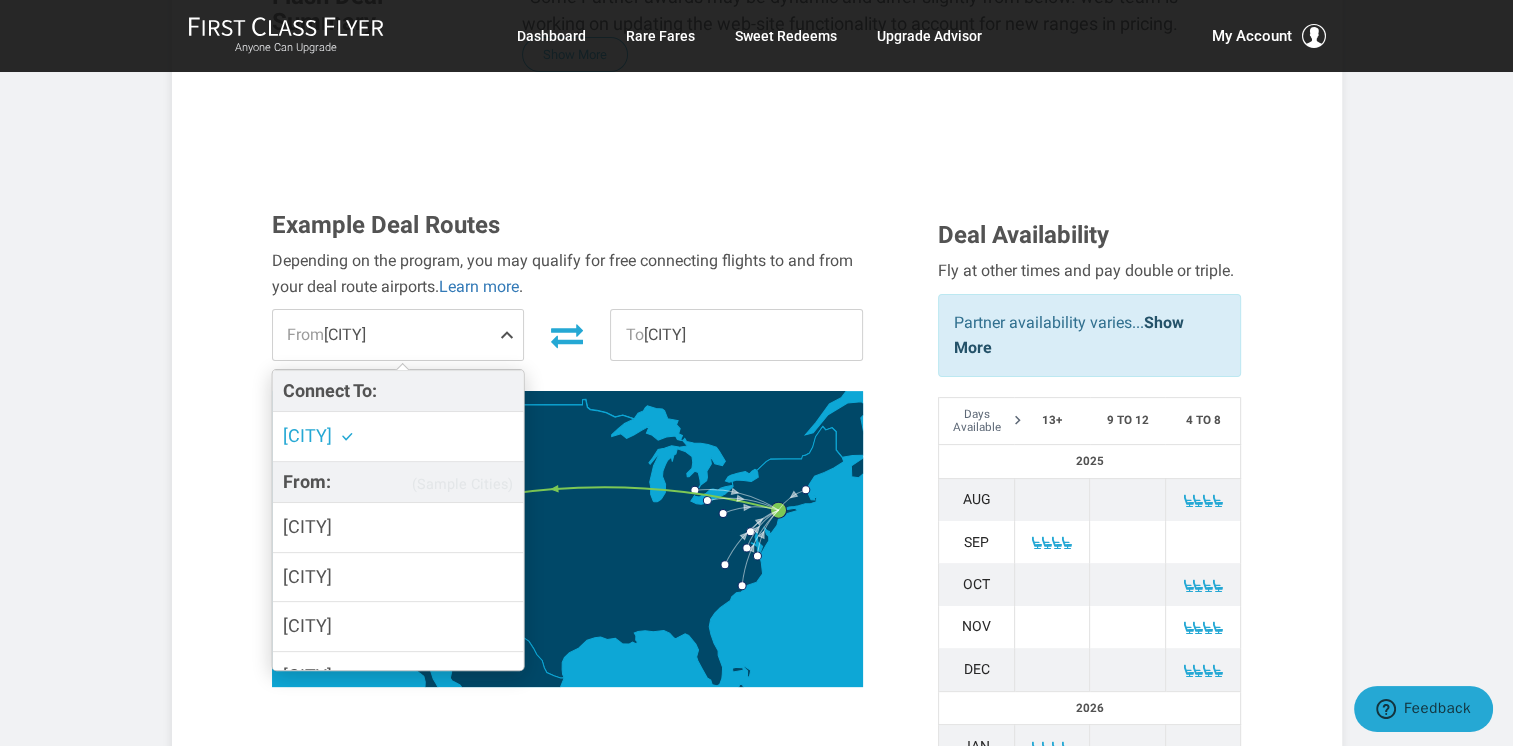 click at bounding box center [567, 337] 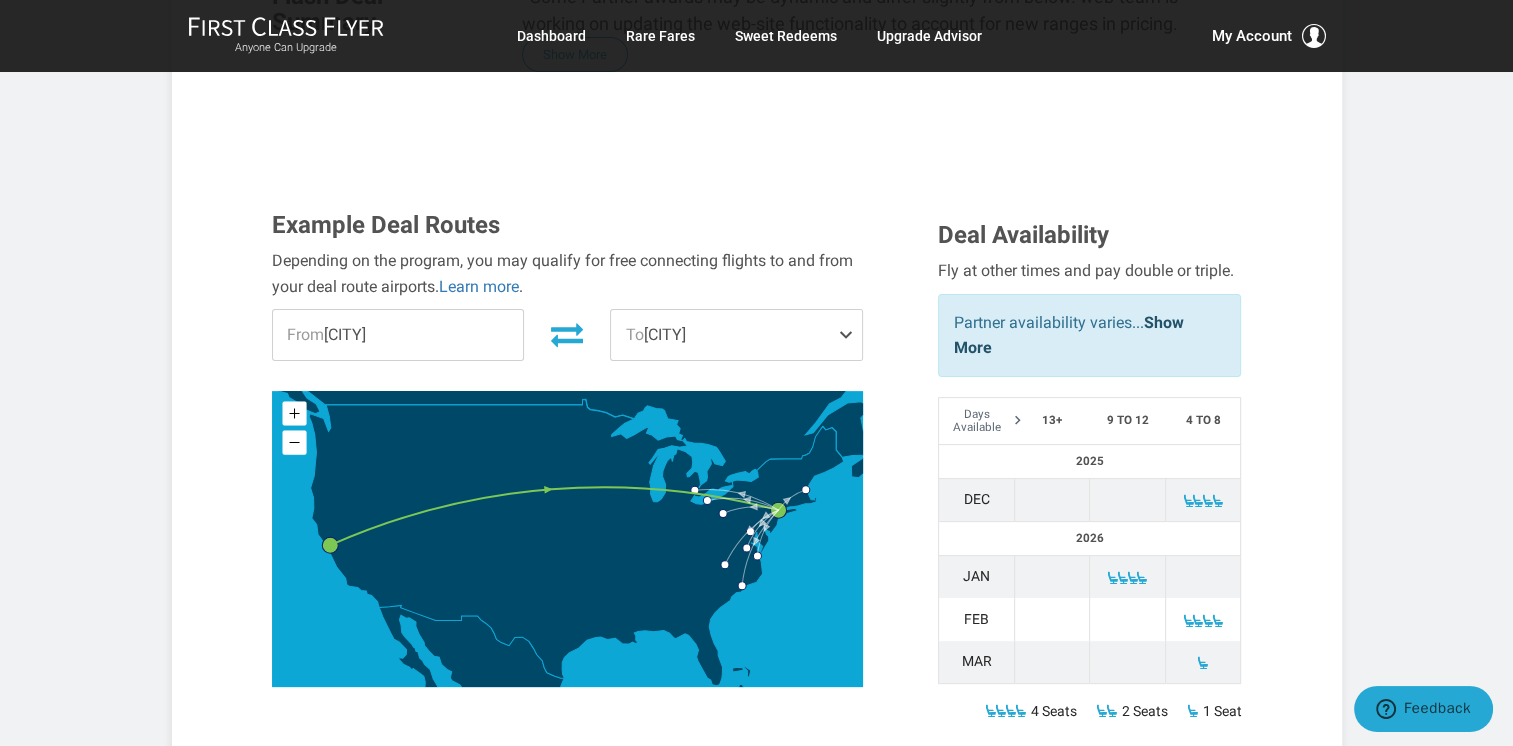 click on "From  San Francisco" at bounding box center [398, 335] 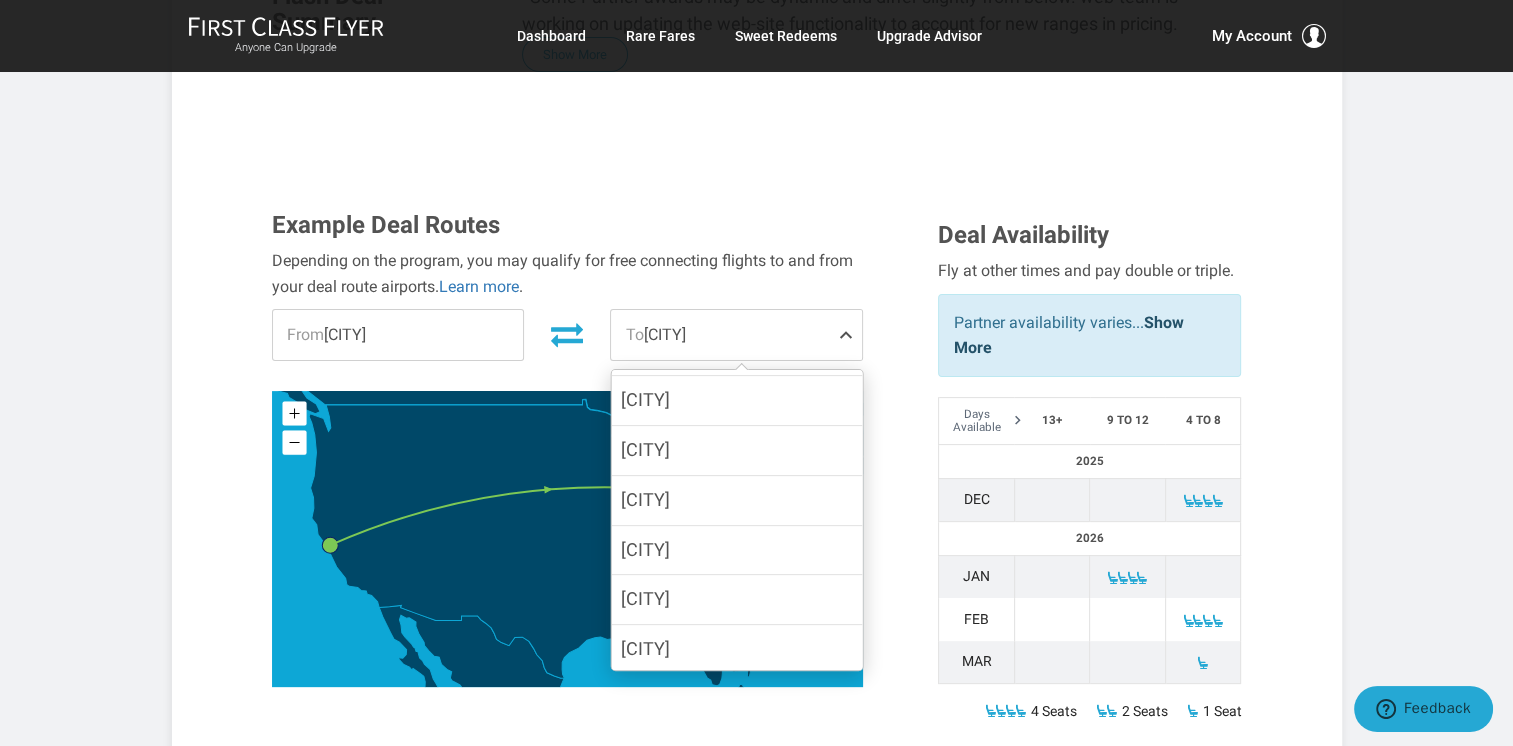 scroll, scrollTop: 0, scrollLeft: 0, axis: both 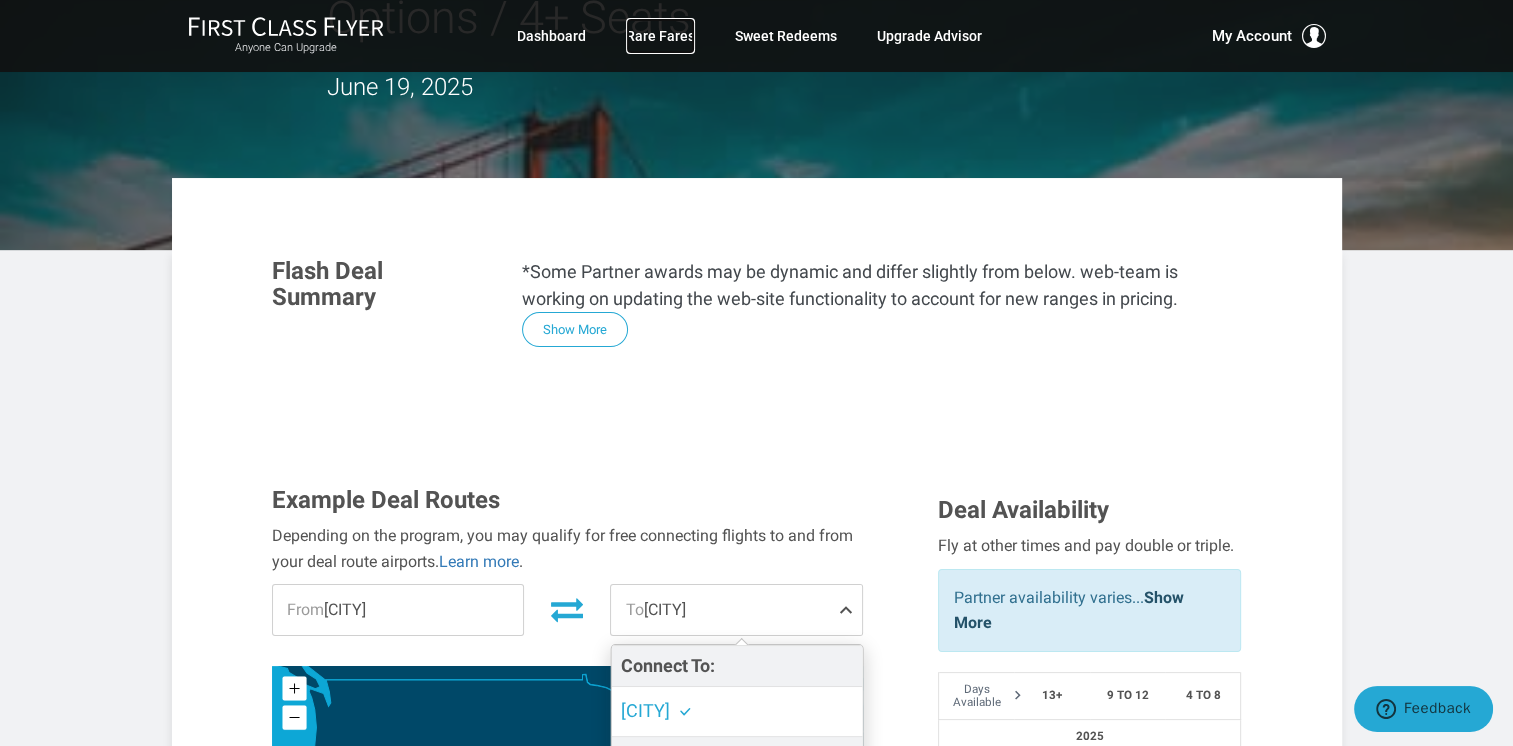 drag, startPoint x: 660, startPoint y: 35, endPoint x: 592, endPoint y: 46, distance: 68.88396 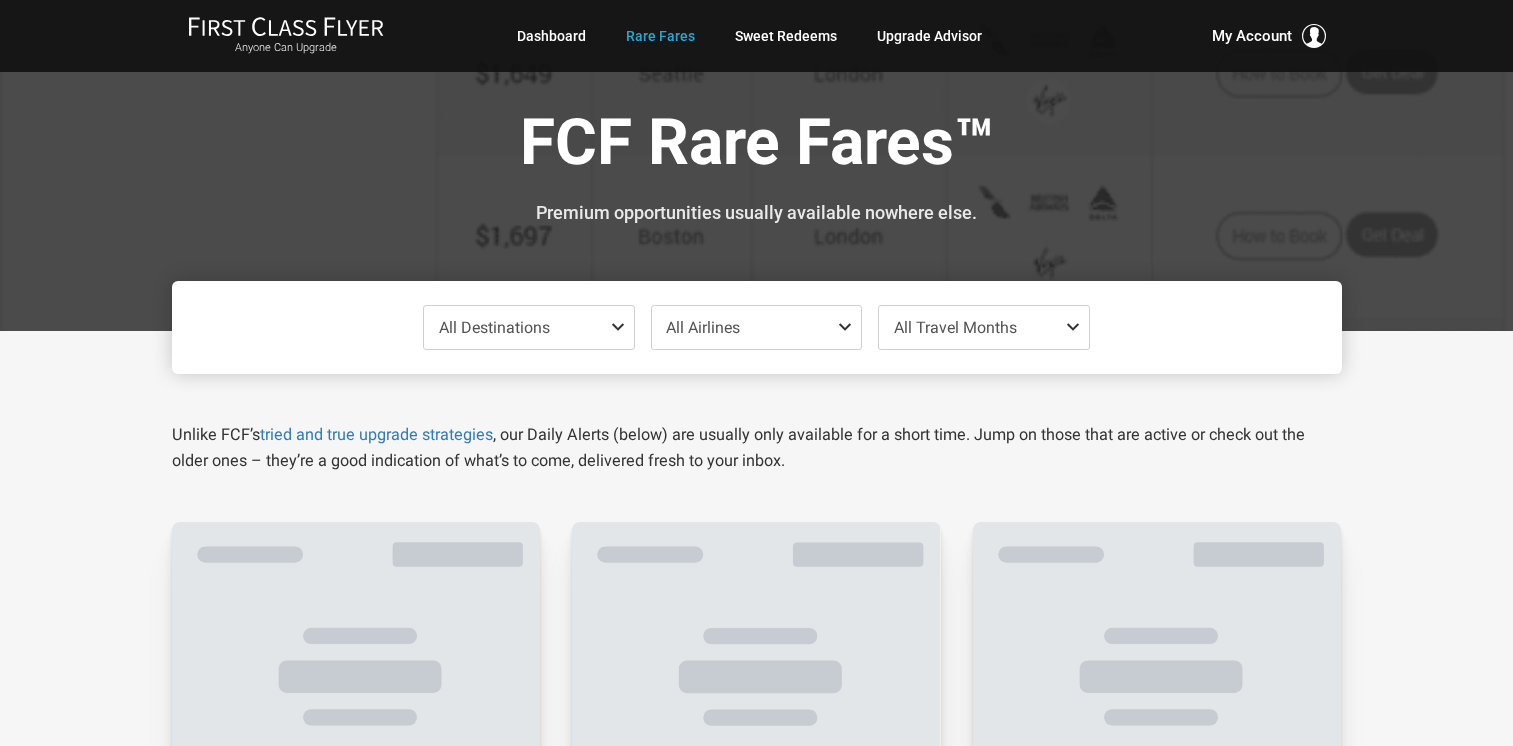 scroll, scrollTop: 0, scrollLeft: 0, axis: both 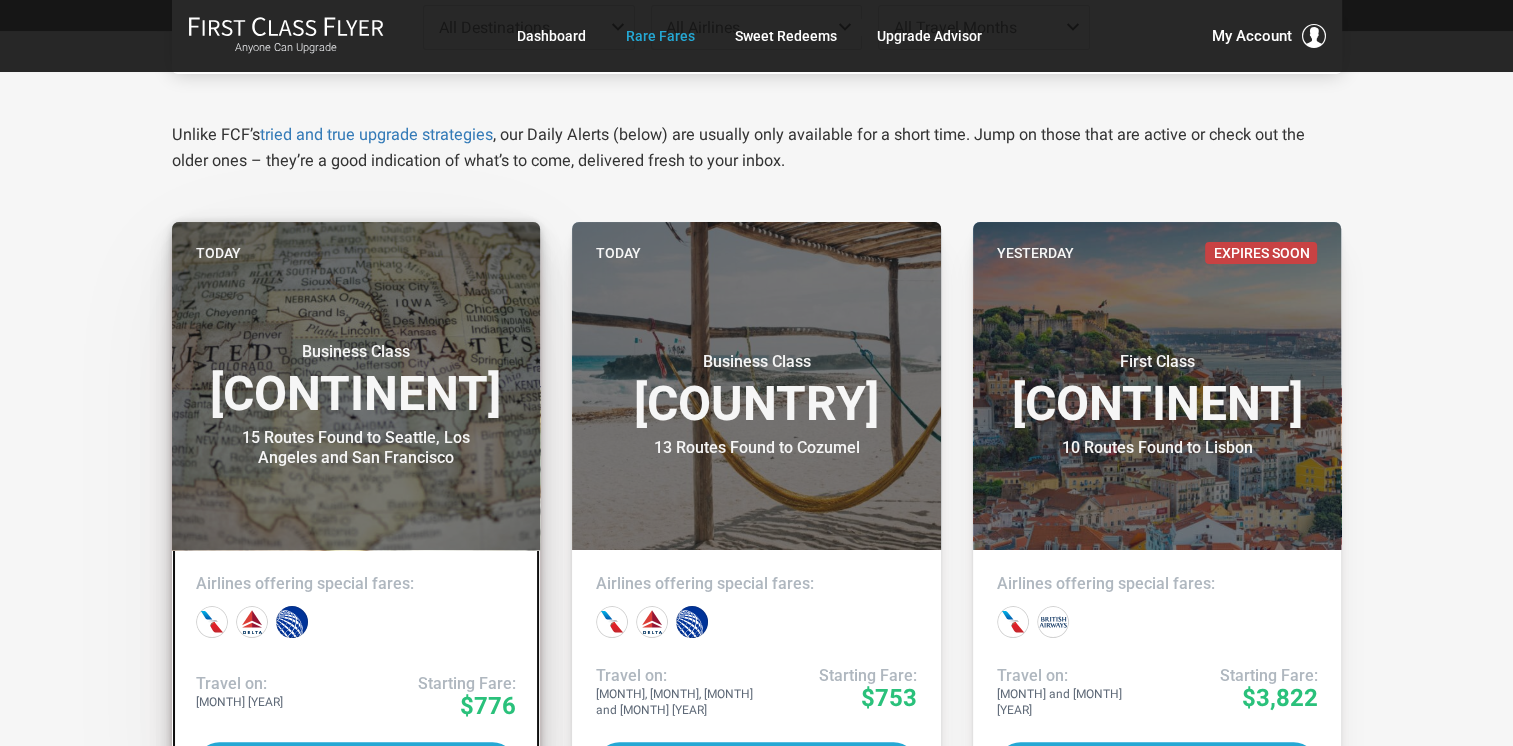 click on "Today Business Class  North America   15 Routes Found to Seattle, Los Angeles and San Francisco" at bounding box center (356, 386) 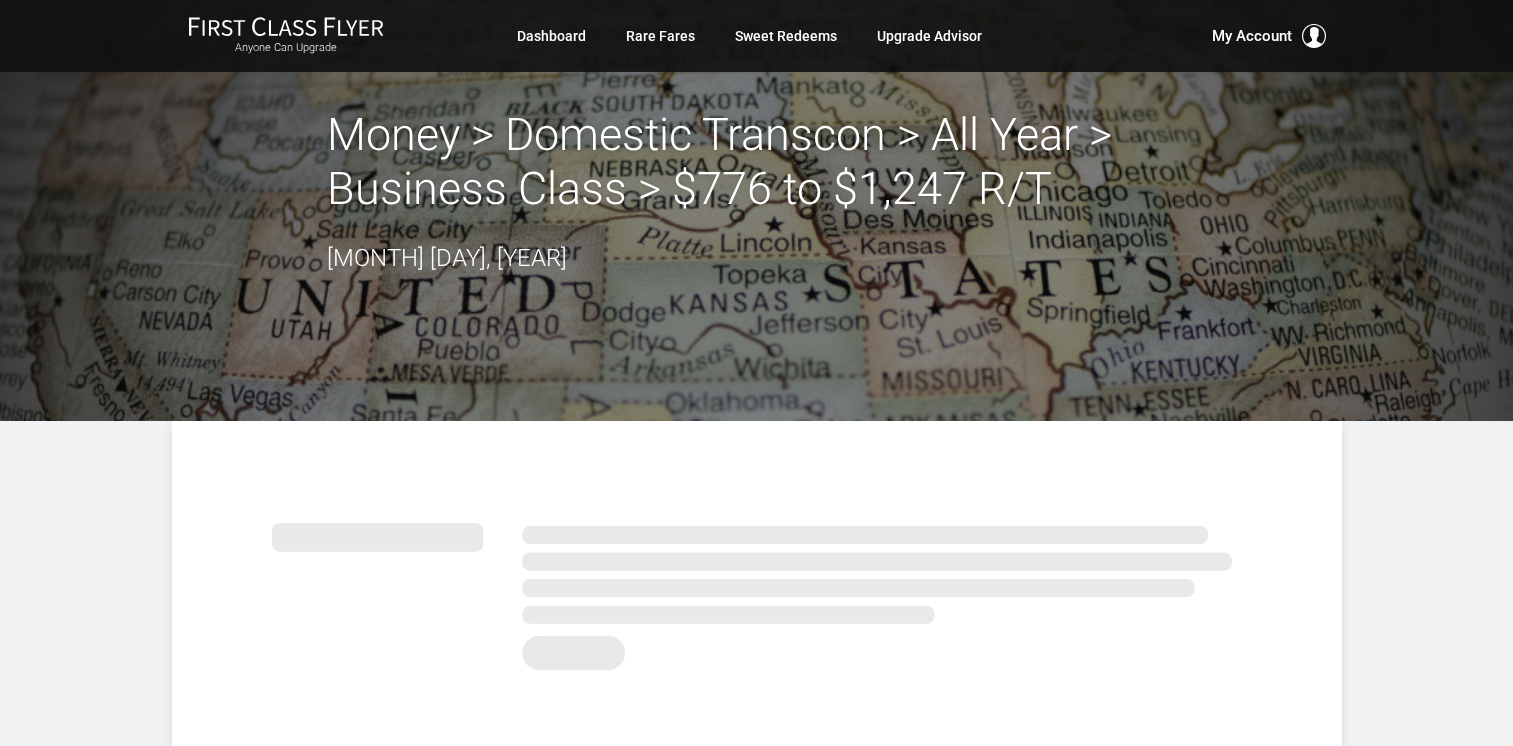 scroll, scrollTop: 0, scrollLeft: 0, axis: both 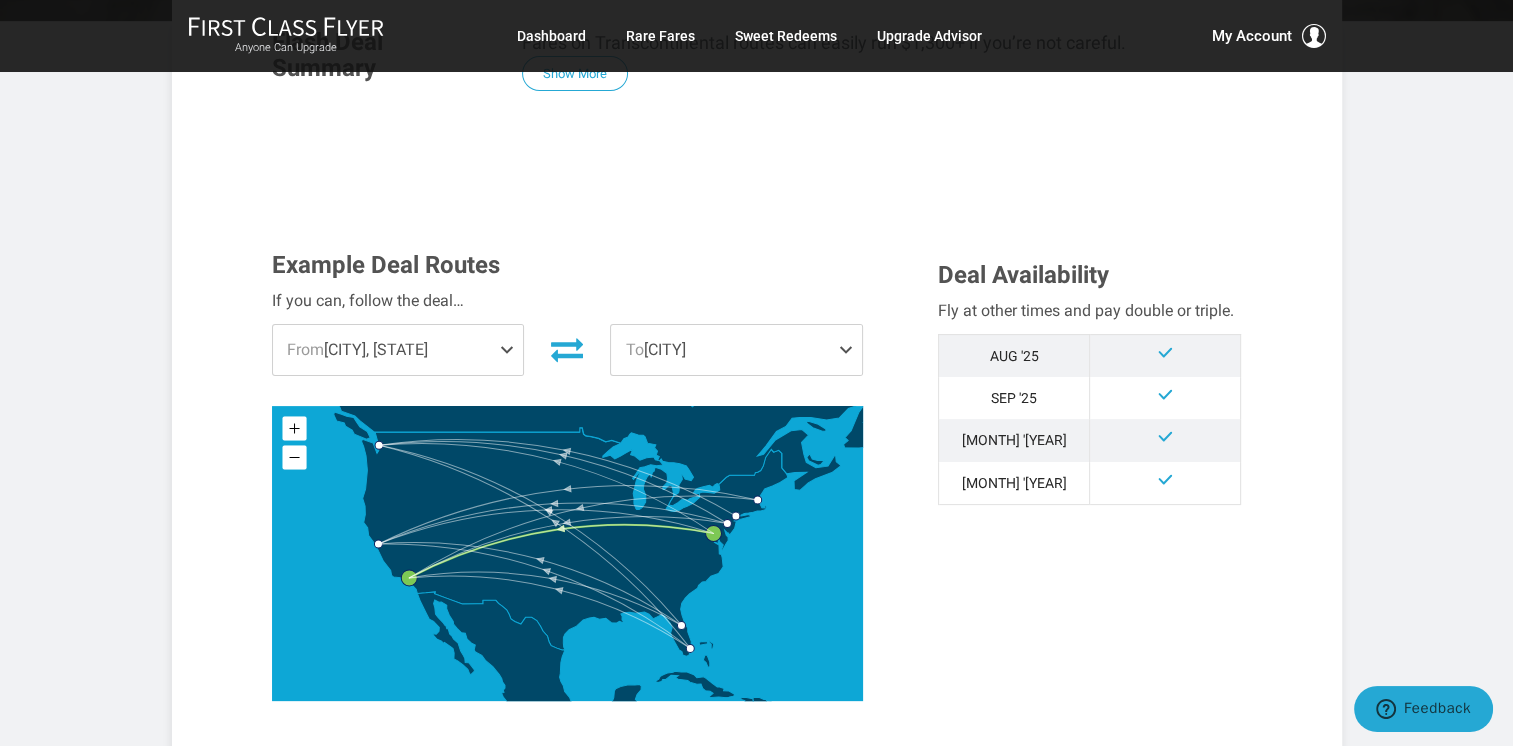 click at bounding box center [511, 350] 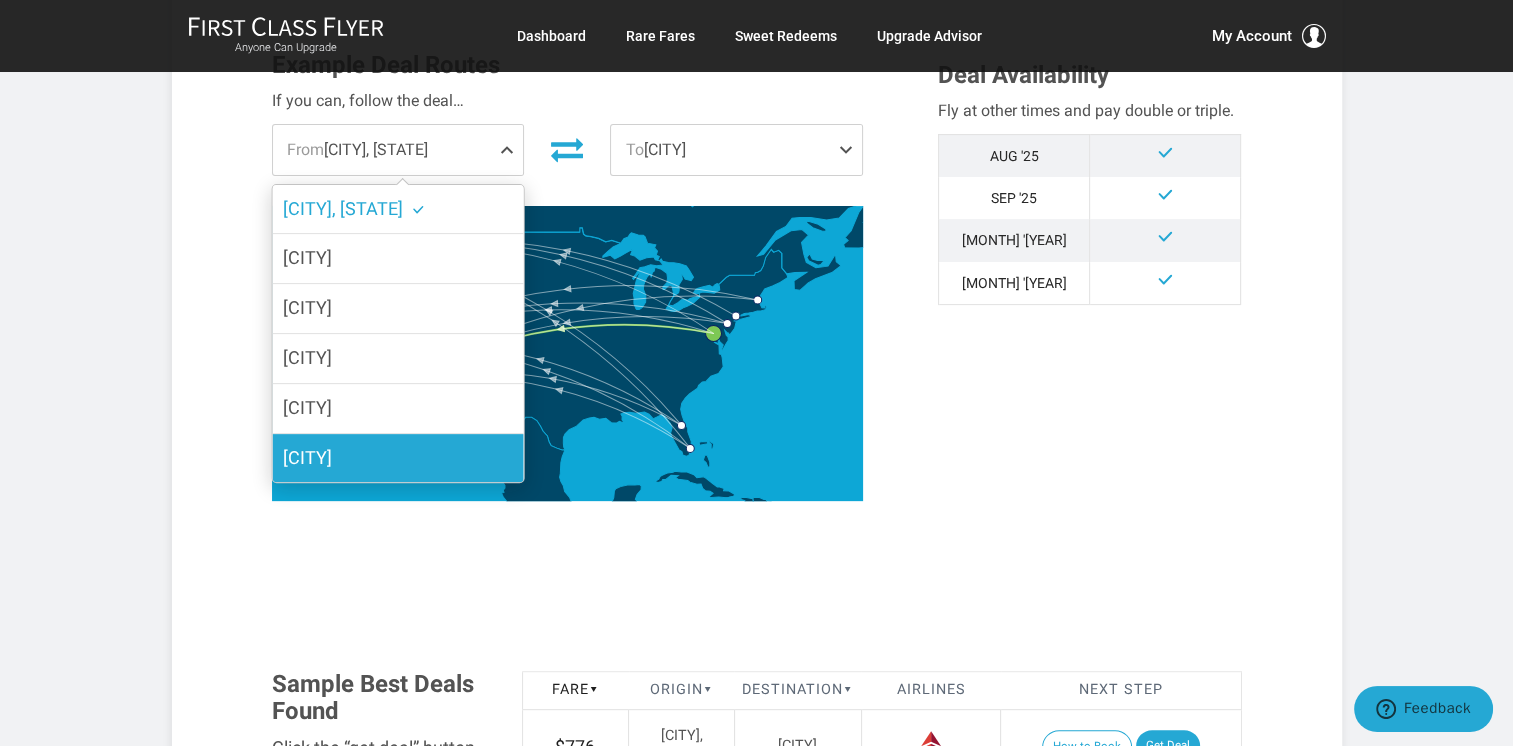 scroll, scrollTop: 500, scrollLeft: 0, axis: vertical 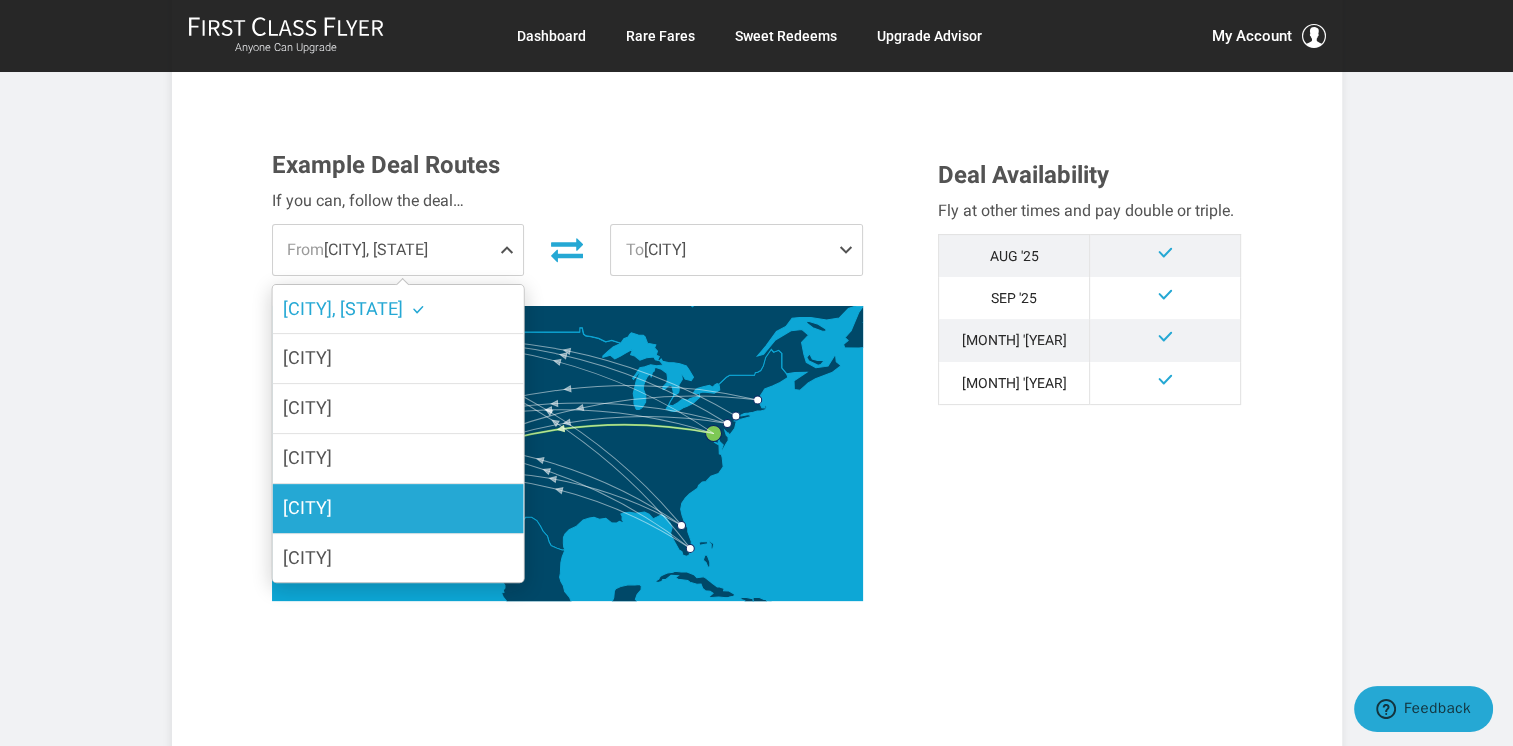 click on "New York" at bounding box center (397, 508) 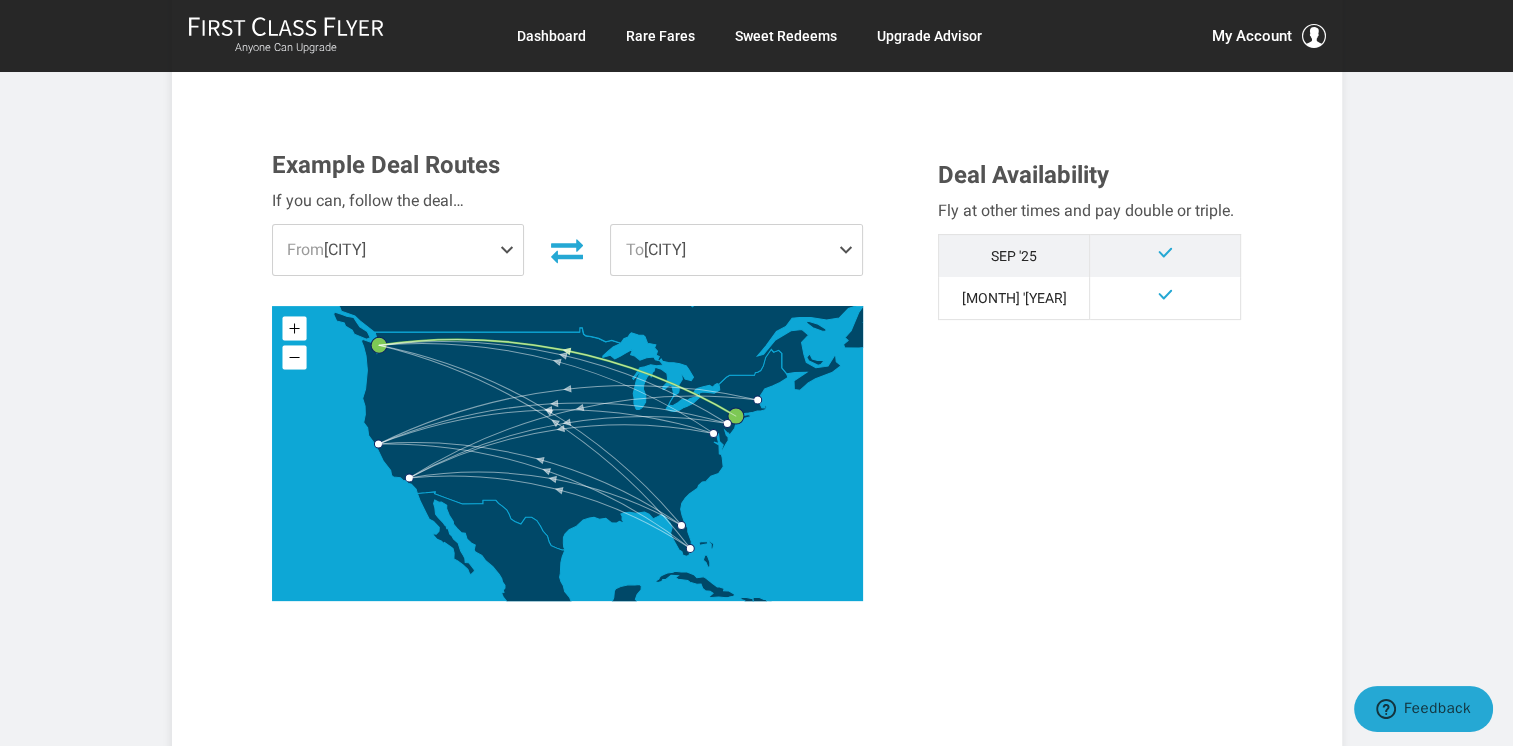 click at bounding box center (567, 251) 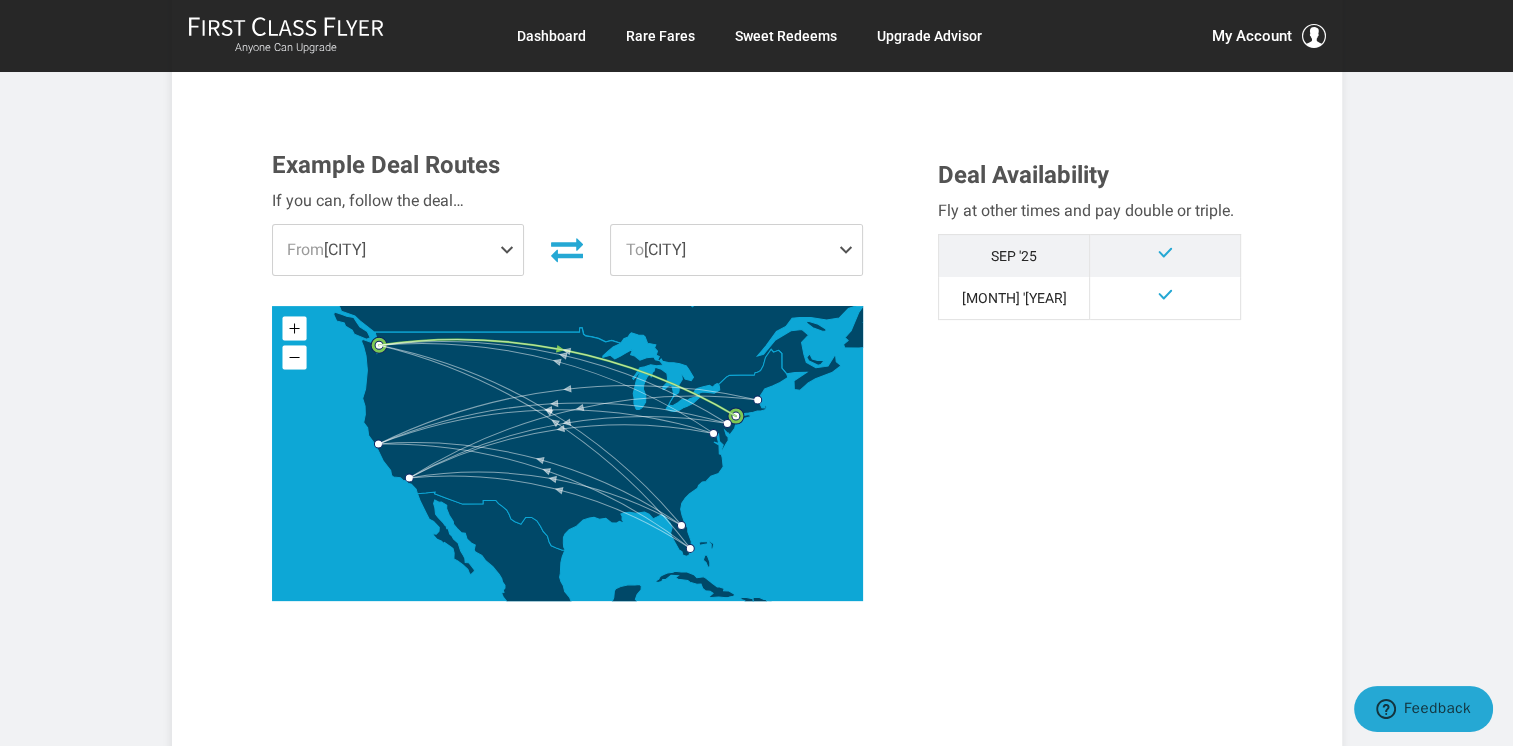 click at bounding box center [511, 250] 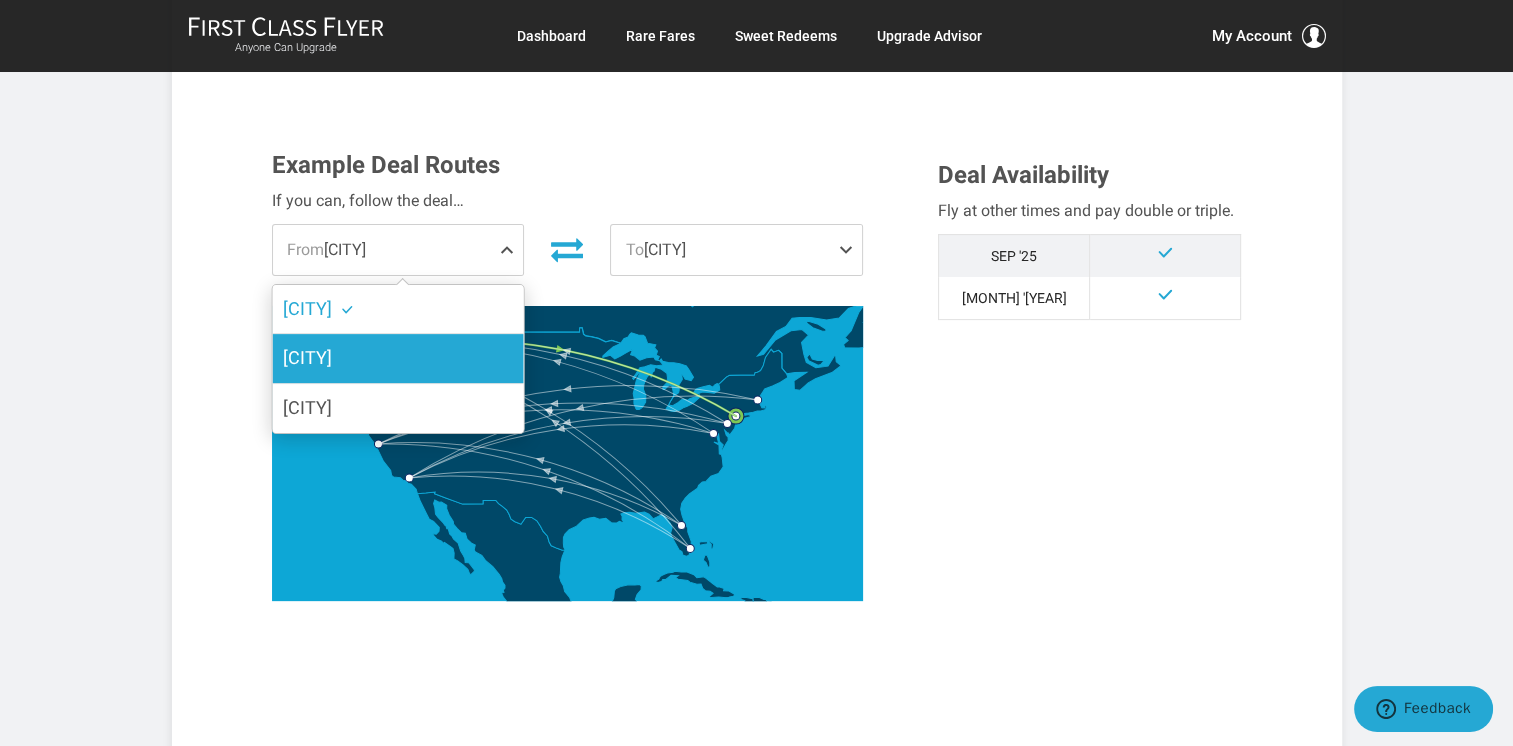 click on "Los Angeles" at bounding box center [306, 357] 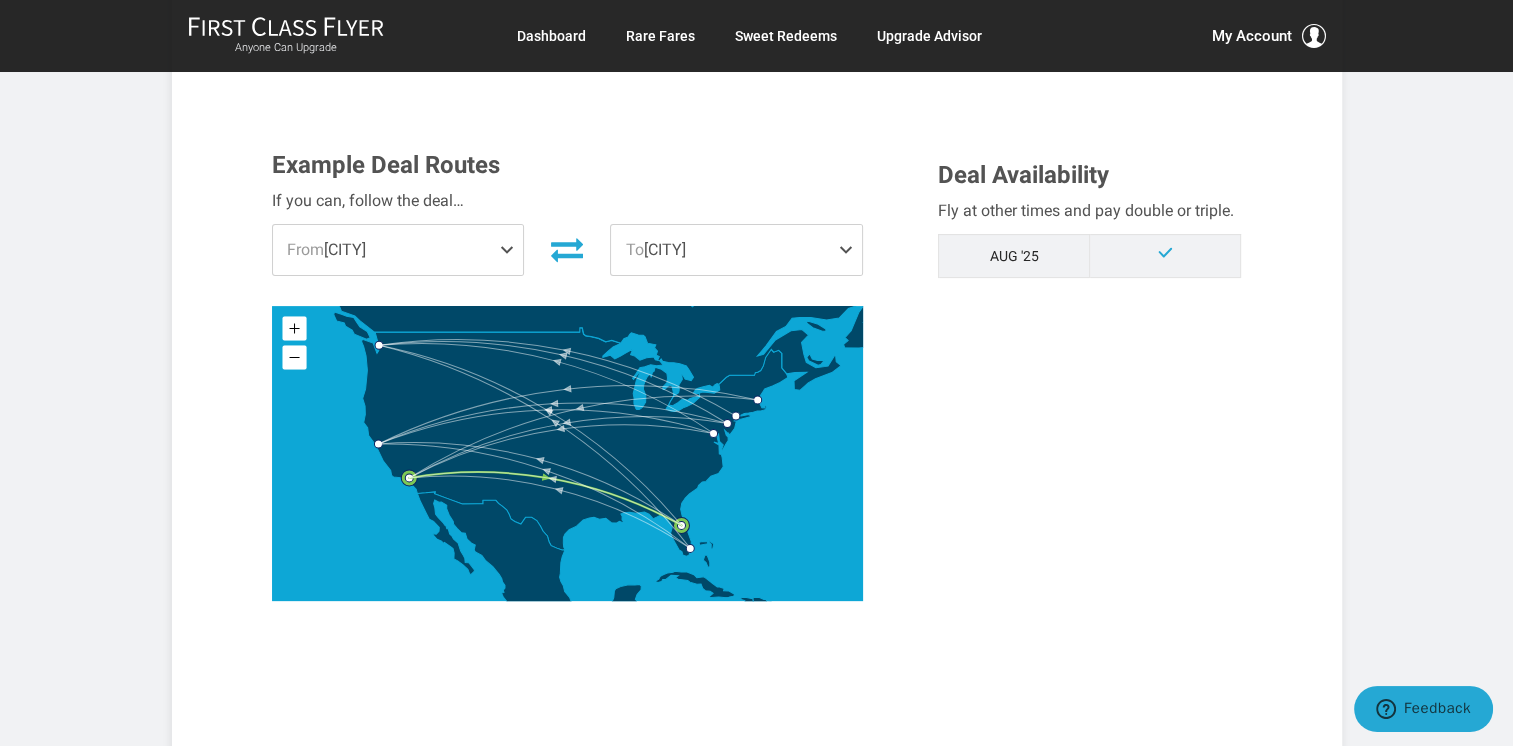 click at bounding box center (850, 250) 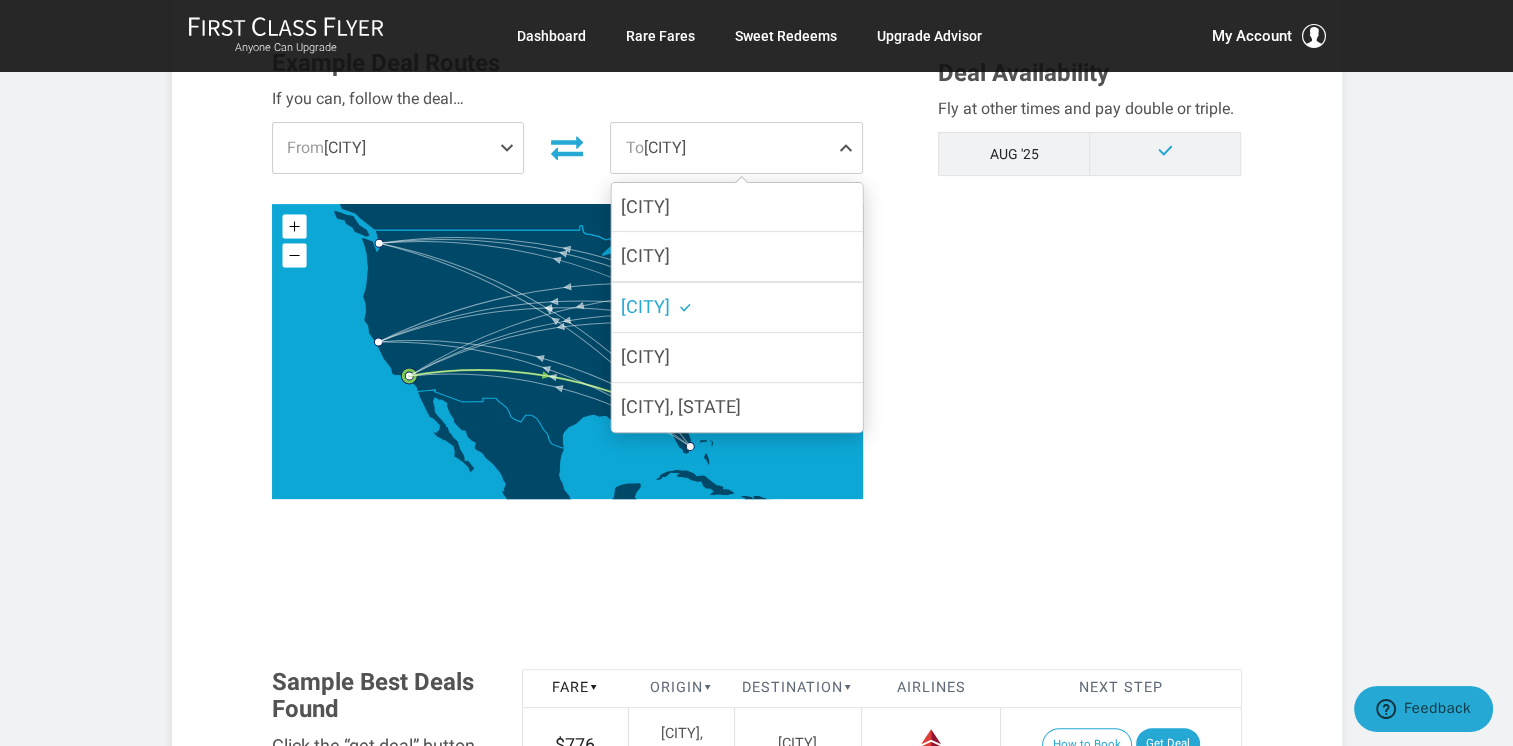 scroll, scrollTop: 600, scrollLeft: 0, axis: vertical 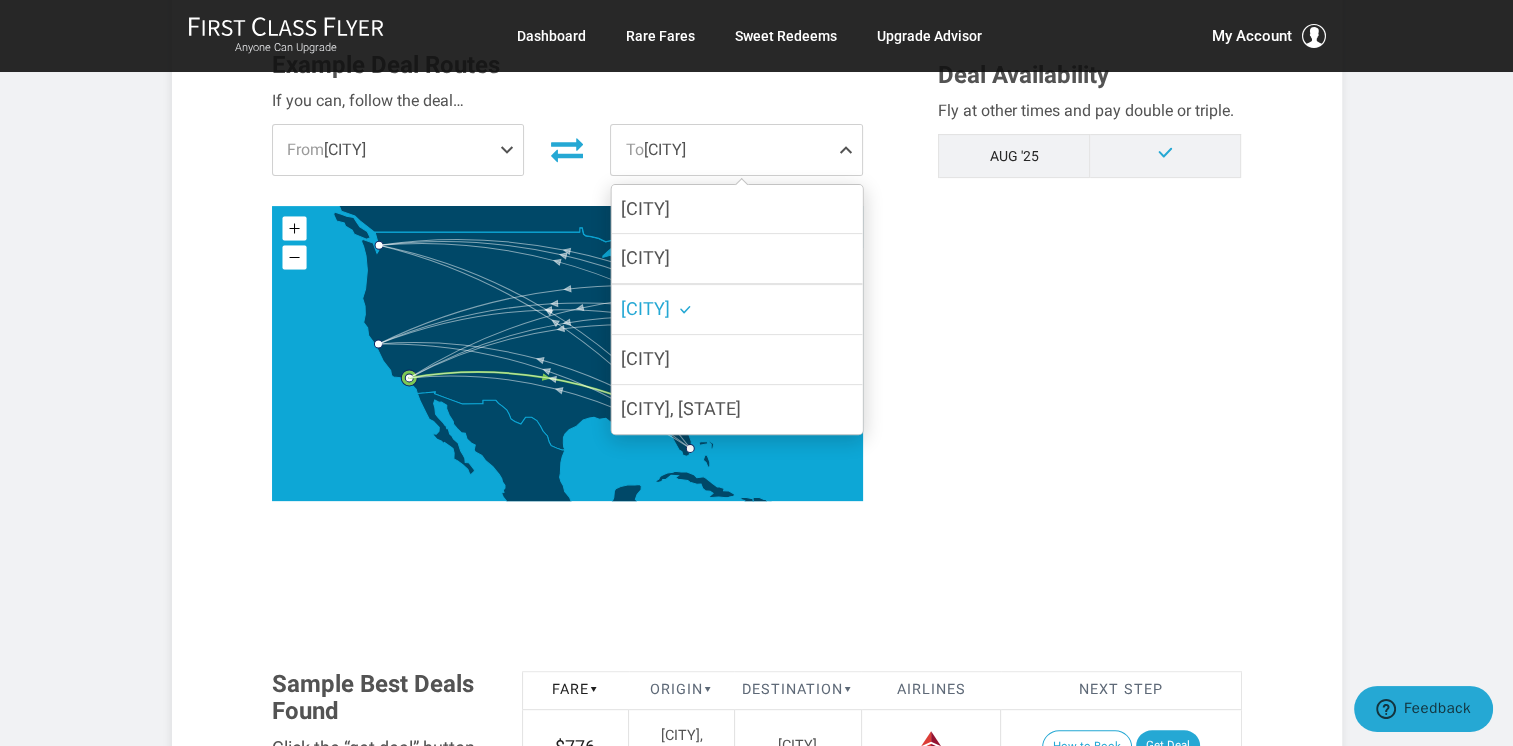 click at bounding box center (850, 150) 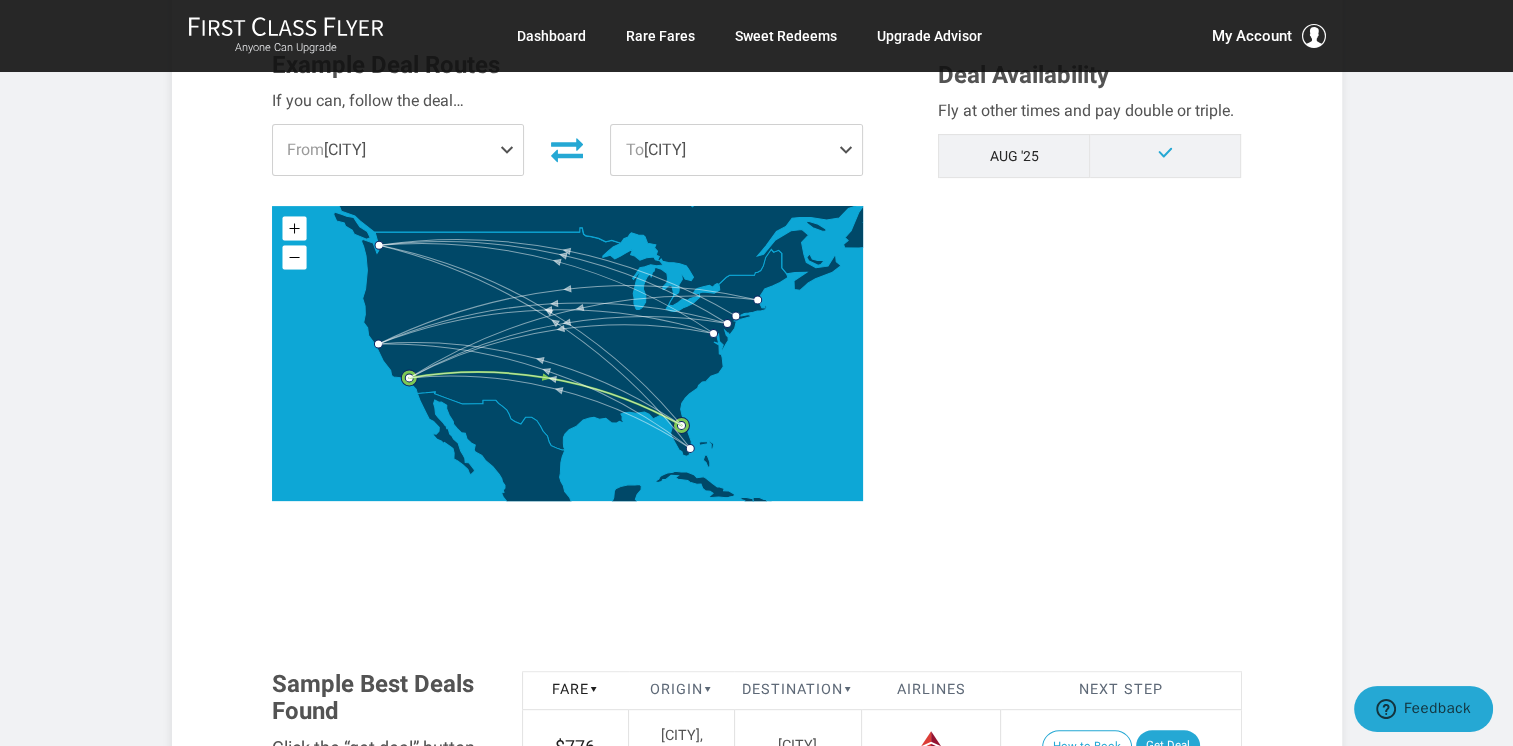 click at bounding box center [511, 150] 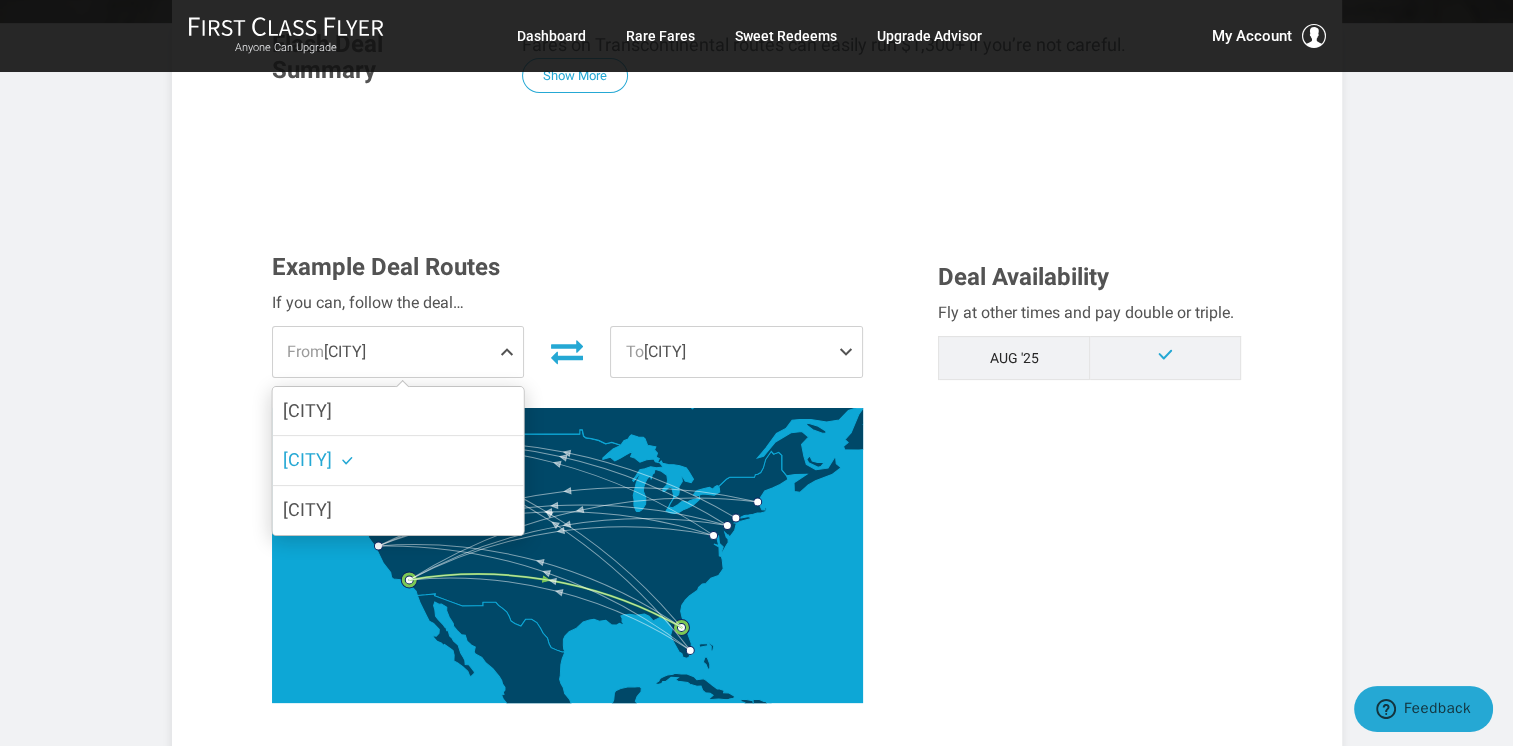 scroll, scrollTop: 400, scrollLeft: 0, axis: vertical 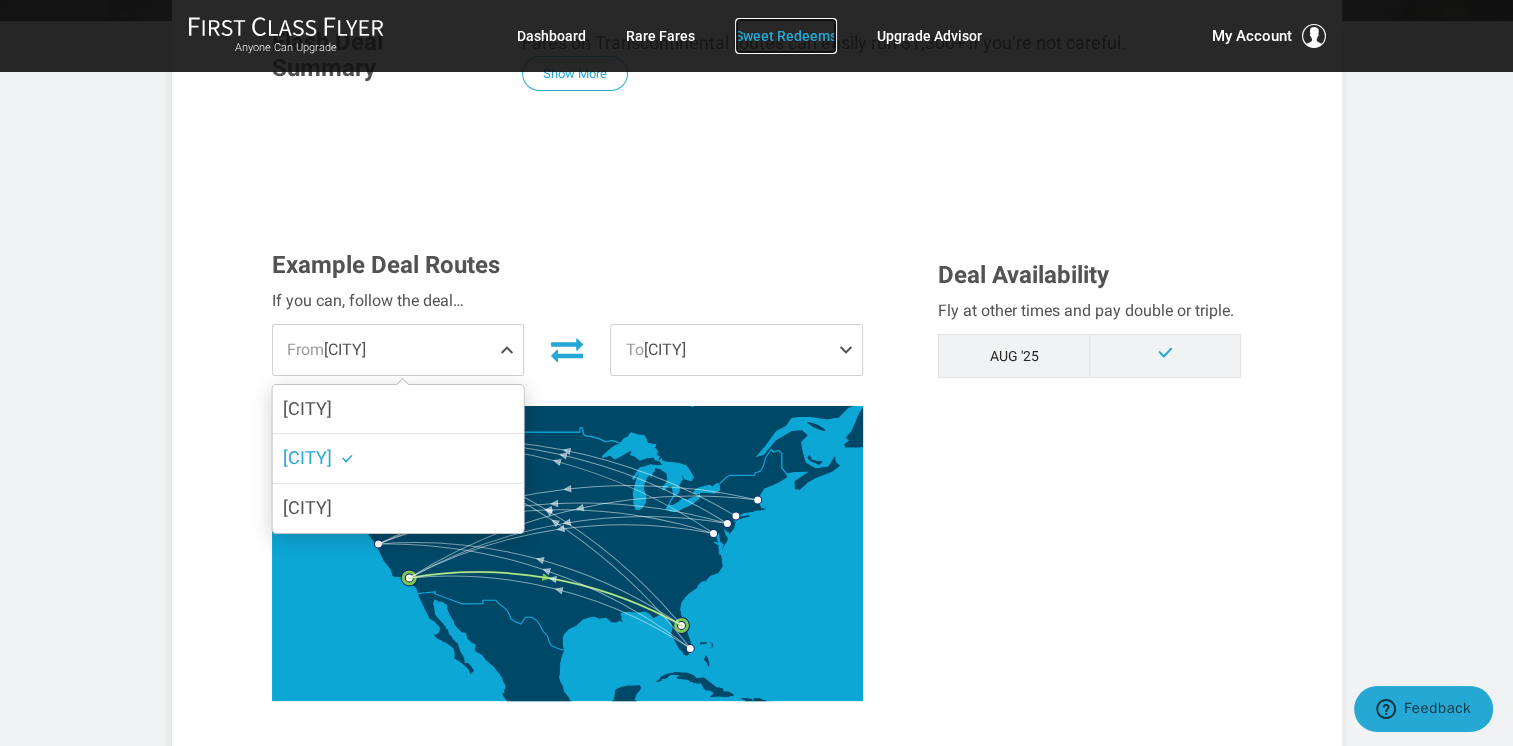 click on "Sweet Redeems" at bounding box center (786, 36) 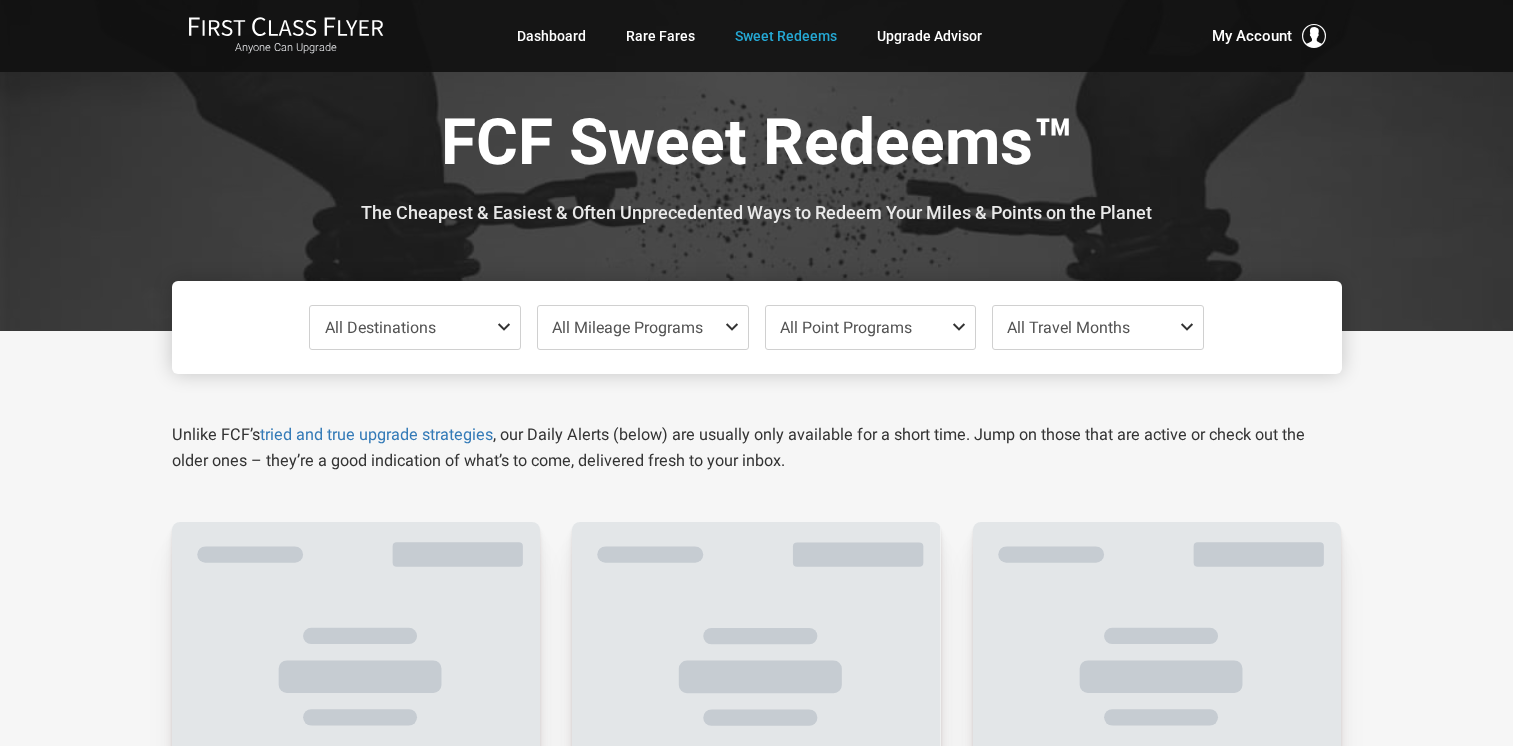 scroll, scrollTop: 0, scrollLeft: 0, axis: both 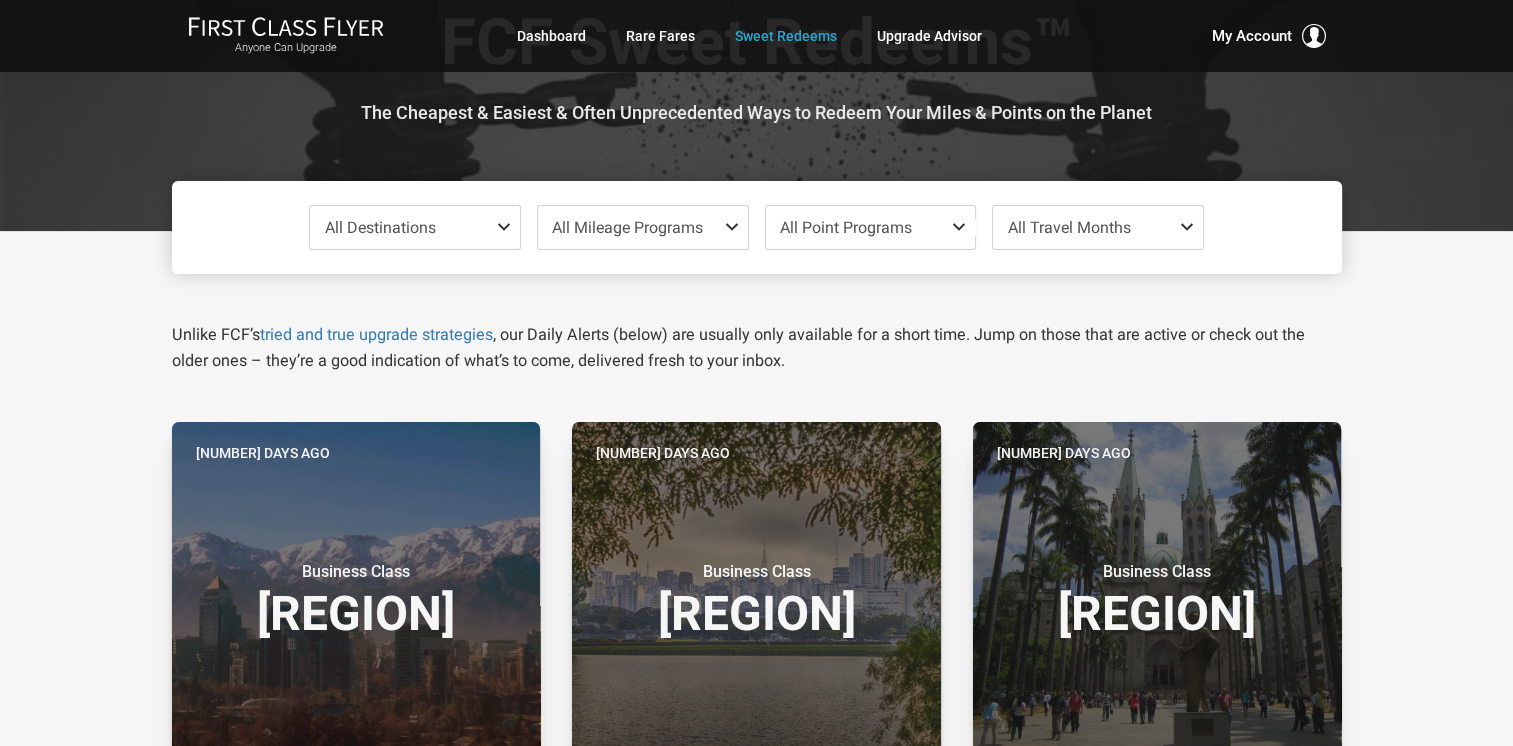 click at bounding box center [508, 227] 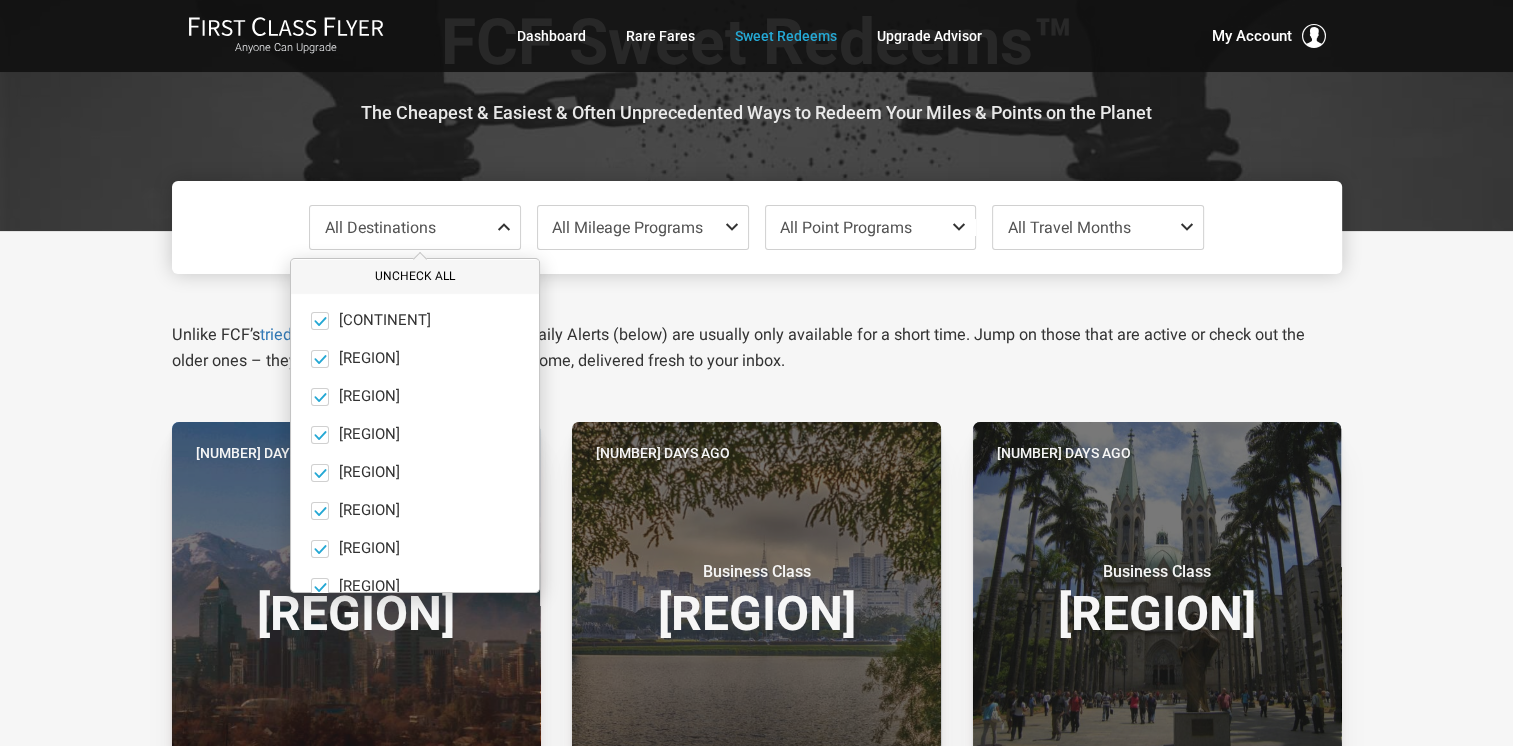 click on "Uncheck All" at bounding box center (415, 276) 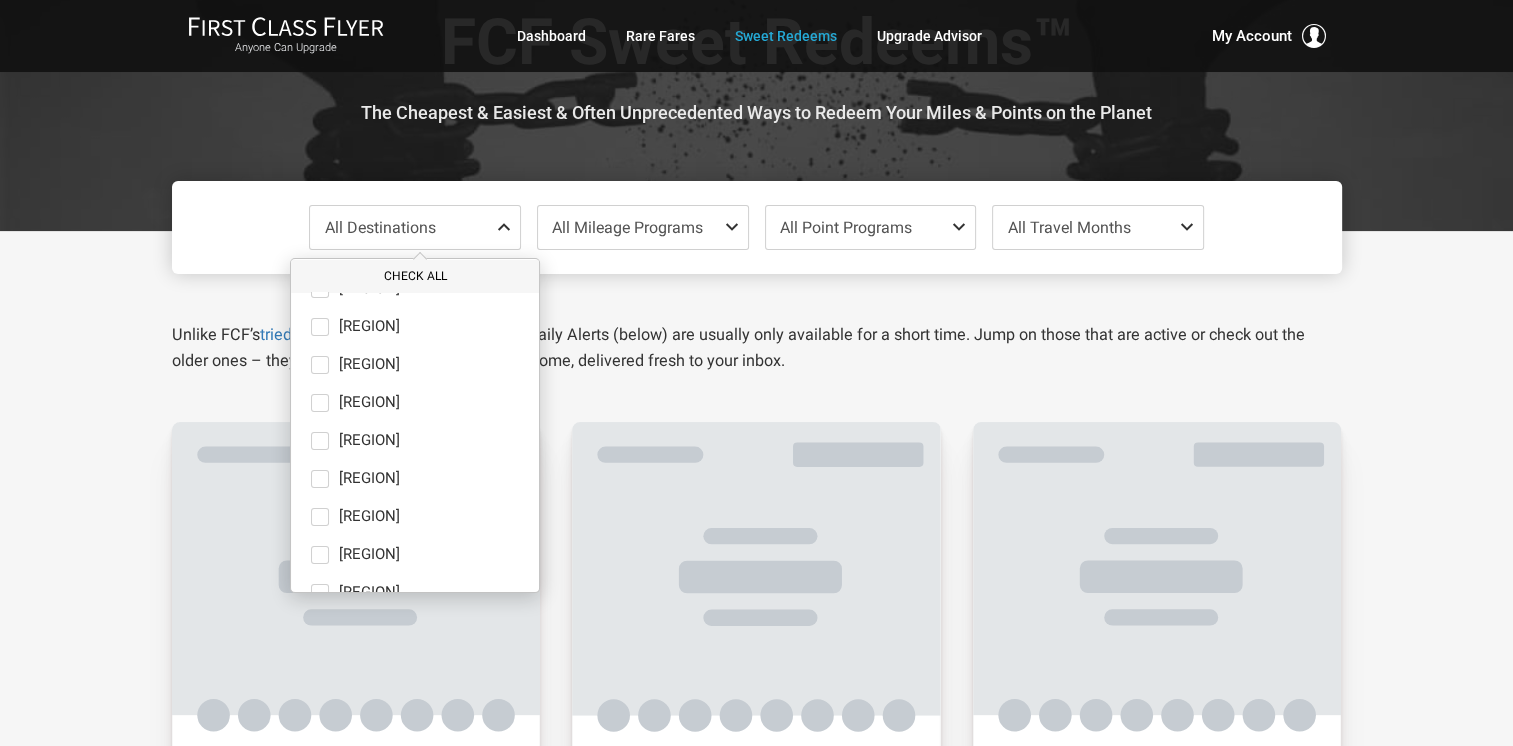 scroll, scrollTop: 138, scrollLeft: 0, axis: vertical 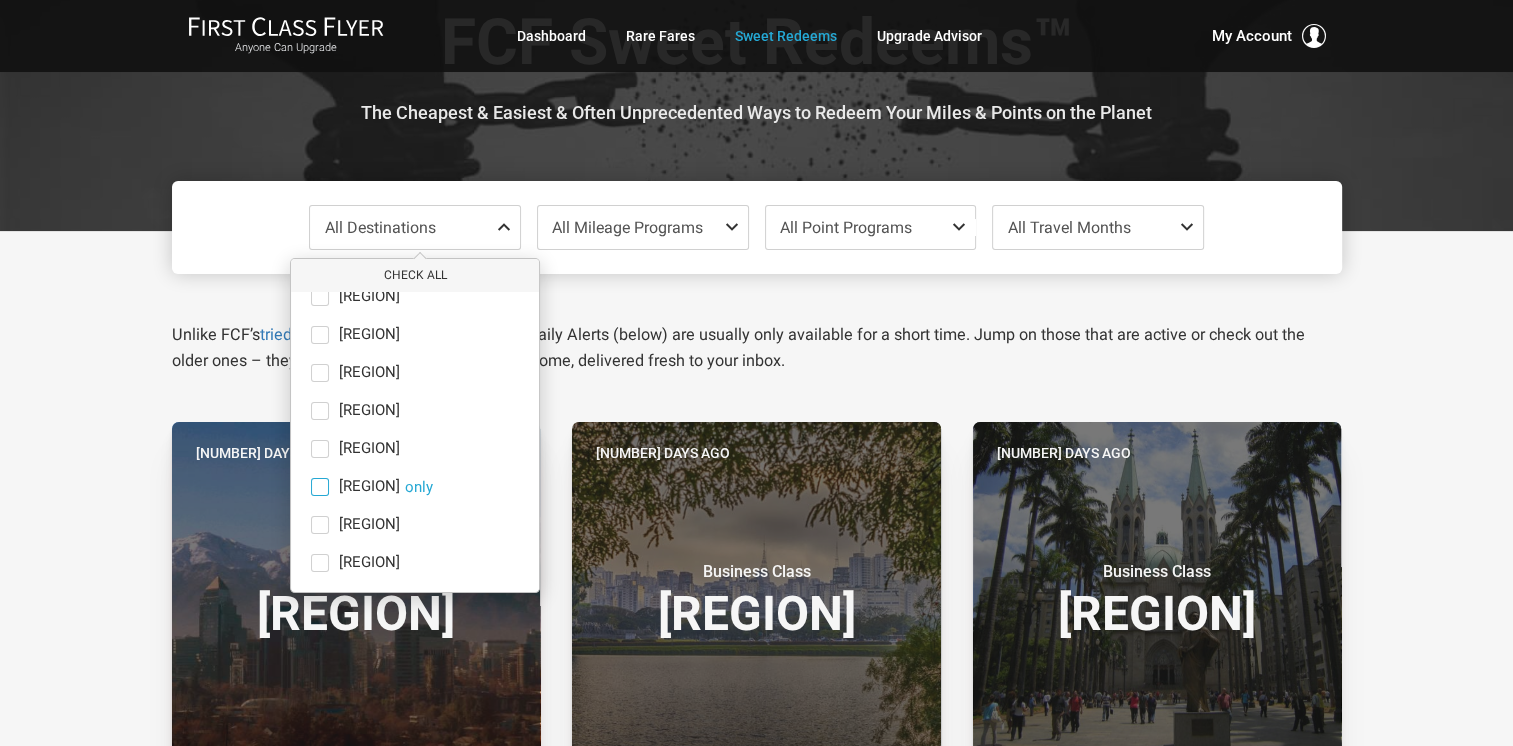 drag, startPoint x: 316, startPoint y: 488, endPoint x: 338, endPoint y: 443, distance: 50.08992 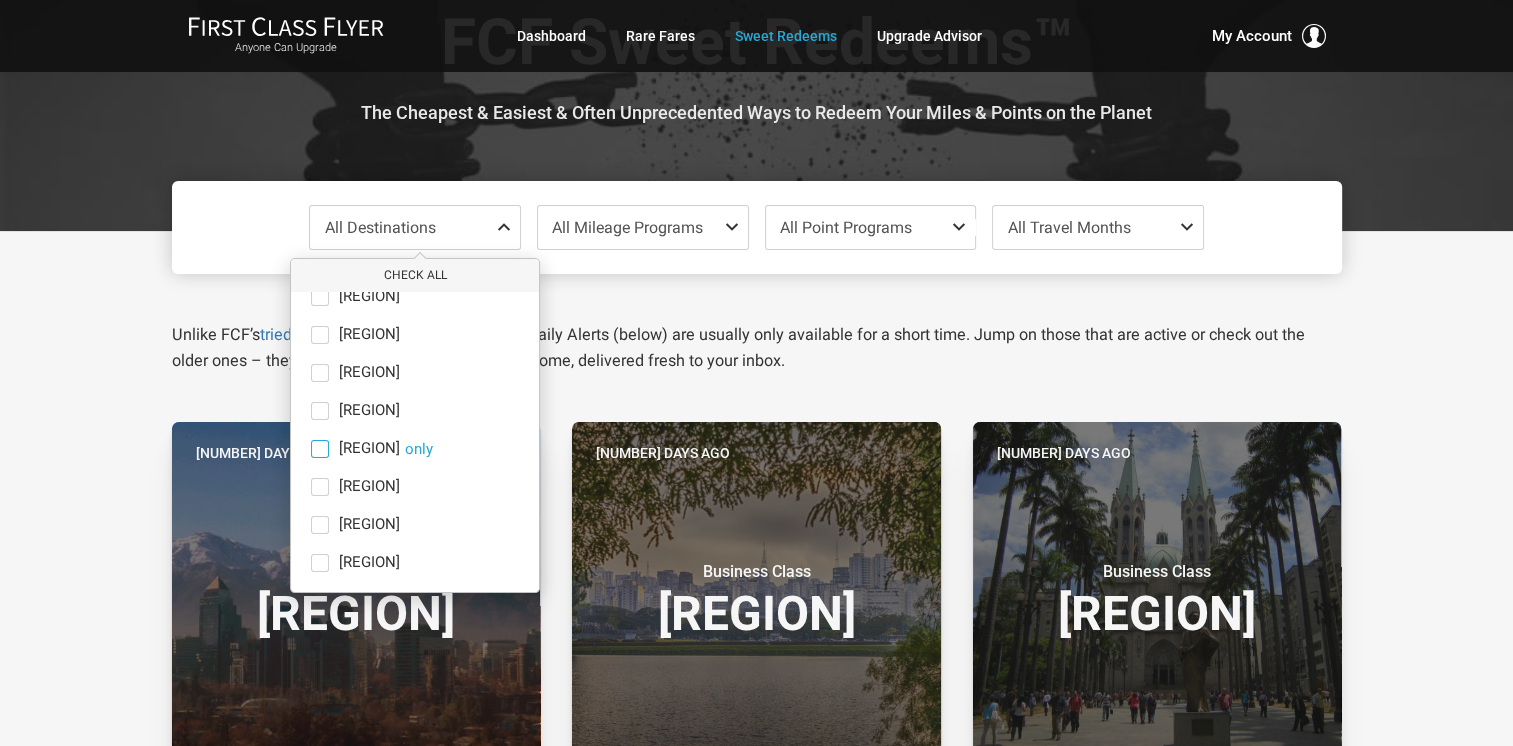 click at bounding box center [320, 487] 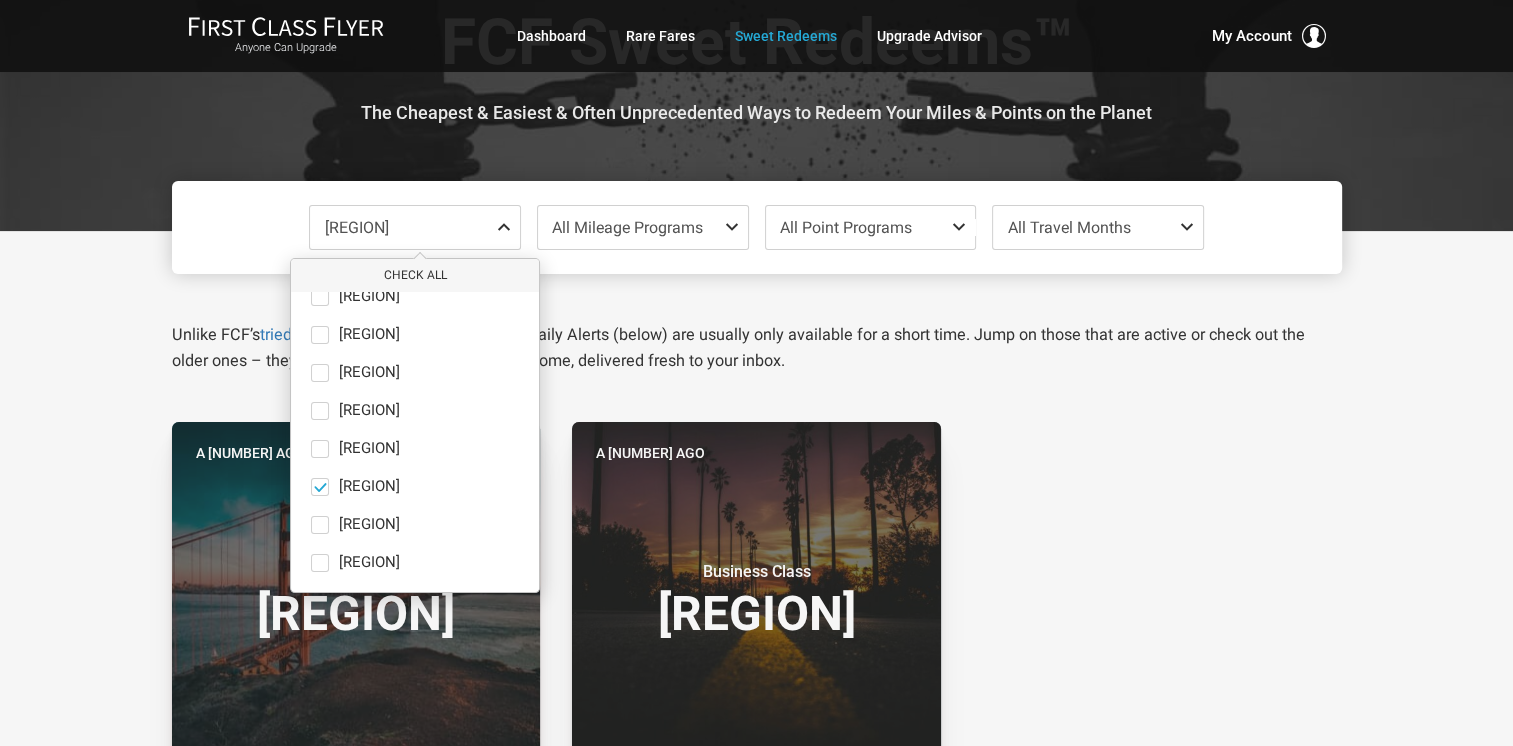 click at bounding box center [508, 227] 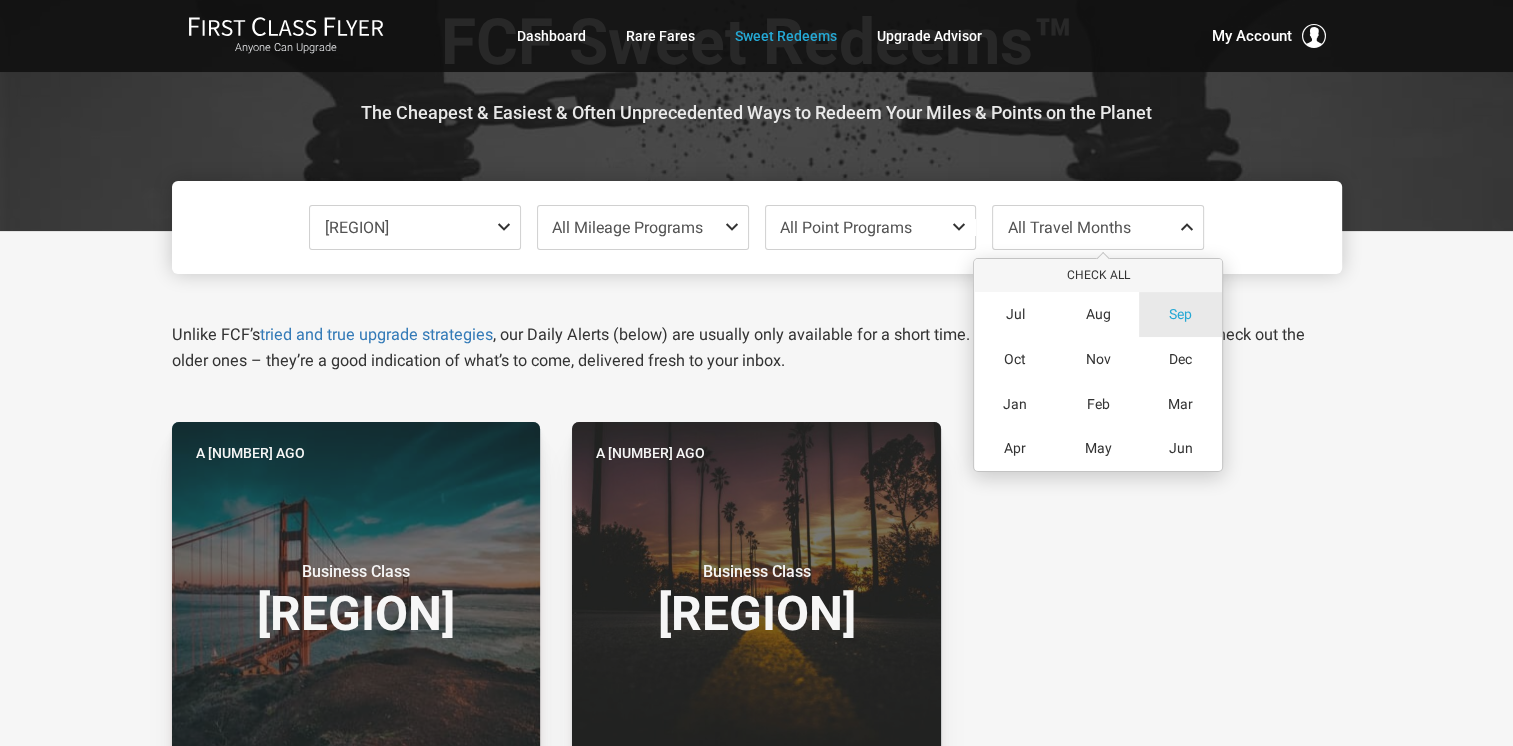 click on "Sep" at bounding box center (1015, 314) 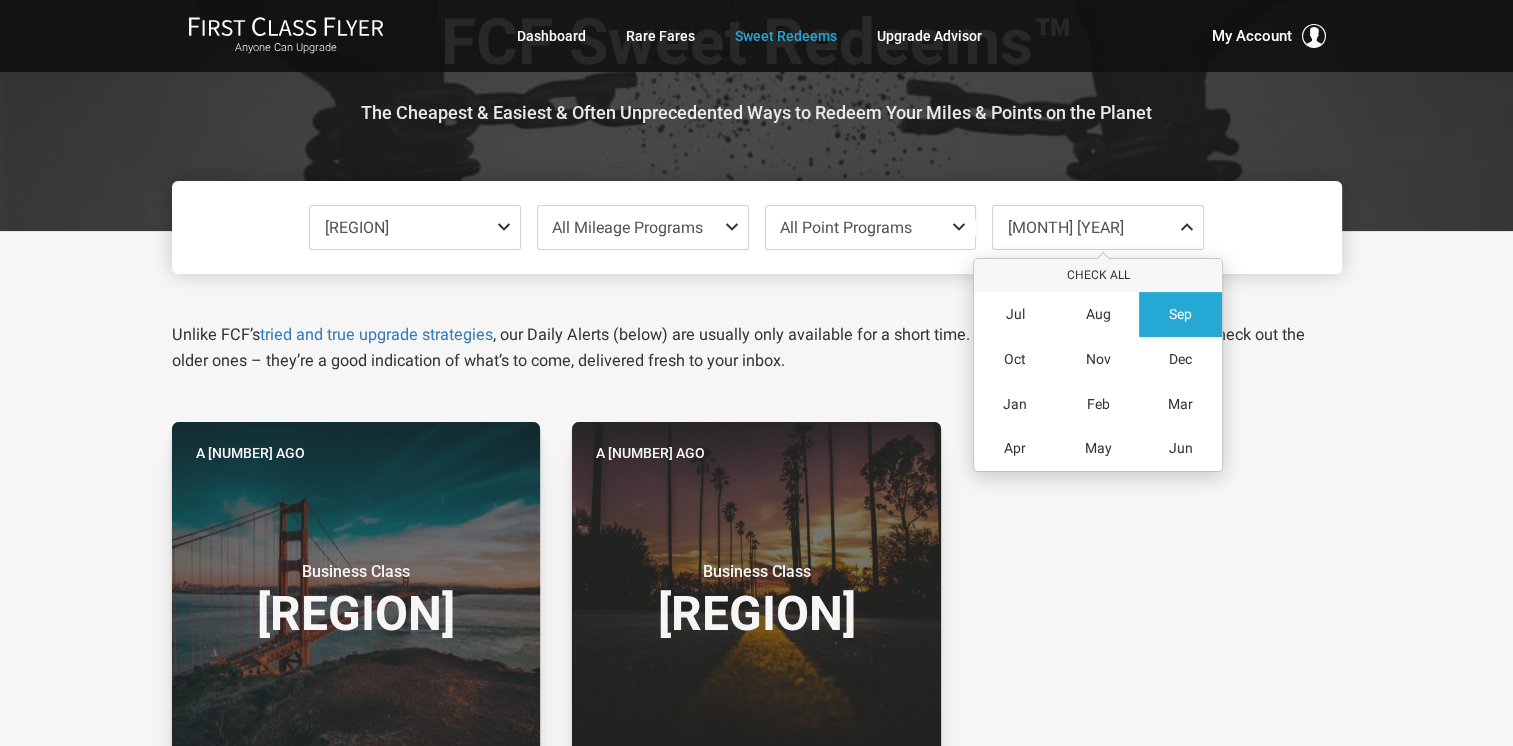 click on "Unlike FCF’s  tried and true upgrade strategies , our Daily Alerts (below) are usually only available for a short time. Jump on those that are active or check out the older ones – they’re a good indication of what’s to come, delivered fresh to your inbox." at bounding box center (757, 324) 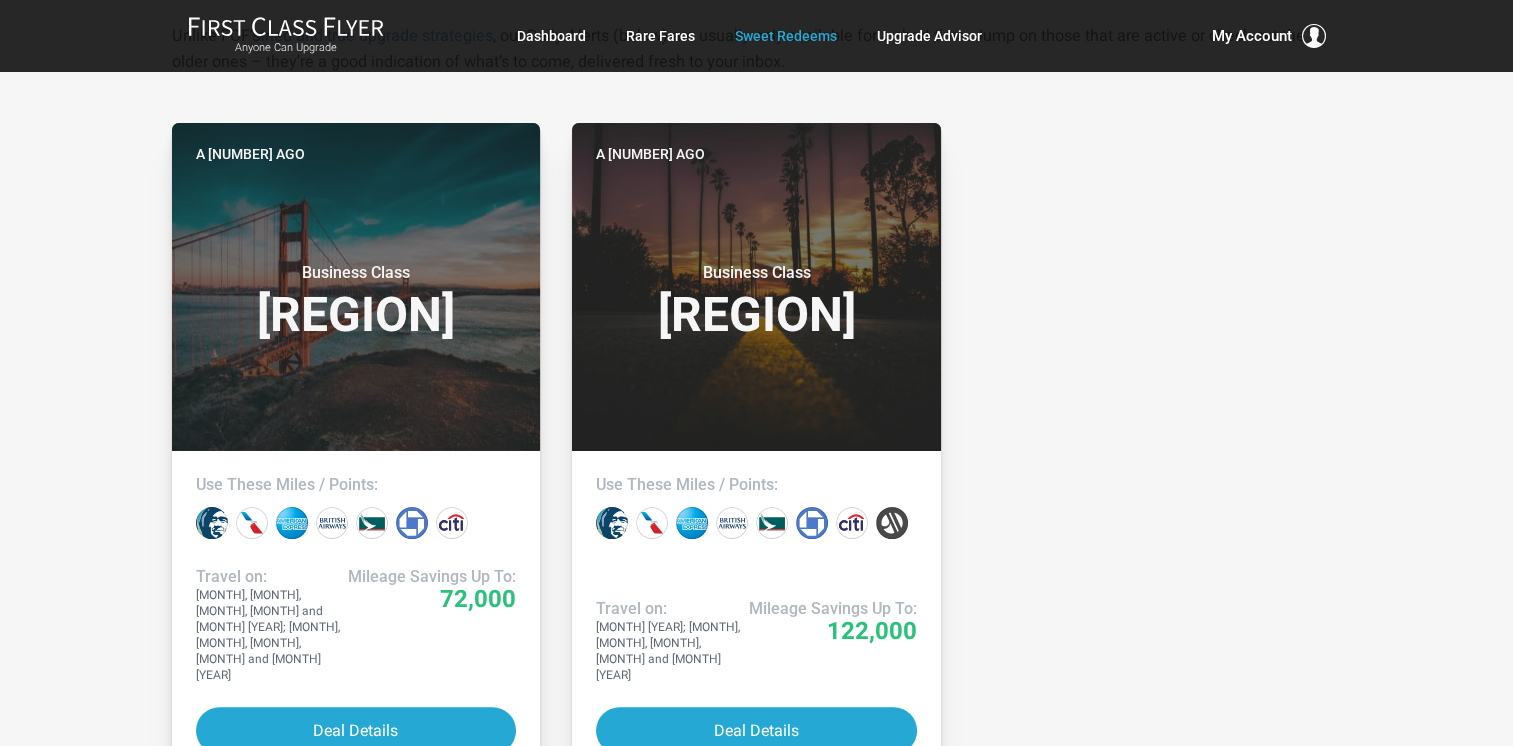 scroll, scrollTop: 400, scrollLeft: 0, axis: vertical 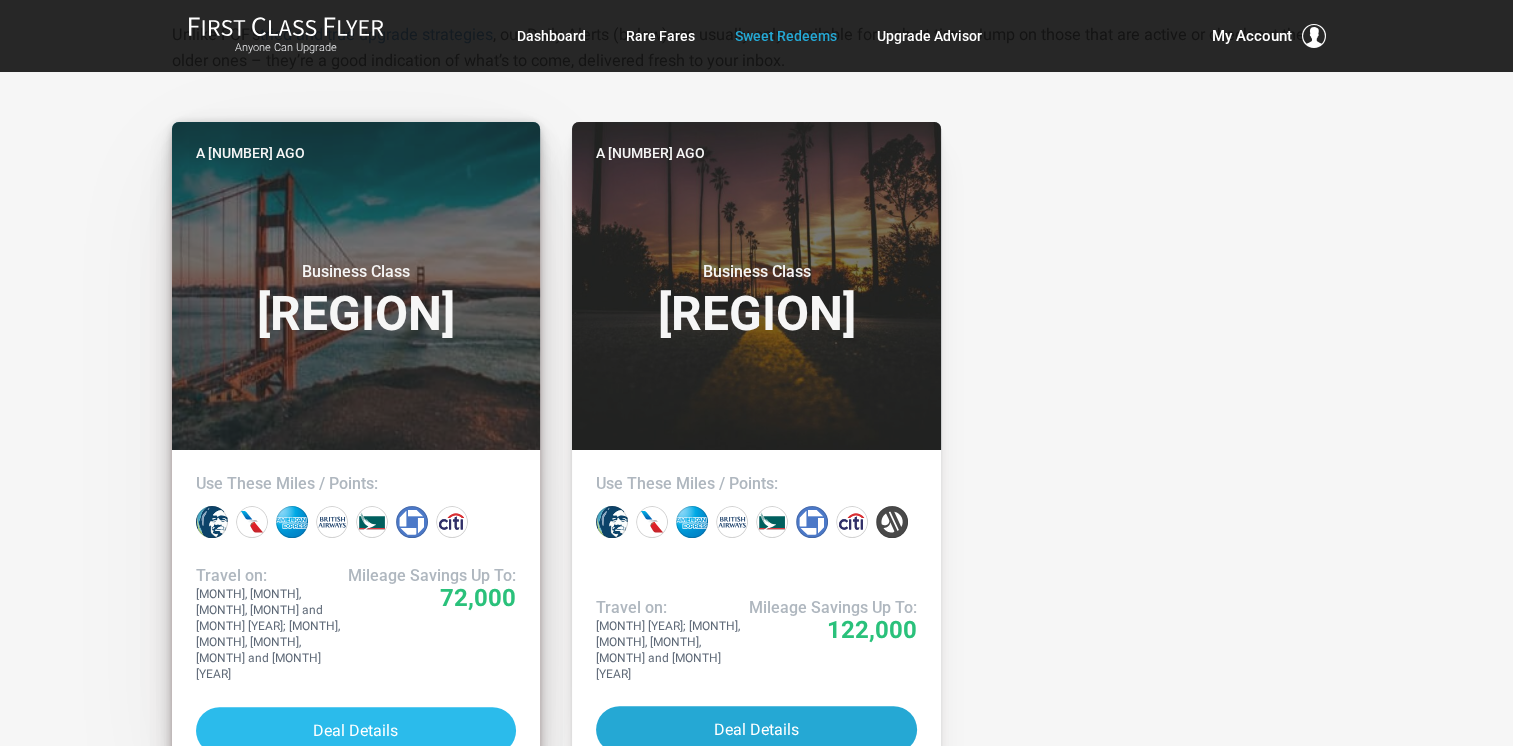 click on "Deal Details" at bounding box center (356, 730) 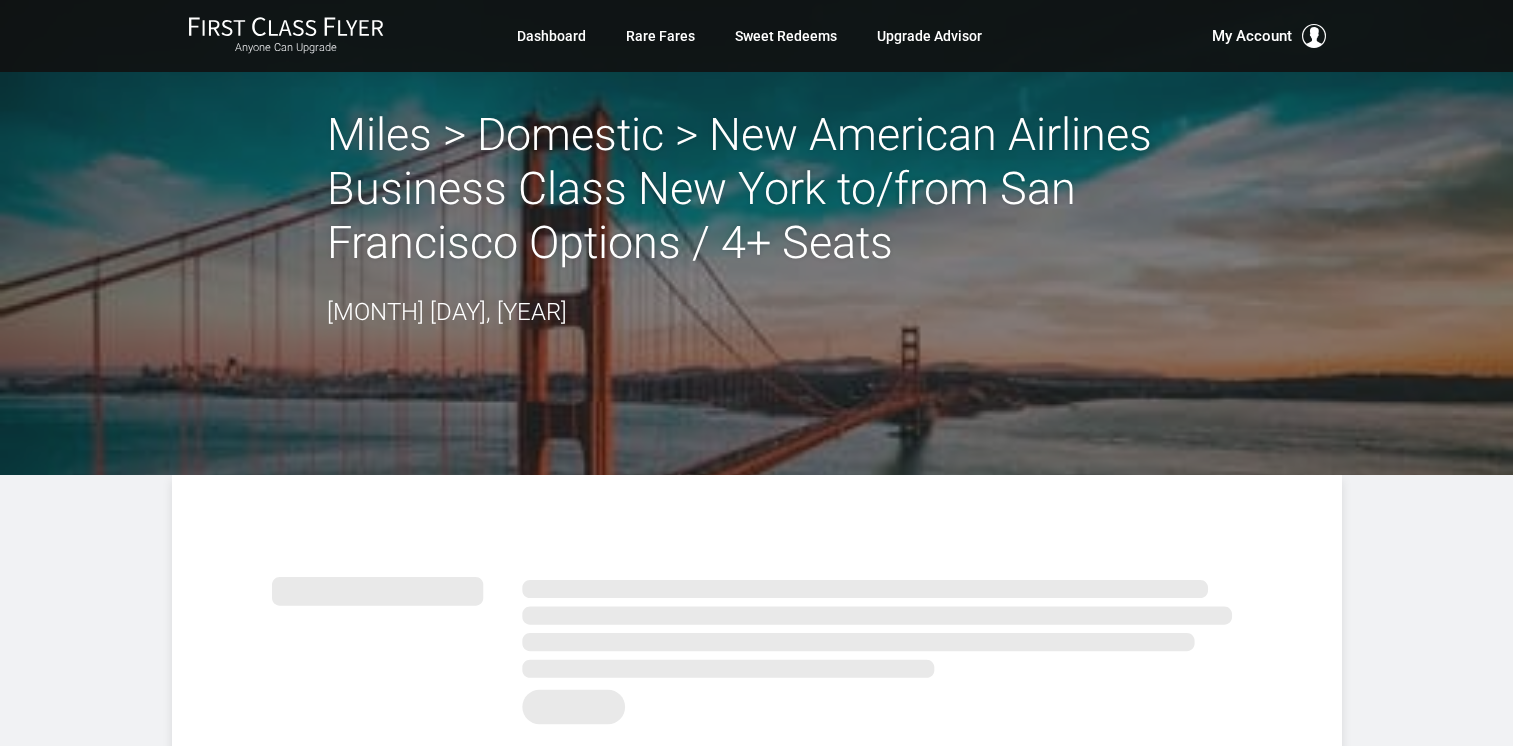 scroll, scrollTop: 0, scrollLeft: 0, axis: both 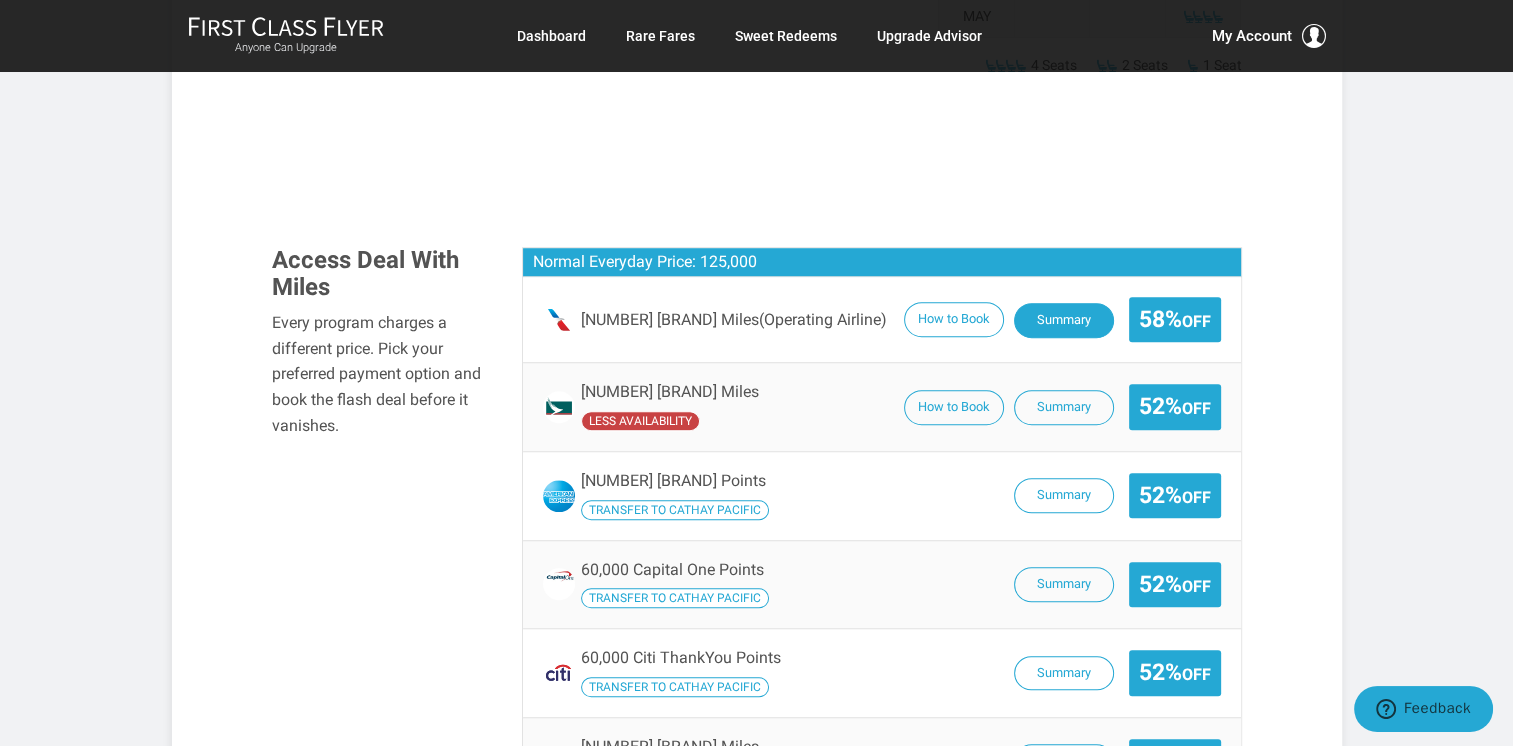 click on "Summary" at bounding box center (1064, 320) 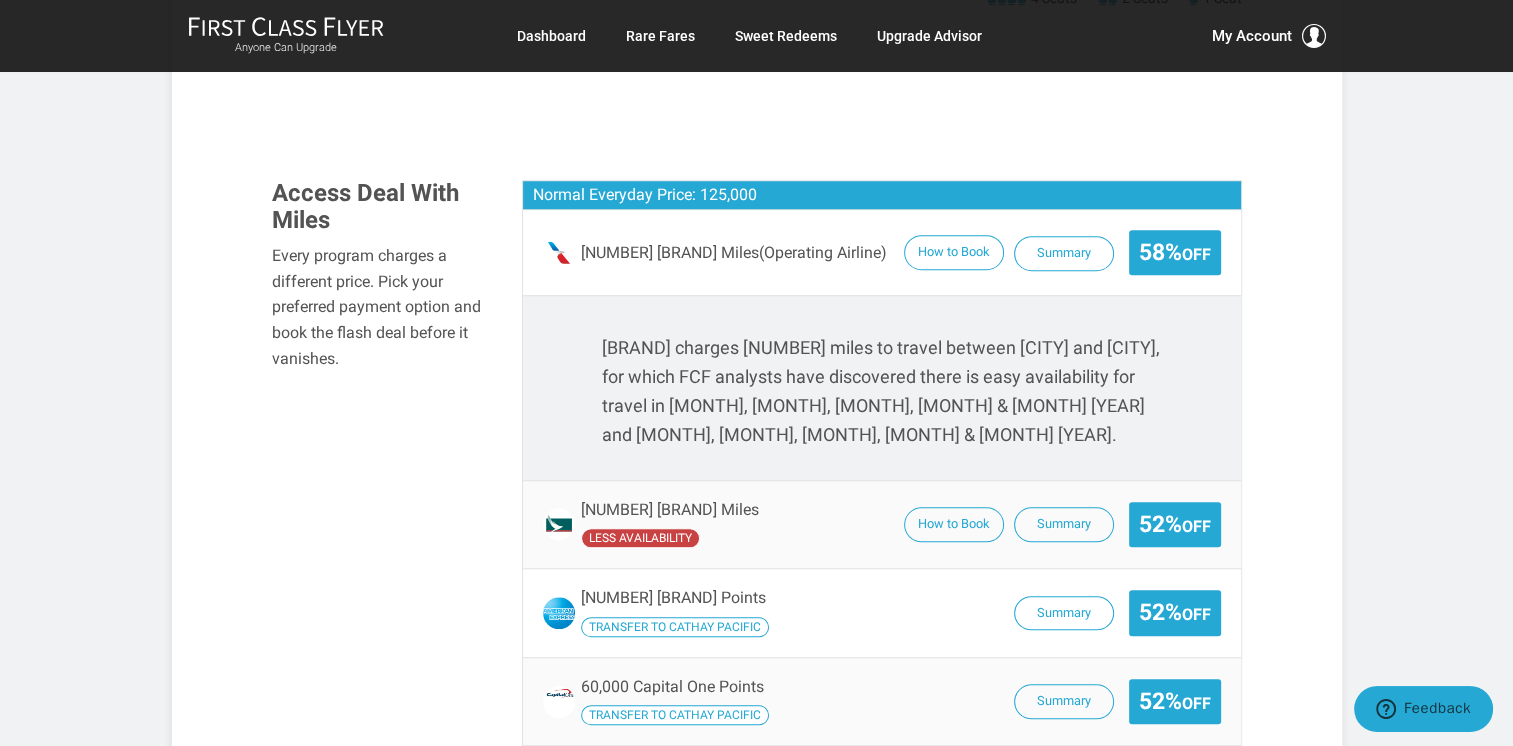 scroll, scrollTop: 1500, scrollLeft: 0, axis: vertical 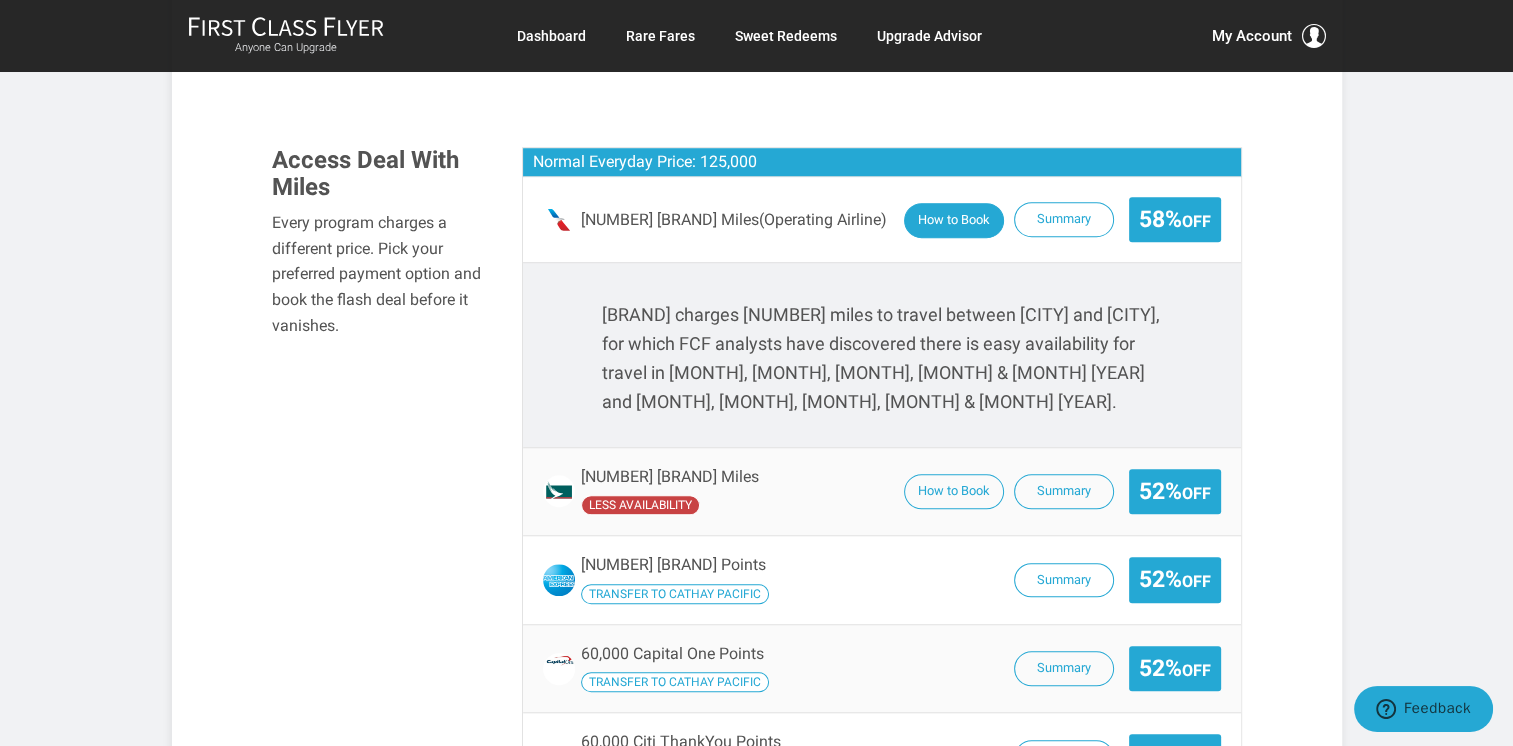 click on "How to Book" at bounding box center [954, 220] 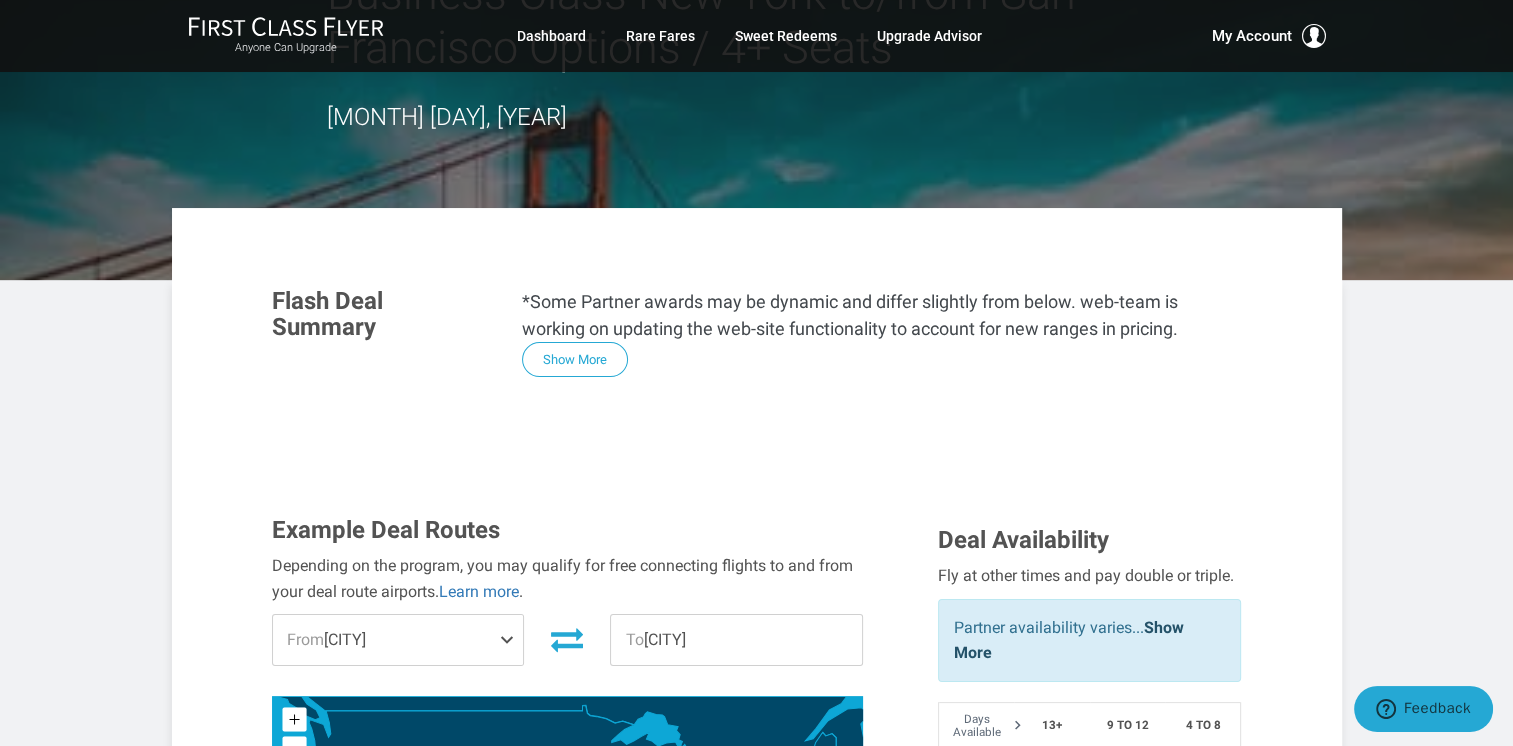 scroll, scrollTop: 0, scrollLeft: 0, axis: both 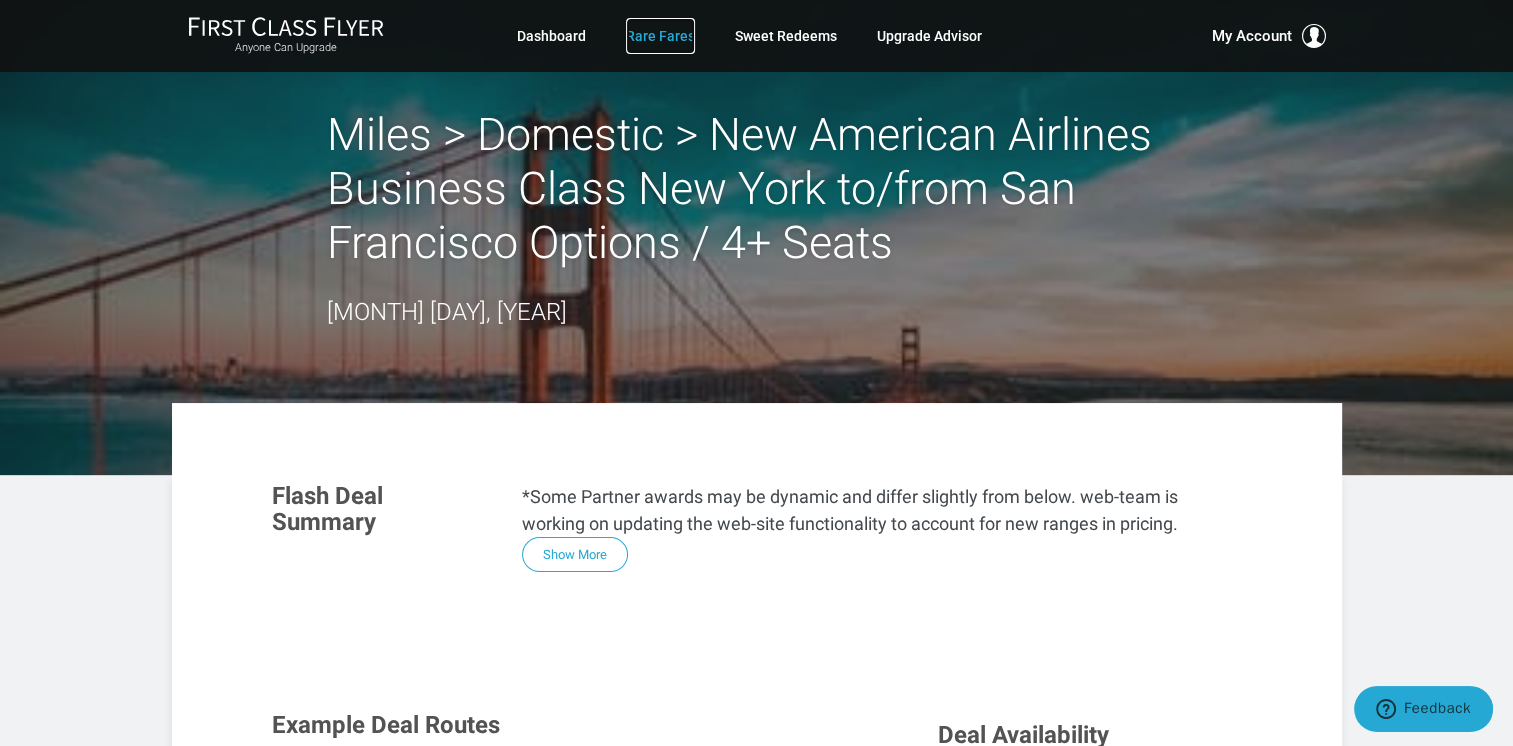 click on "Rare Fares" at bounding box center (660, 36) 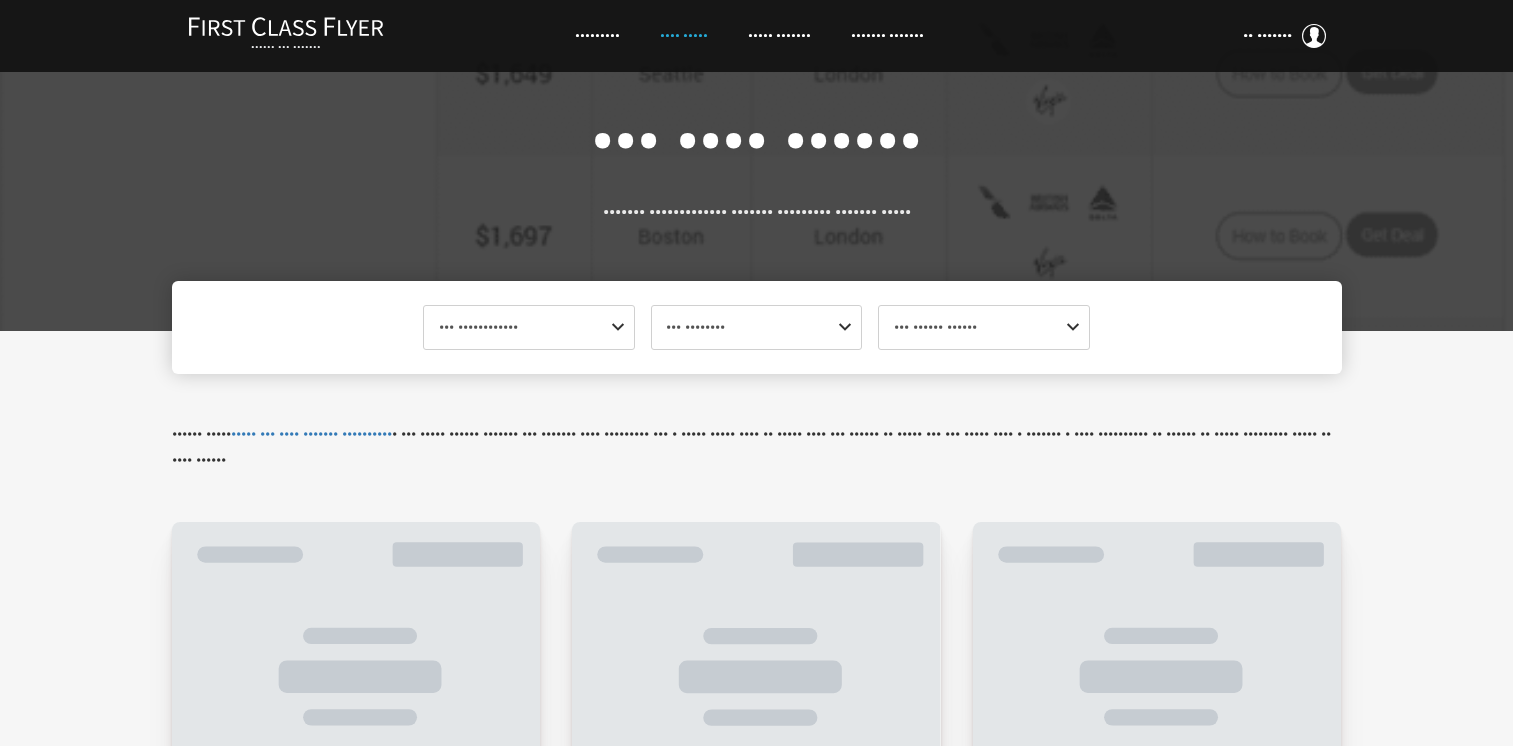 scroll, scrollTop: 0, scrollLeft: 0, axis: both 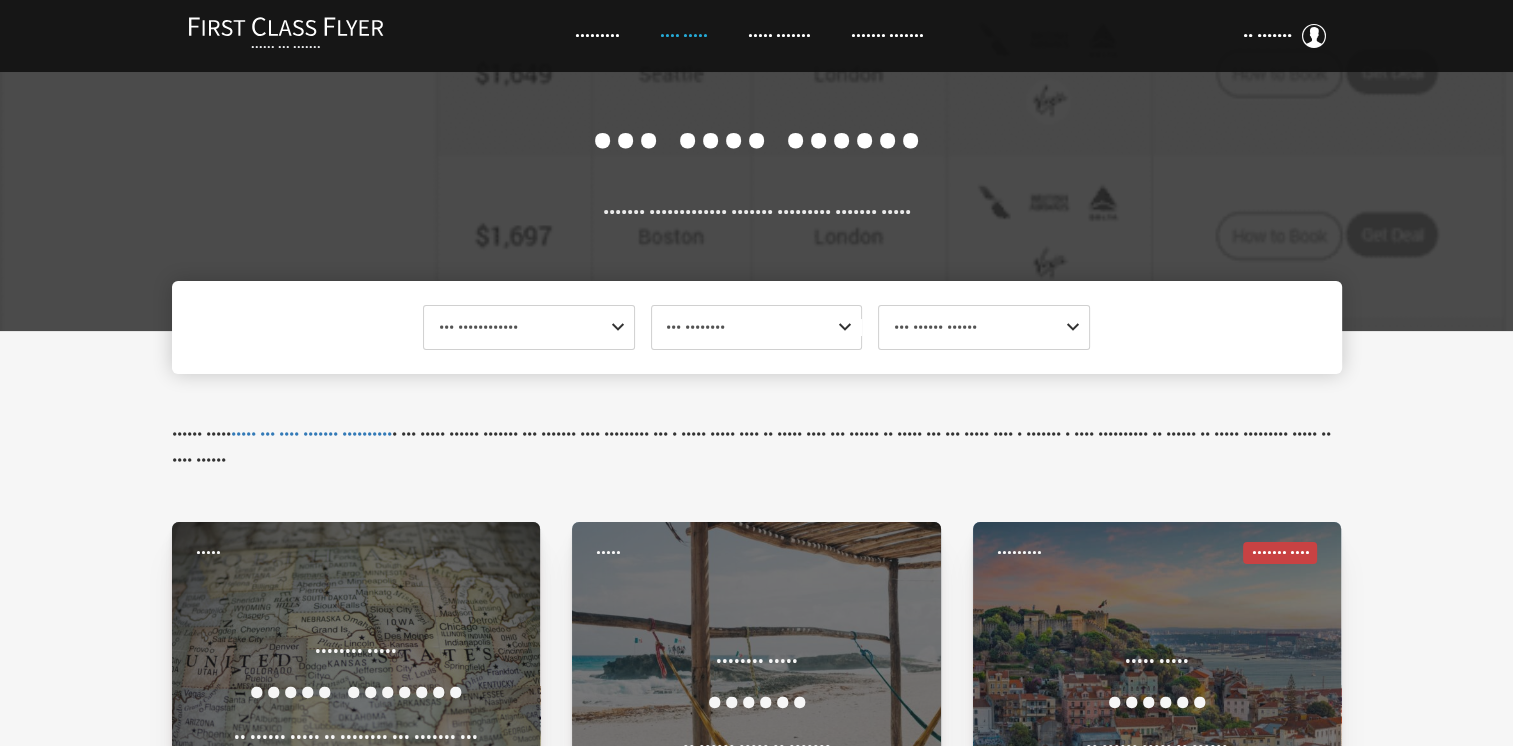 click at bounding box center [622, 327] 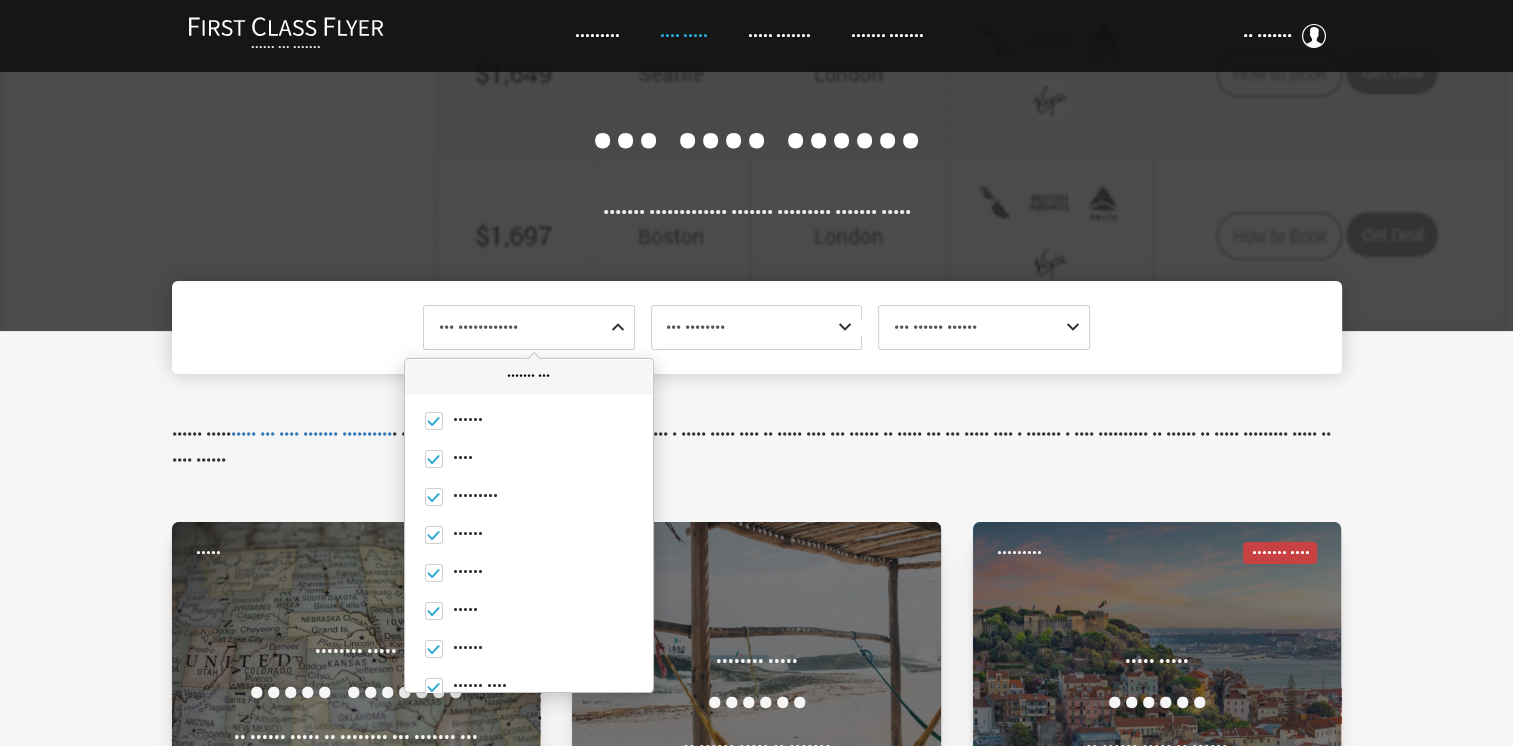 click on "••••••• •••" at bounding box center (529, 376) 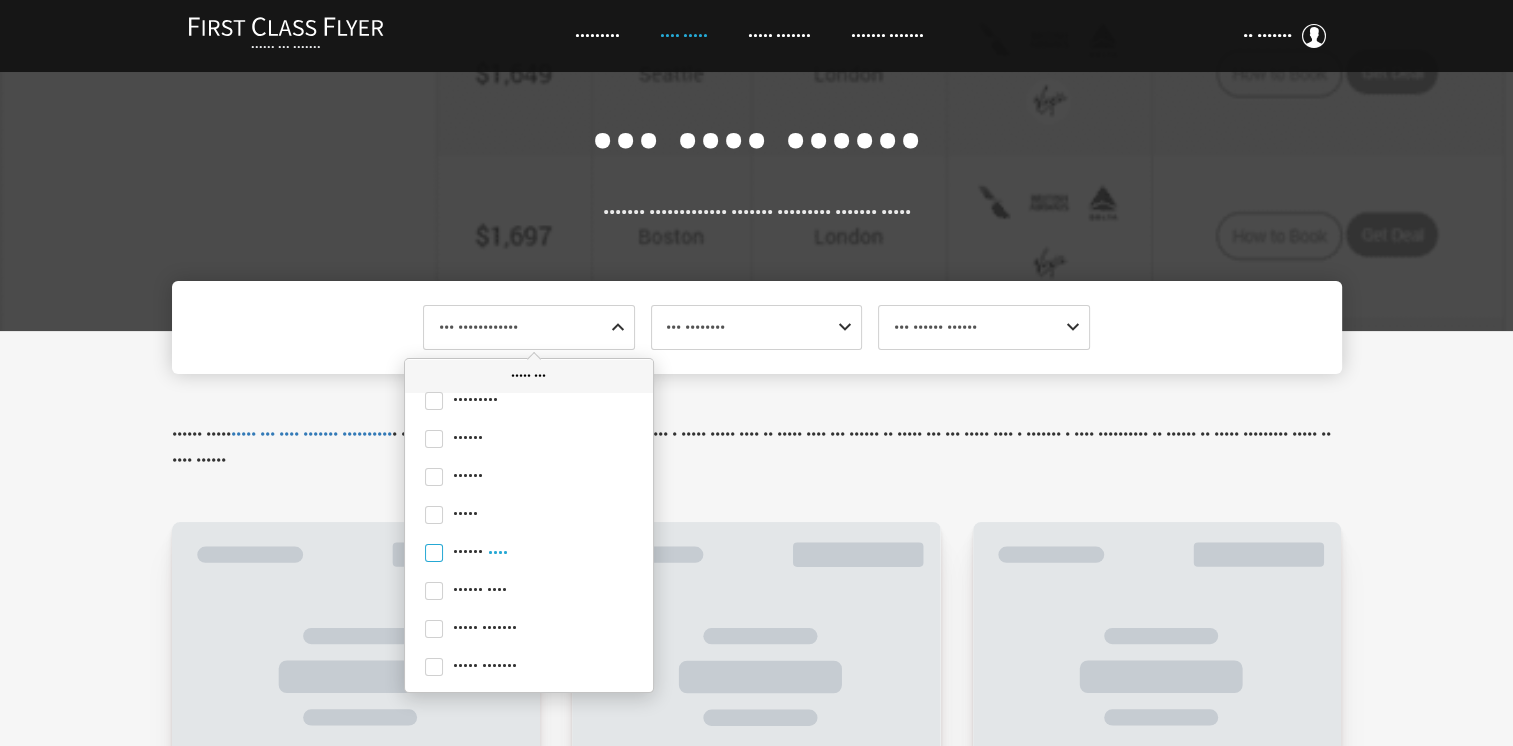 scroll, scrollTop: 100, scrollLeft: 0, axis: vertical 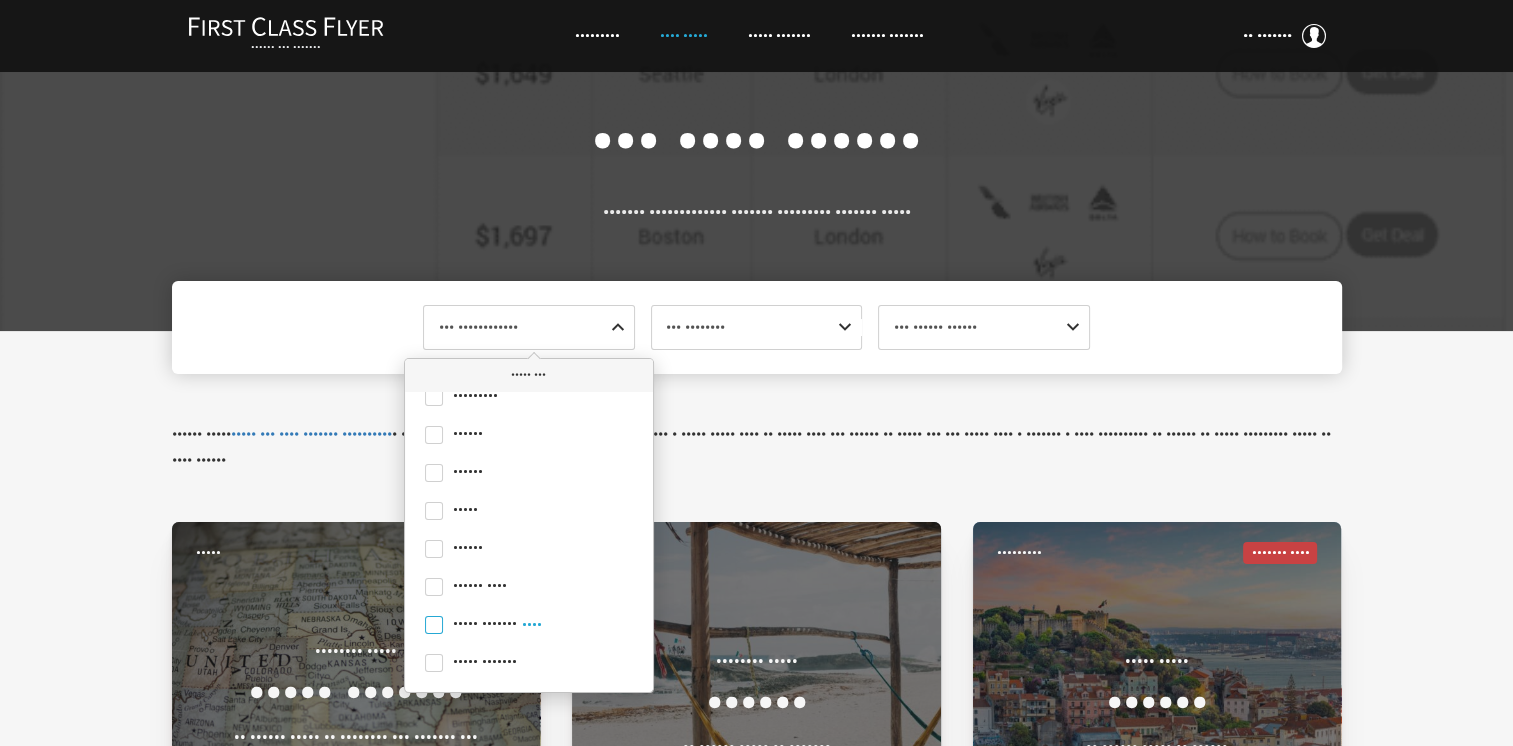click at bounding box center (434, 625) 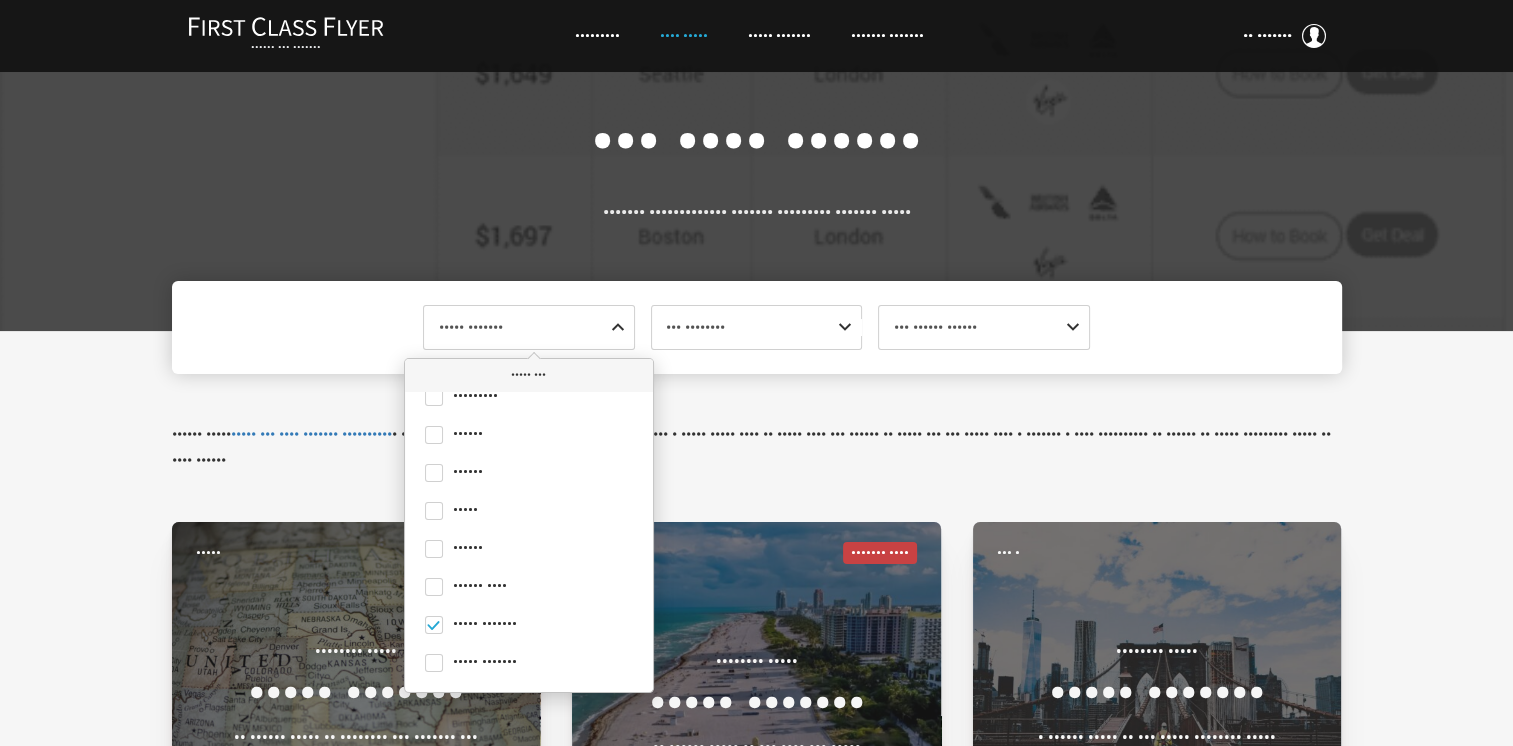 click at bounding box center [622, 327] 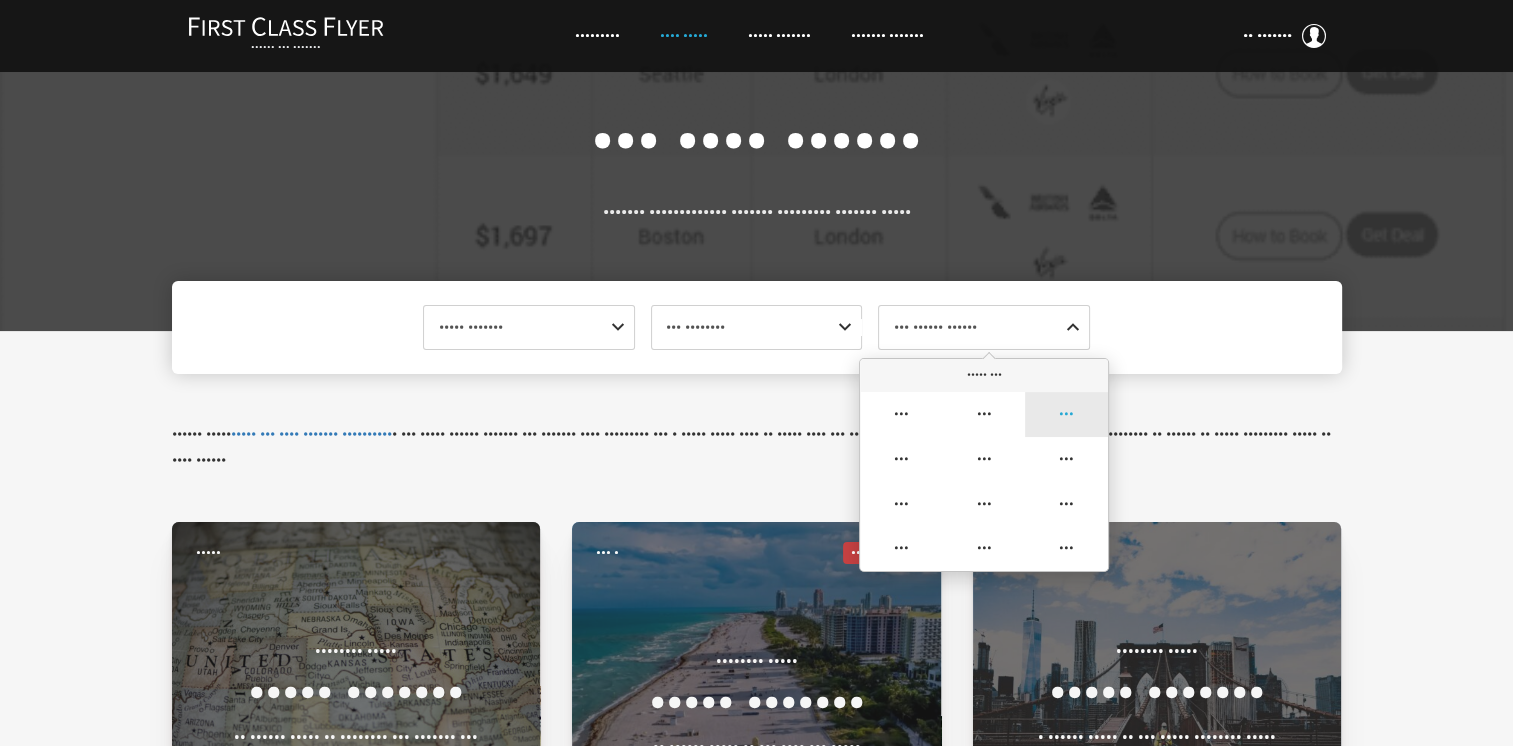 click on "•••" at bounding box center (901, 414) 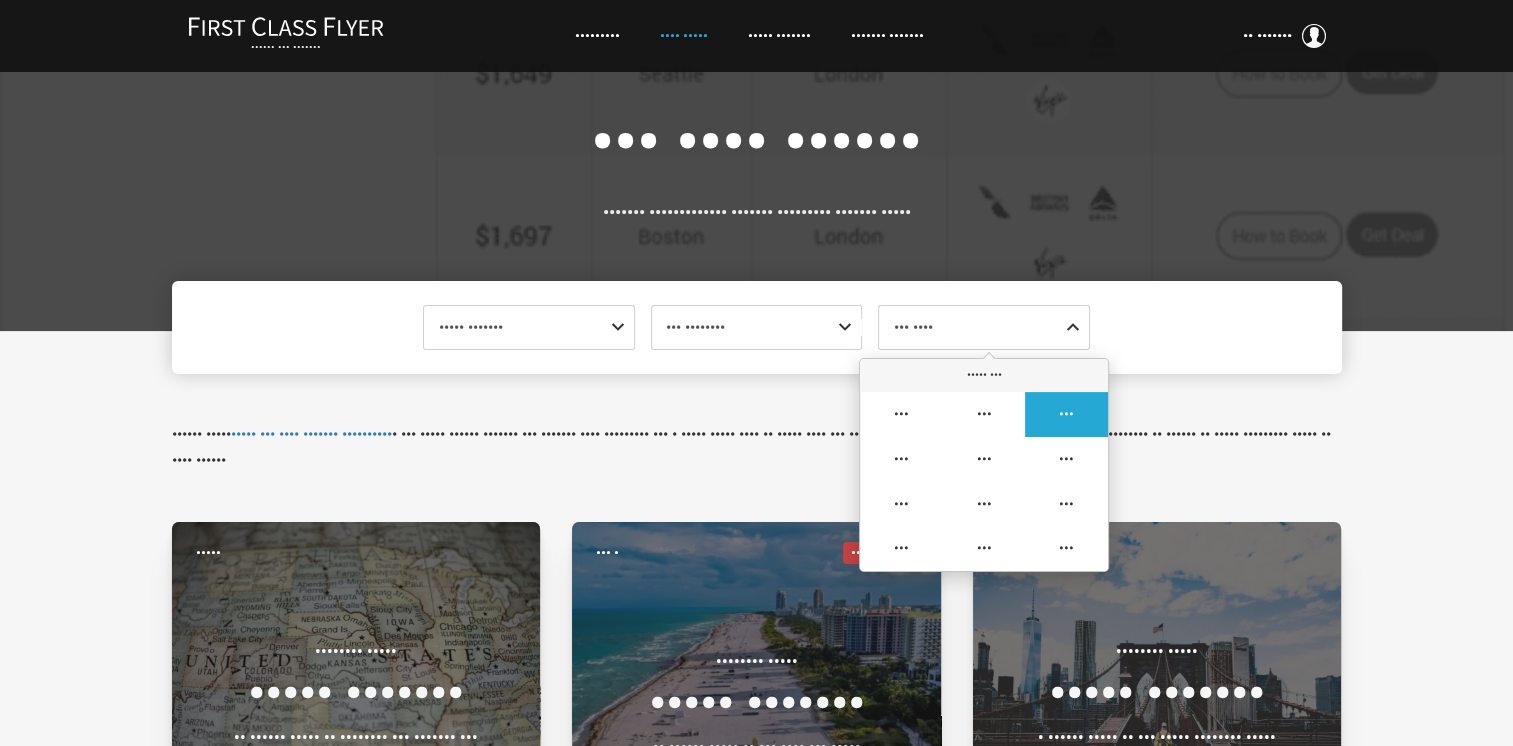click at bounding box center [622, 327] 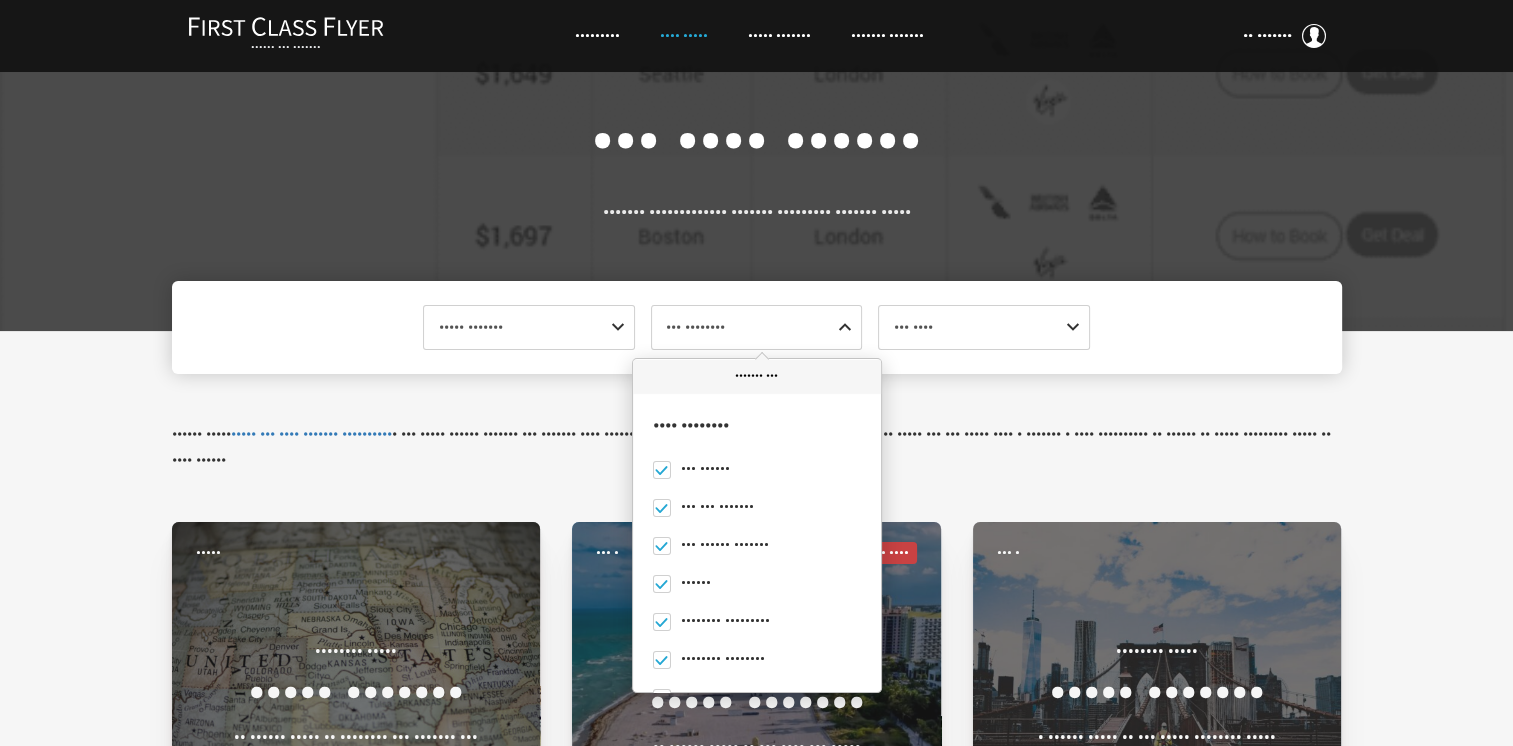 click on "••••••• •••" at bounding box center [529, 385] 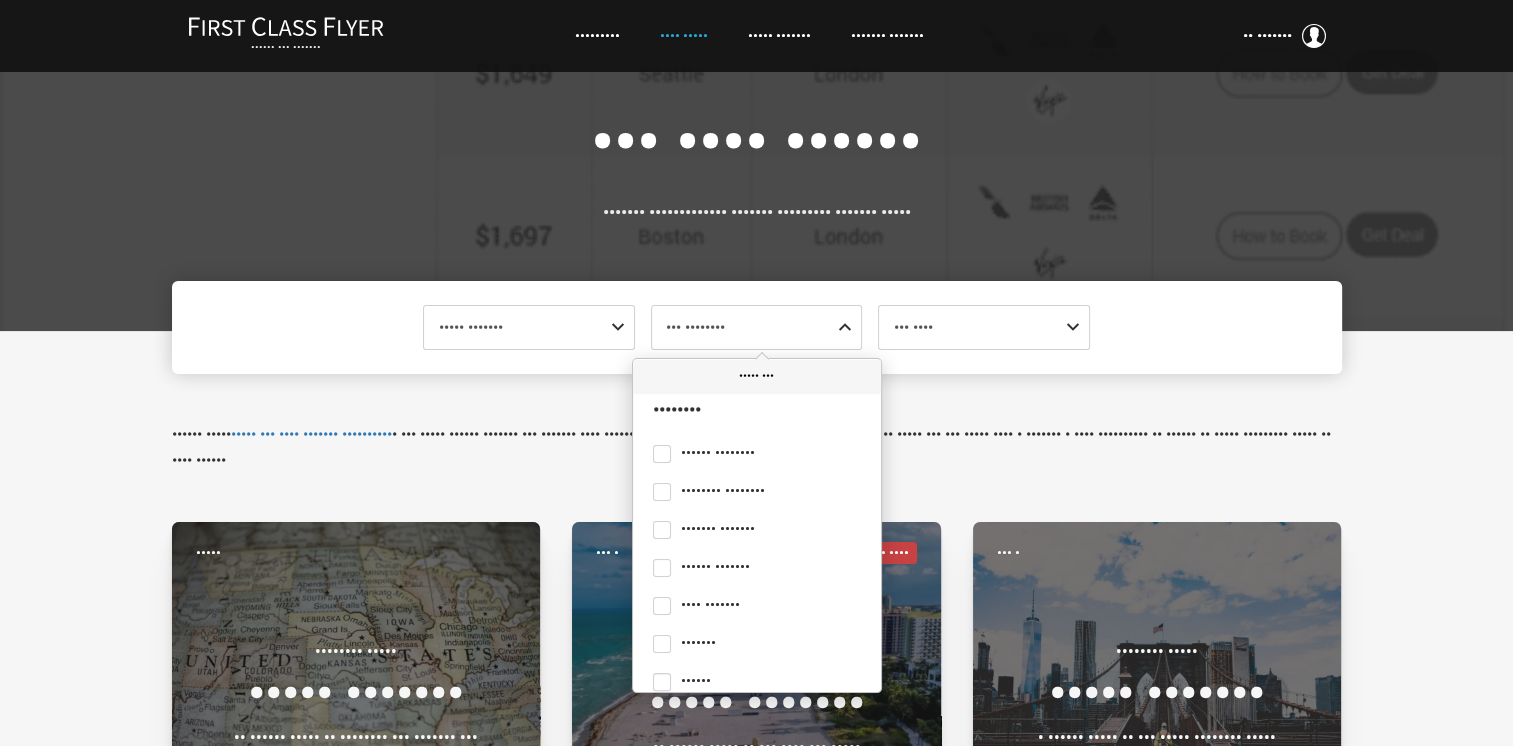 scroll, scrollTop: 764, scrollLeft: 0, axis: vertical 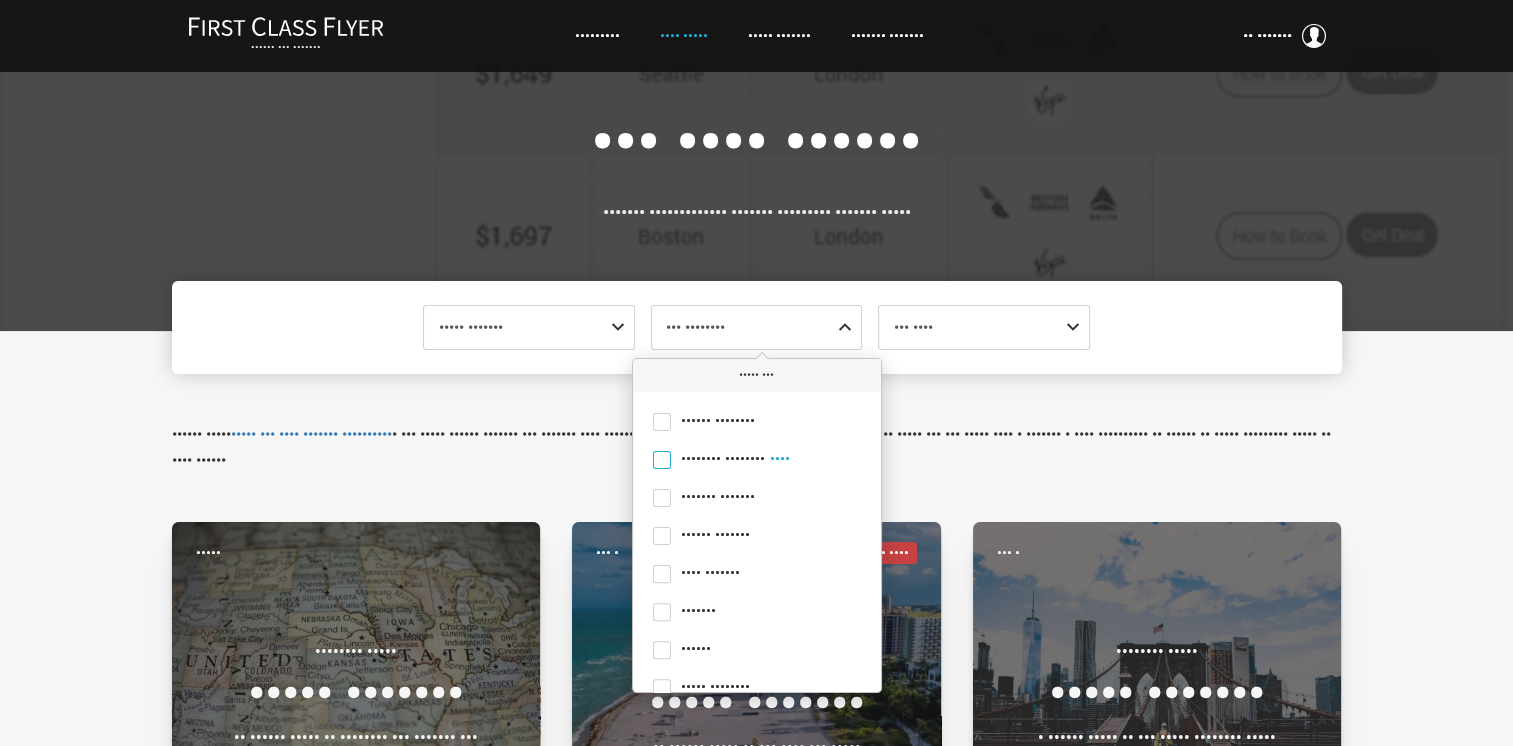 click at bounding box center (662, 460) 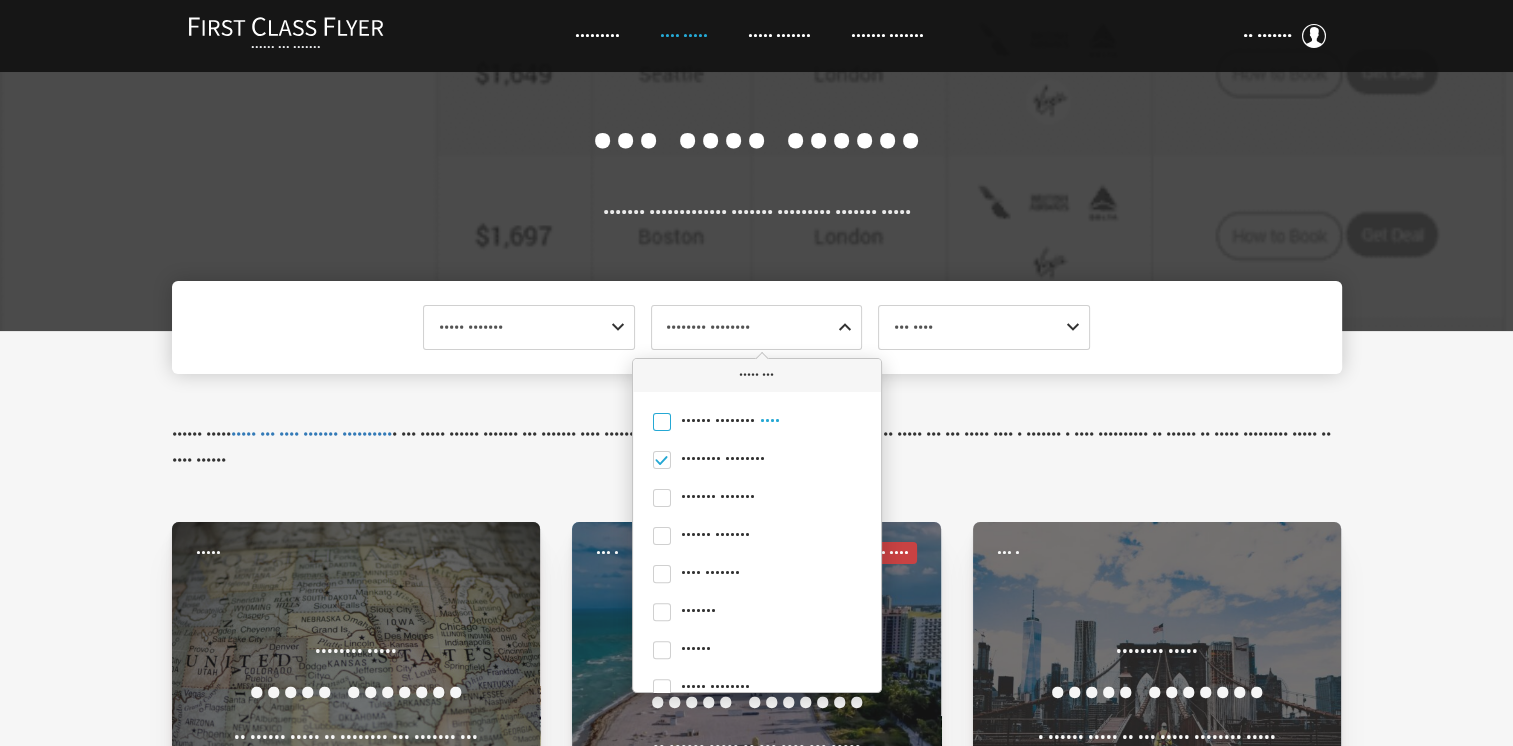 click at bounding box center (662, 422) 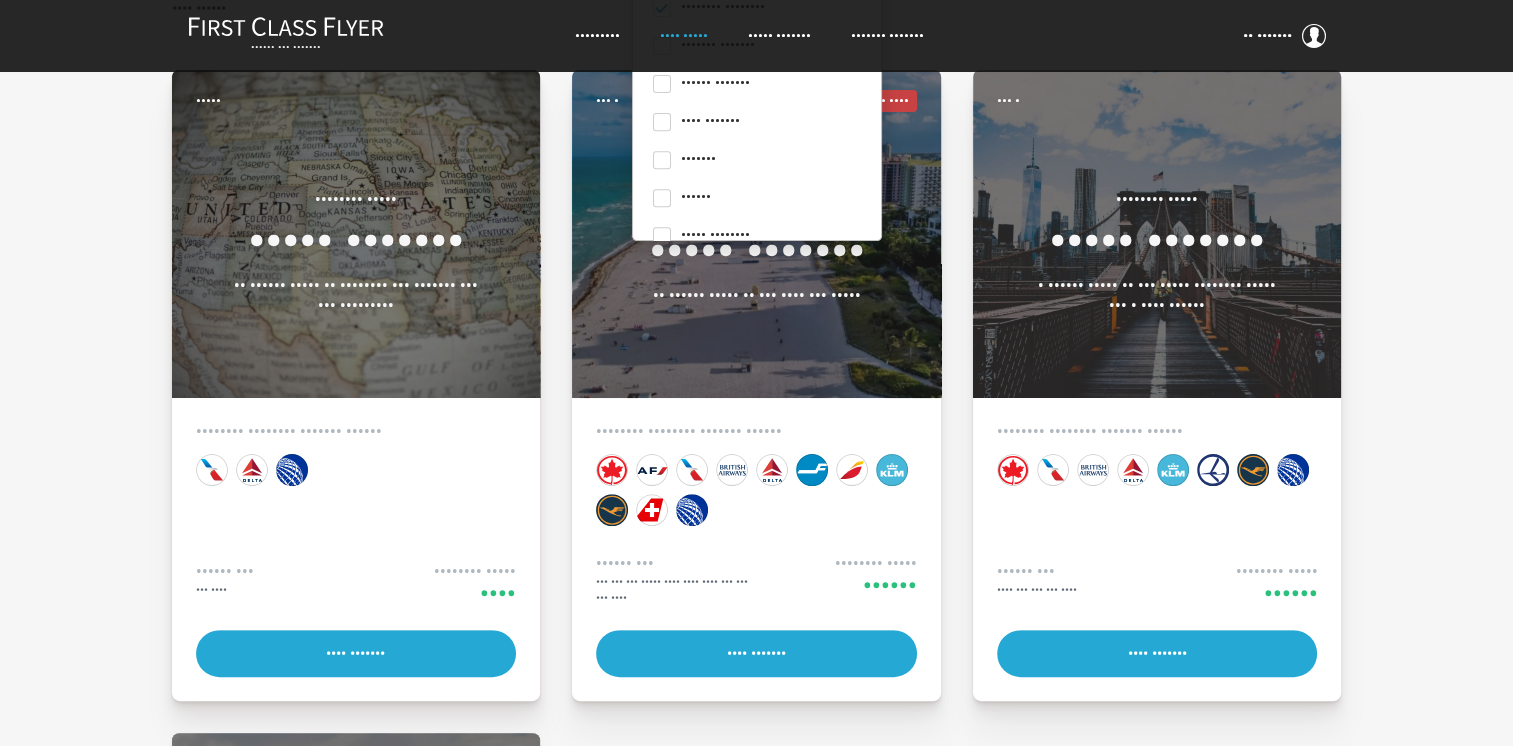 scroll, scrollTop: 471, scrollLeft: 0, axis: vertical 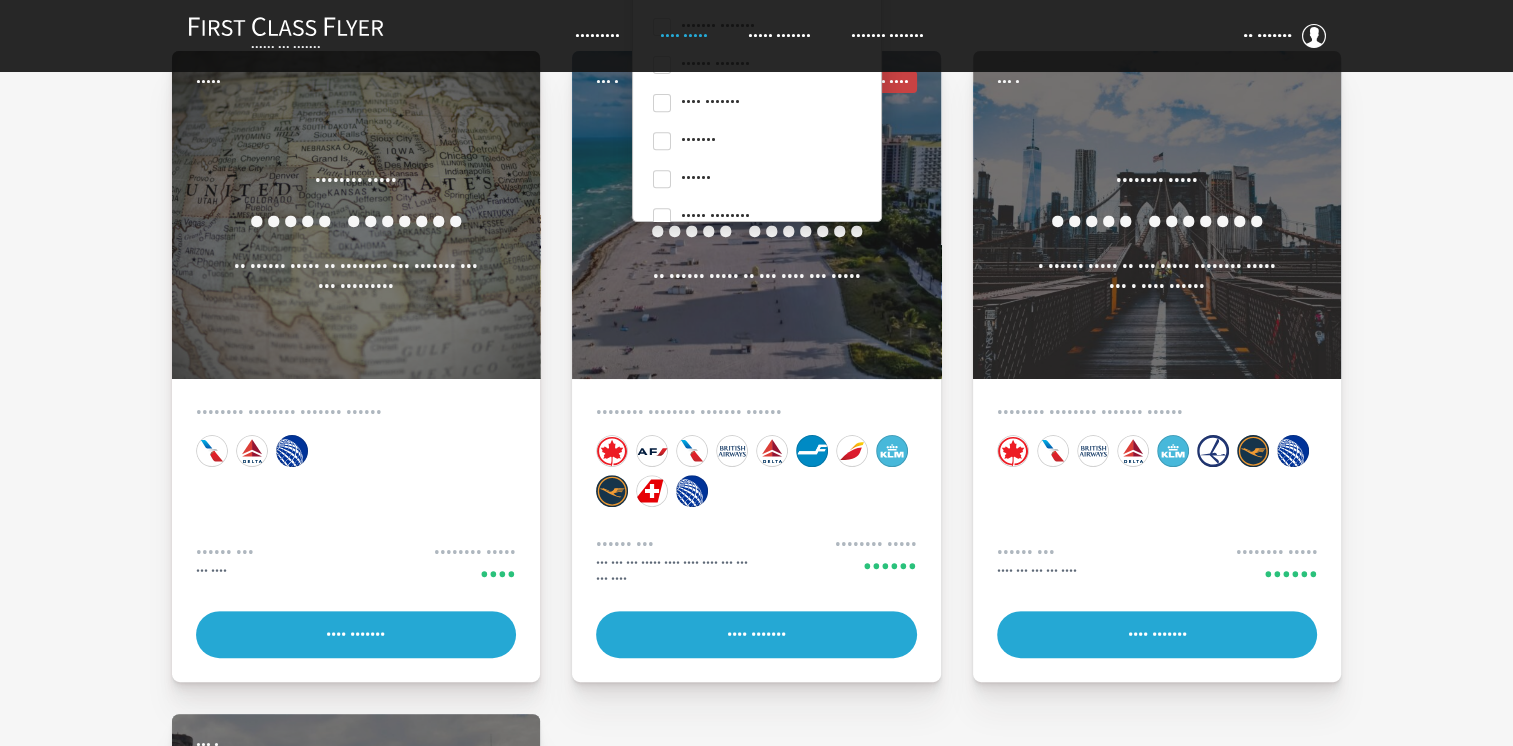 click on "••••• ••••••• ••••• ••• ••••••  ••••  ••••  ••••  •••••••••  ••••  ••••••  ••••  ••••••  ••••  •••••  ••••  ••••••  ••••  •••••• ••••  ••••  ••••• •••••••  ••••  ••••• •••••••  ••••  ••••• •••••••  ••••  •••••• •••••••• •• •••••••• •••••••• ••••• ••• •••• •••••••• ••• ••••••  ••••  ••• ••• •••••••  ••••  ••• •••••• •••••••  ••••  ••••••  ••••  •••••••• •••••••••  ••••  •••••••• ••••••••  ••••  ••• •••  ••••  •••••••••  ••••  ••• ••••••  ••••  •••••••••  ••••  •••••••••••• • •••  ••••  ••••••••• ••••••••  ••••  ••••• ••••••• •••••••  ••••  •••••  ••••  ••• ••••••••  ••••  ••••••• ••••••••  ••••  ••••••  ••••  •••••••• •••••• ••••••••  ••••  •••••••• ••••••••  ••••  ••••••• •••••••  ••••  •••••• •••••••  ••••  •••• •••••••  ••••  •••••••  ••••  ••••••  ••••  ••••• ••••••••  ••••  •••••••  ••••  ••••••  ••••  •••••  ••••  ••••••• •••••••••• ••••••••••  ••••  ••• ••••••  ••••  ••••••••  ••••  ••••• ••••••••  ••••  ••••• ••••••••  ••••  •••  ••••  •••••• •••  ••••  •••••• ••••••••  ••••  •••••••••••• ••• ••••••" at bounding box center [756, 808] 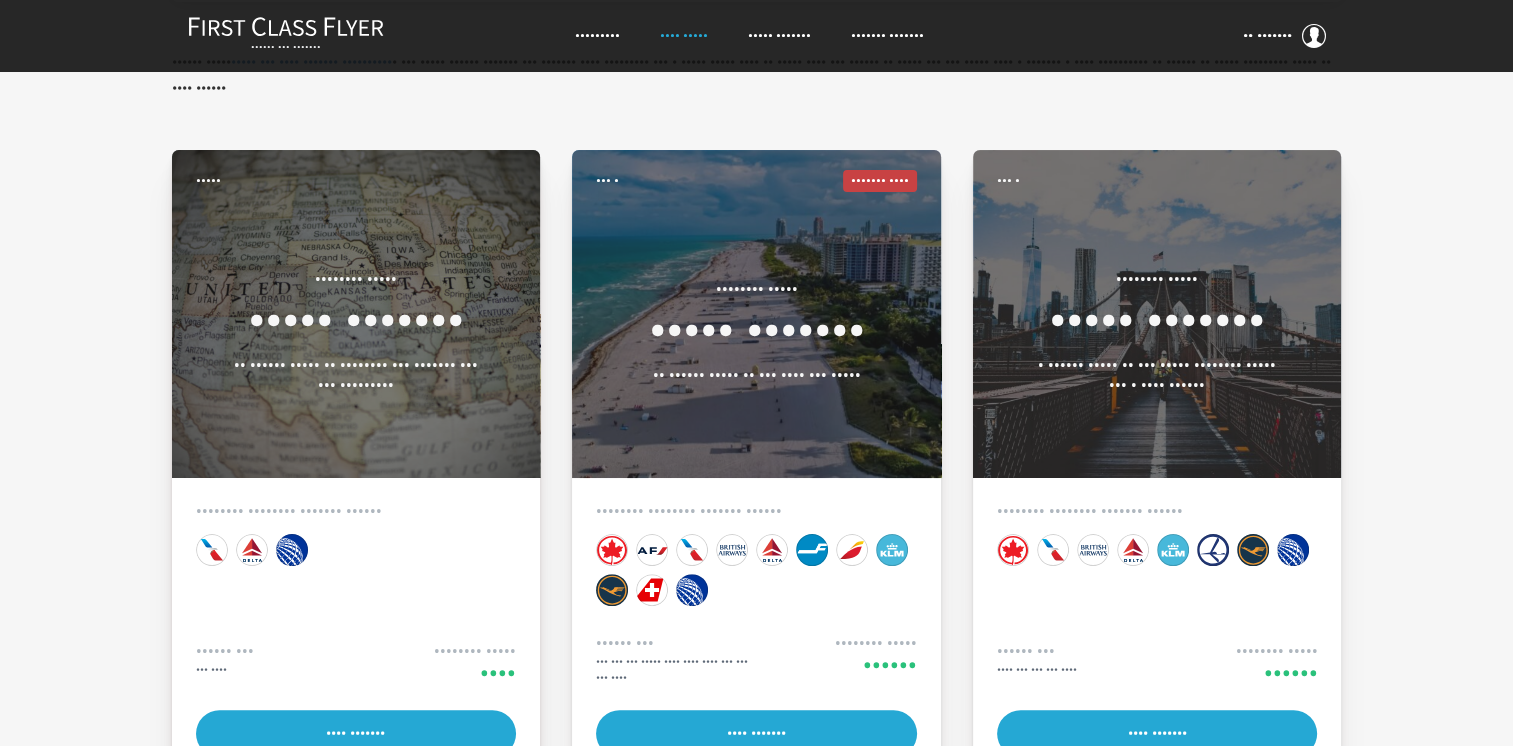 scroll, scrollTop: 371, scrollLeft: 0, axis: vertical 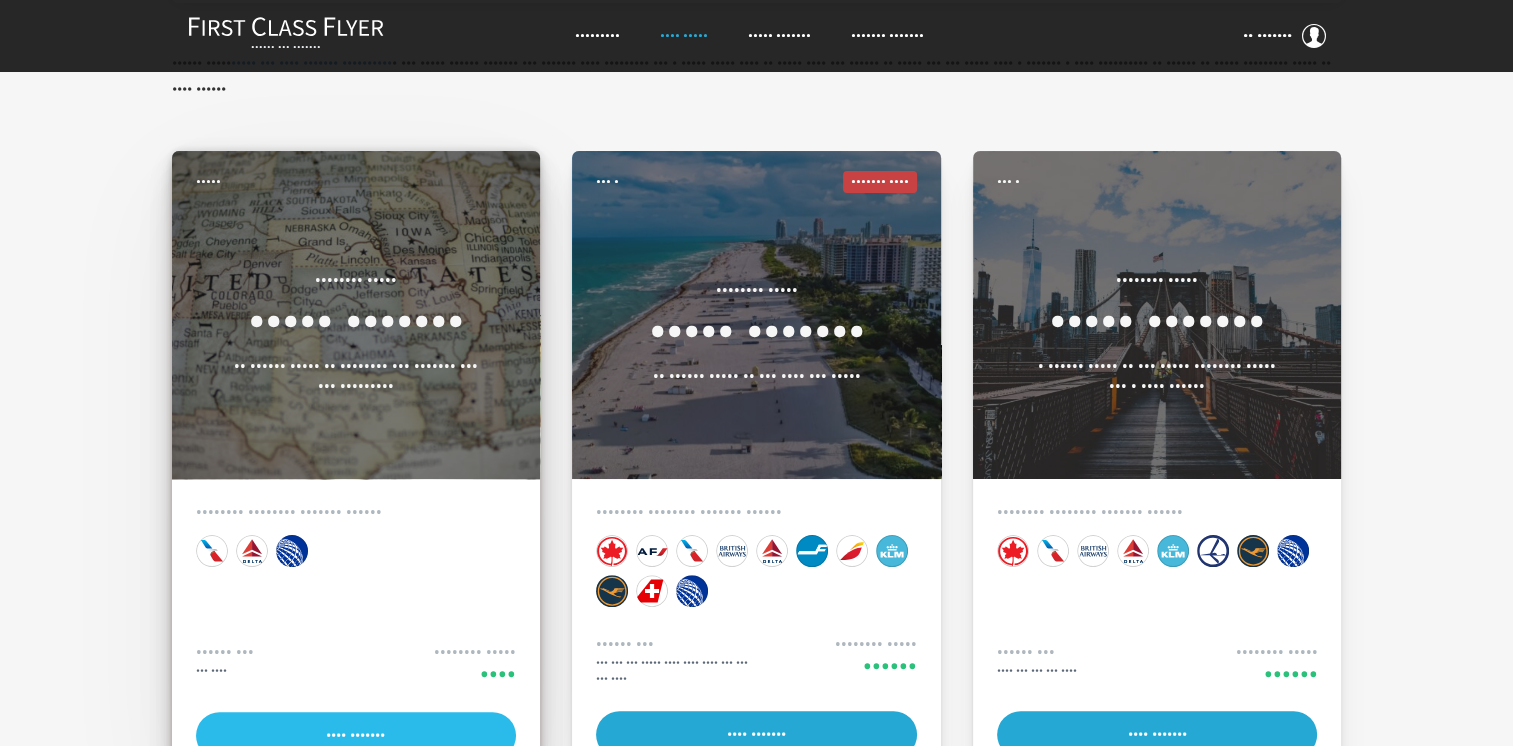 click on "•••• •••••••" at bounding box center (356, 735) 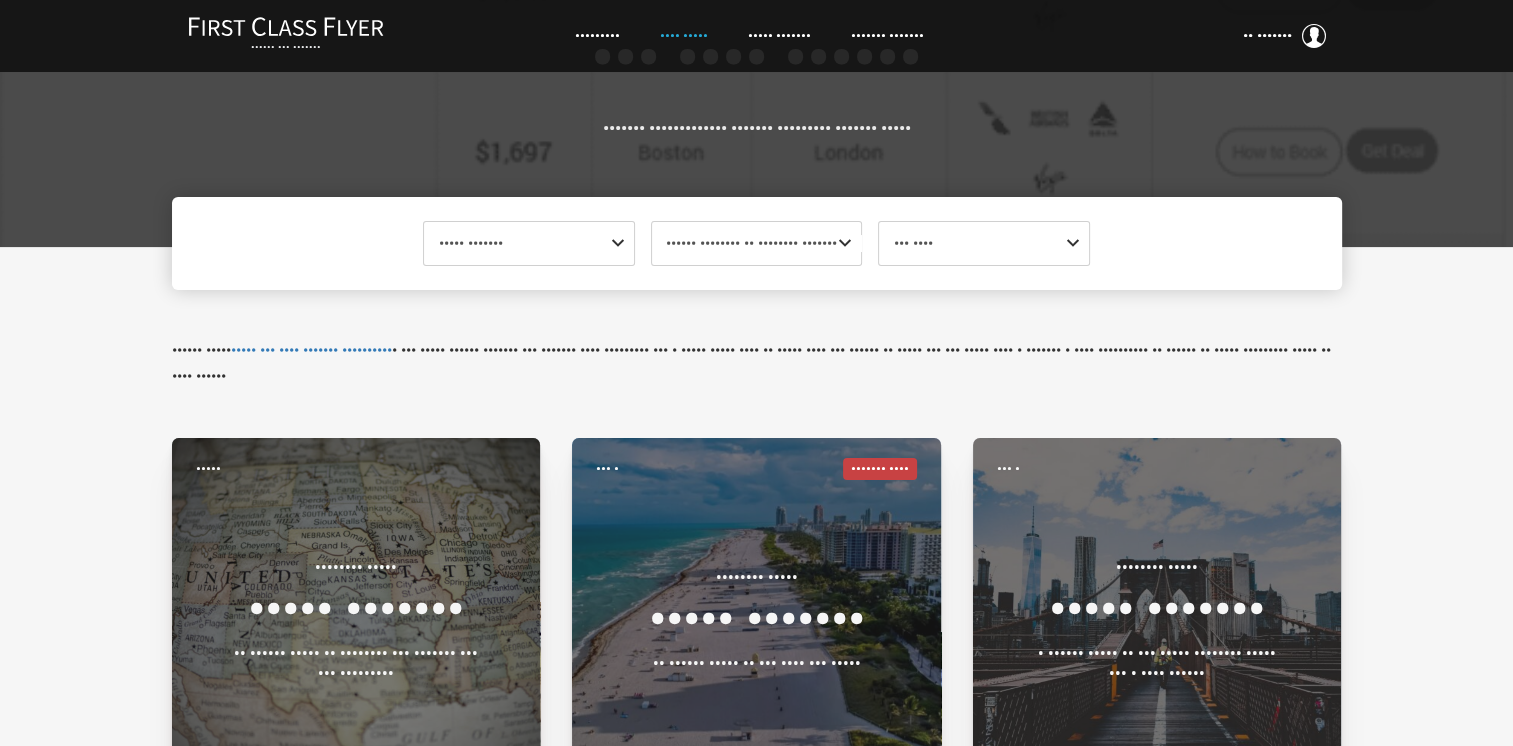 scroll, scrollTop: 0, scrollLeft: 0, axis: both 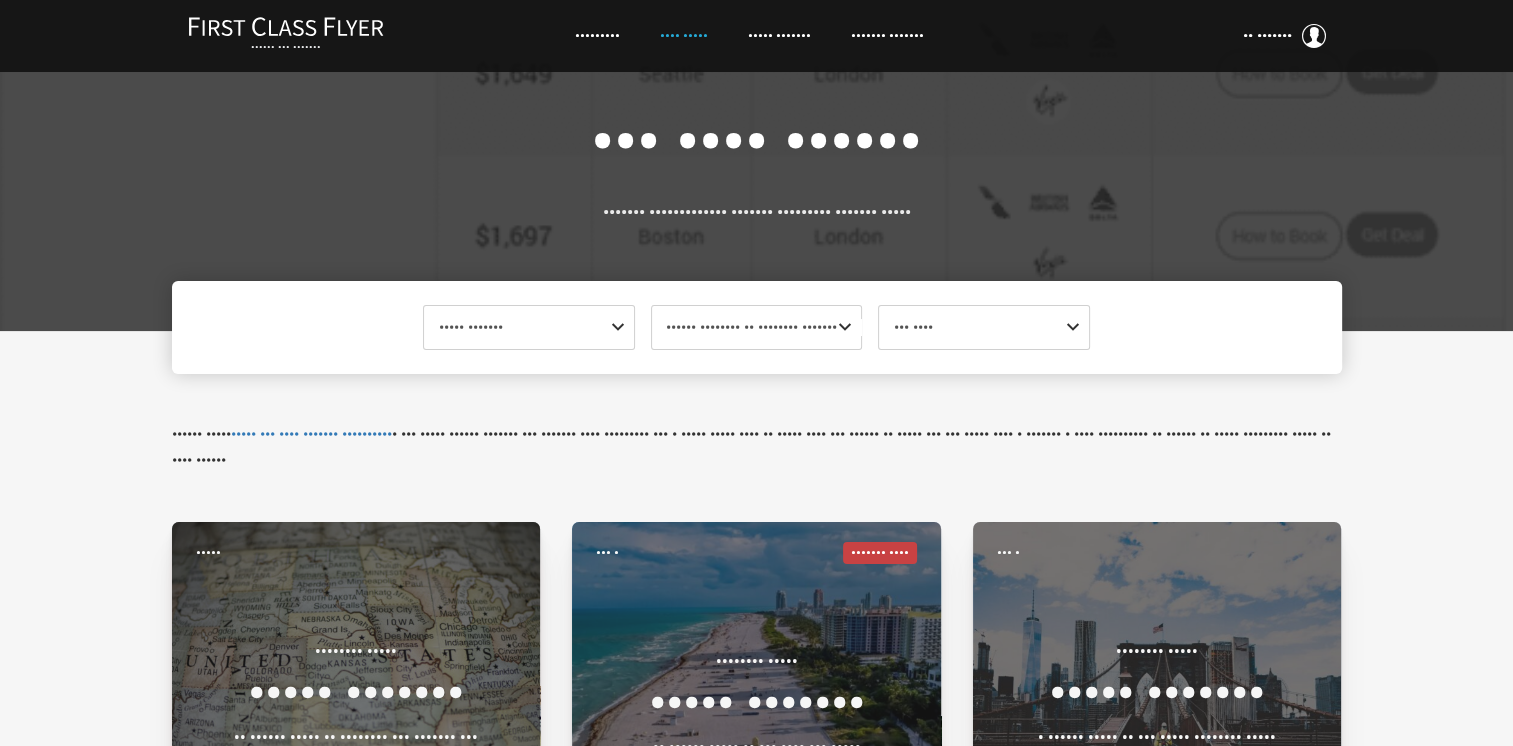 click at bounding box center [622, 327] 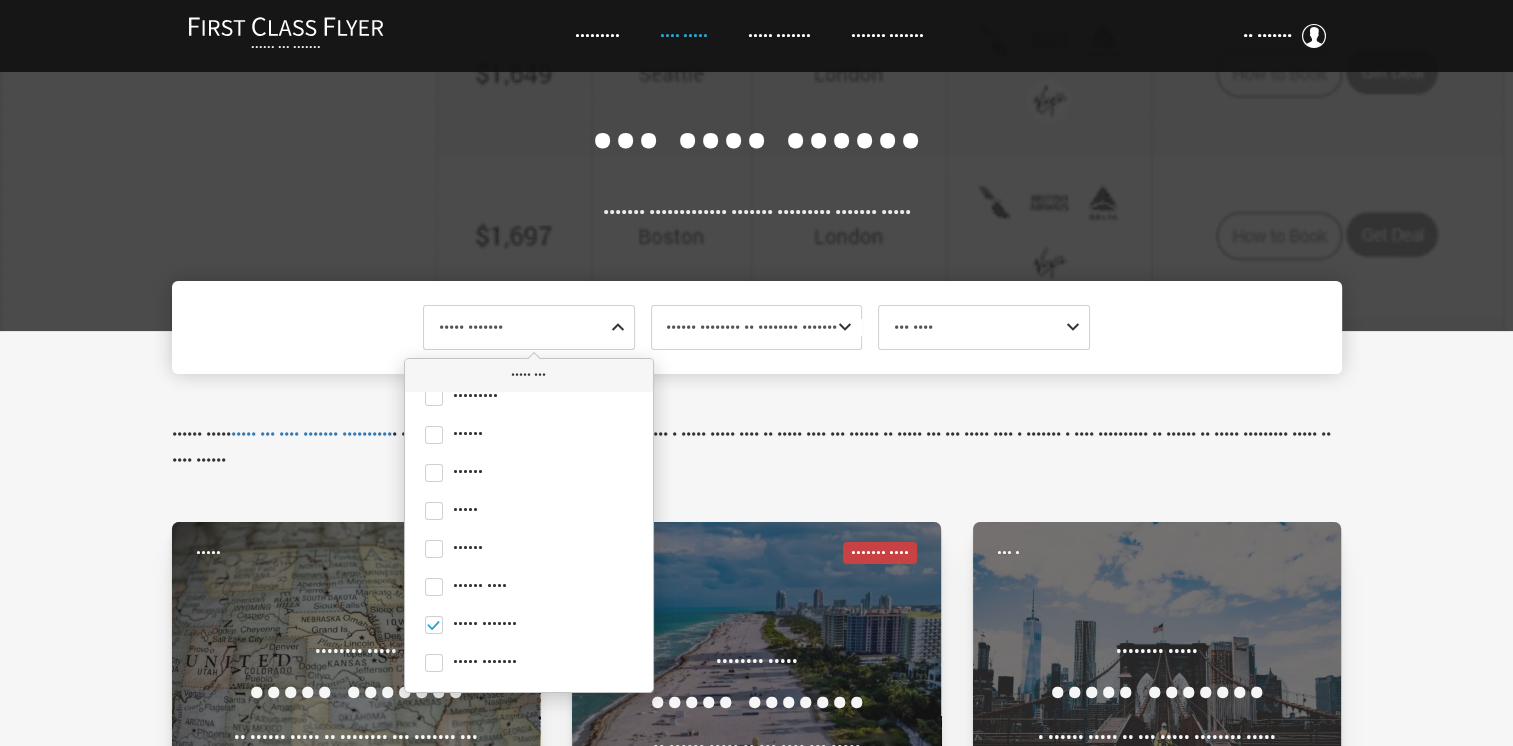 scroll, scrollTop: 0, scrollLeft: 0, axis: both 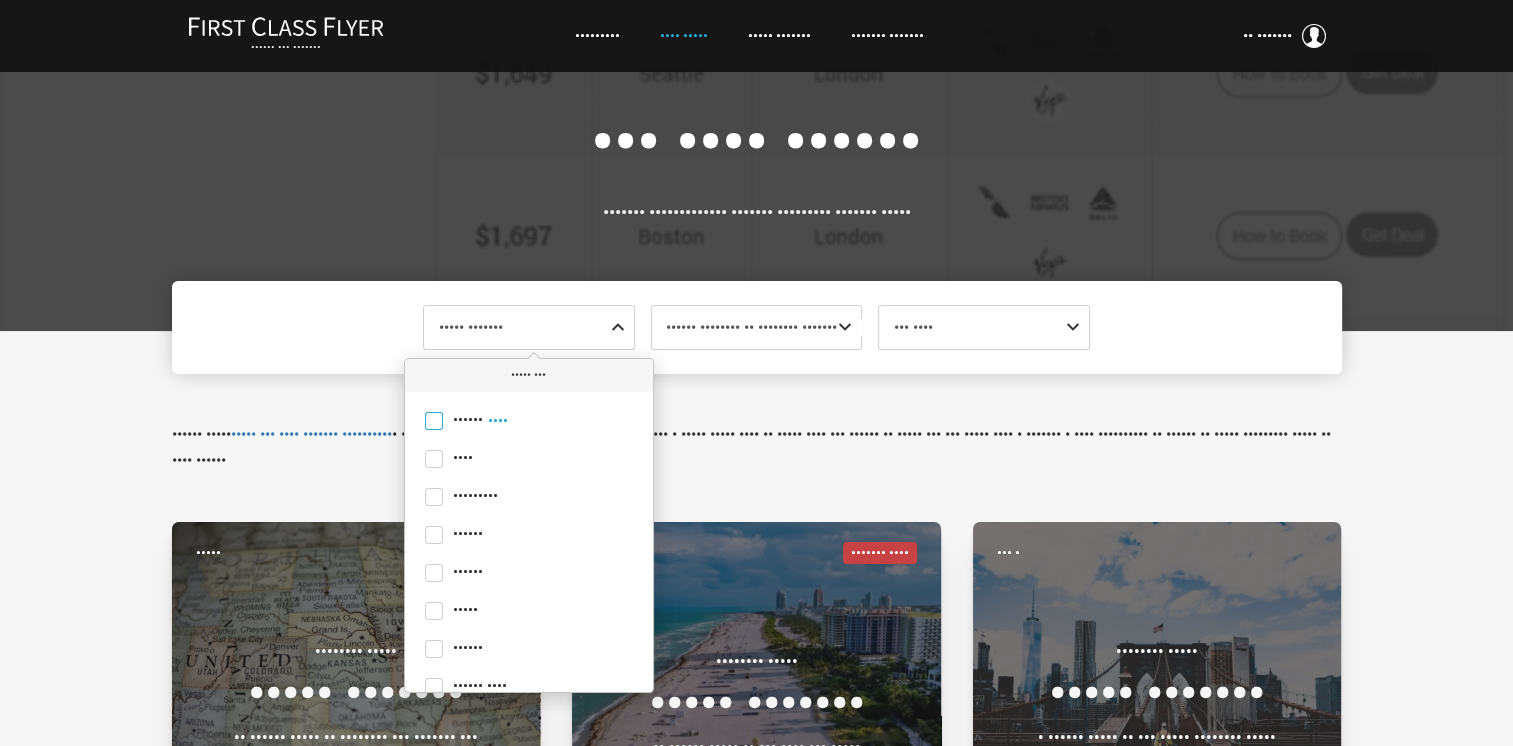 drag, startPoint x: 435, startPoint y: 454, endPoint x: 505, endPoint y: 424, distance: 76.15773 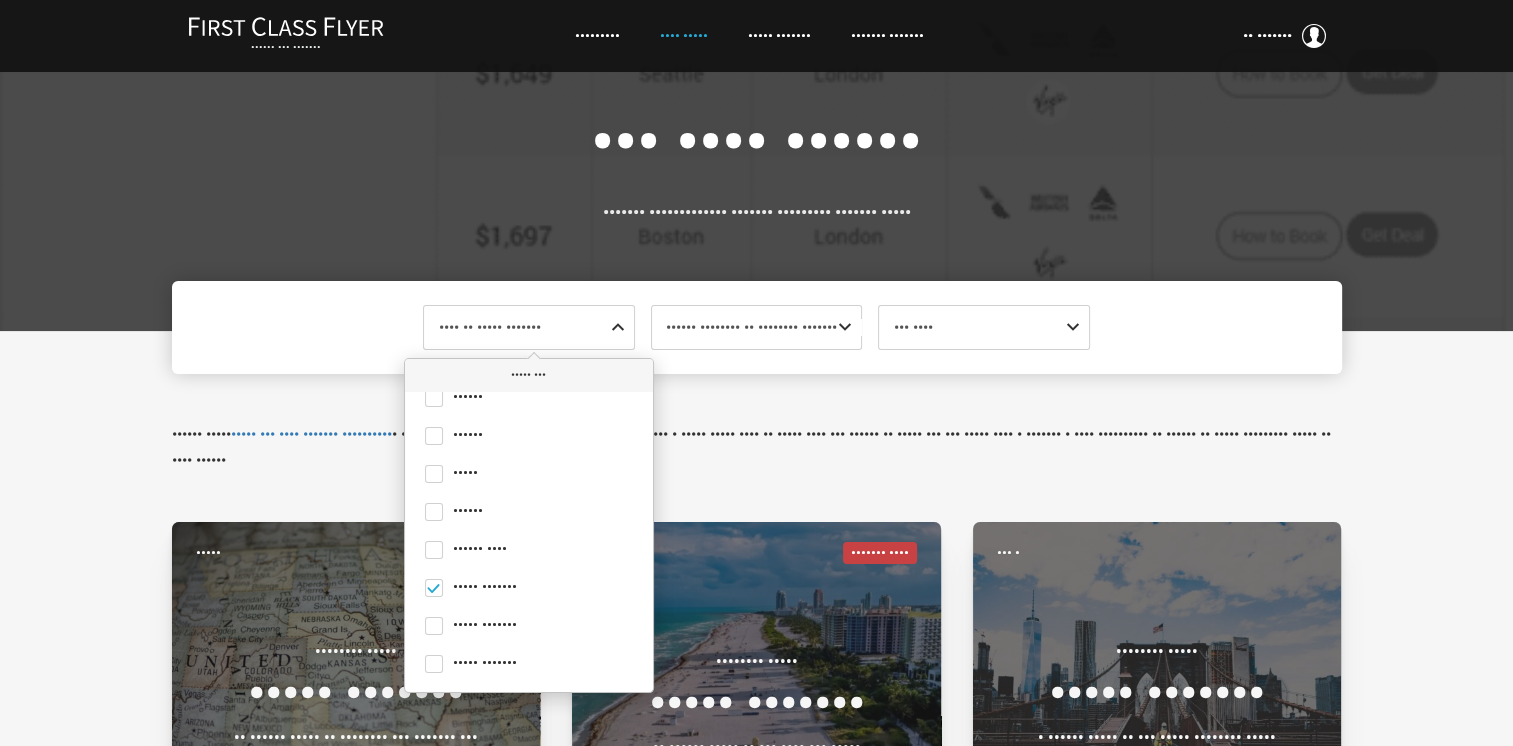scroll, scrollTop: 138, scrollLeft: 0, axis: vertical 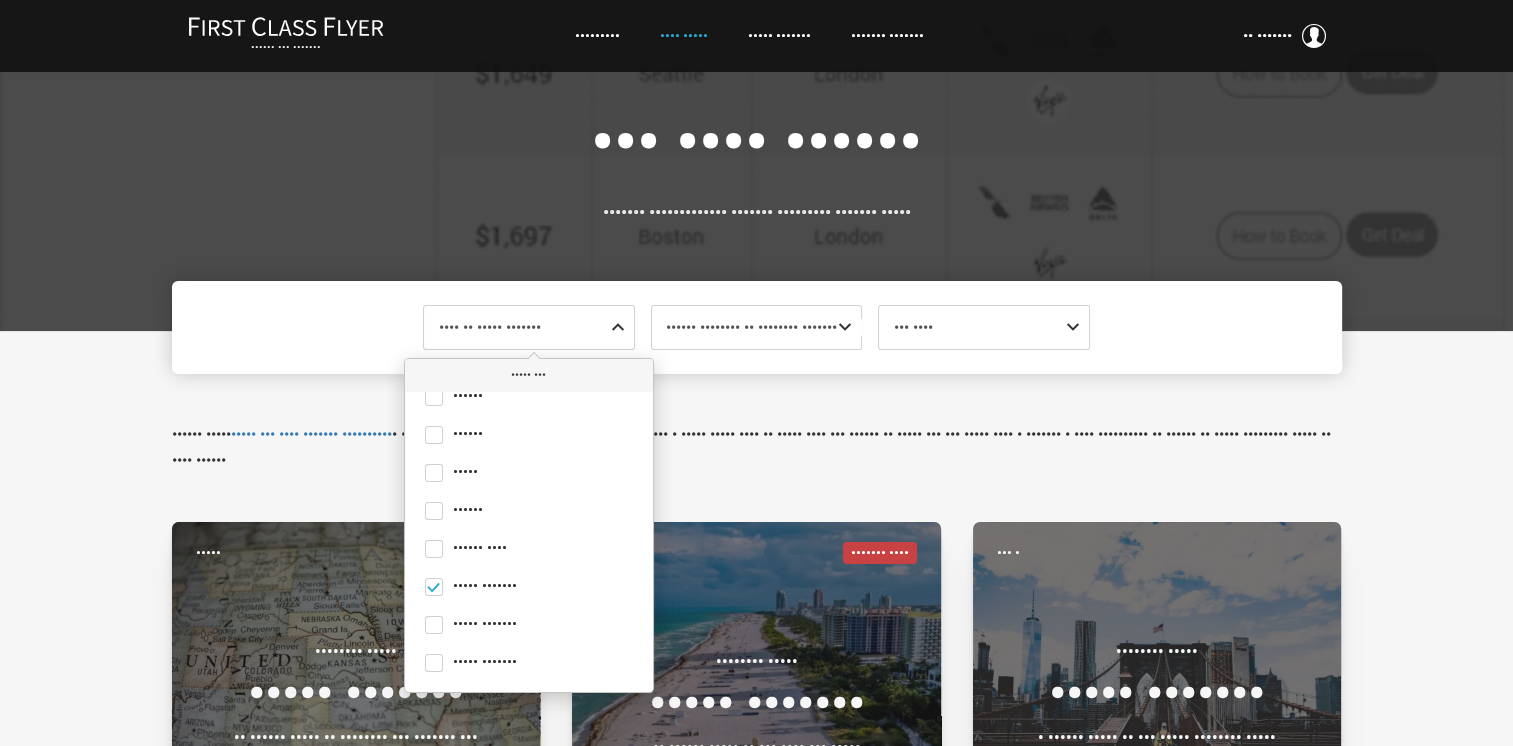 drag, startPoint x: 436, startPoint y: 586, endPoint x: 443, endPoint y: 571, distance: 16.552946 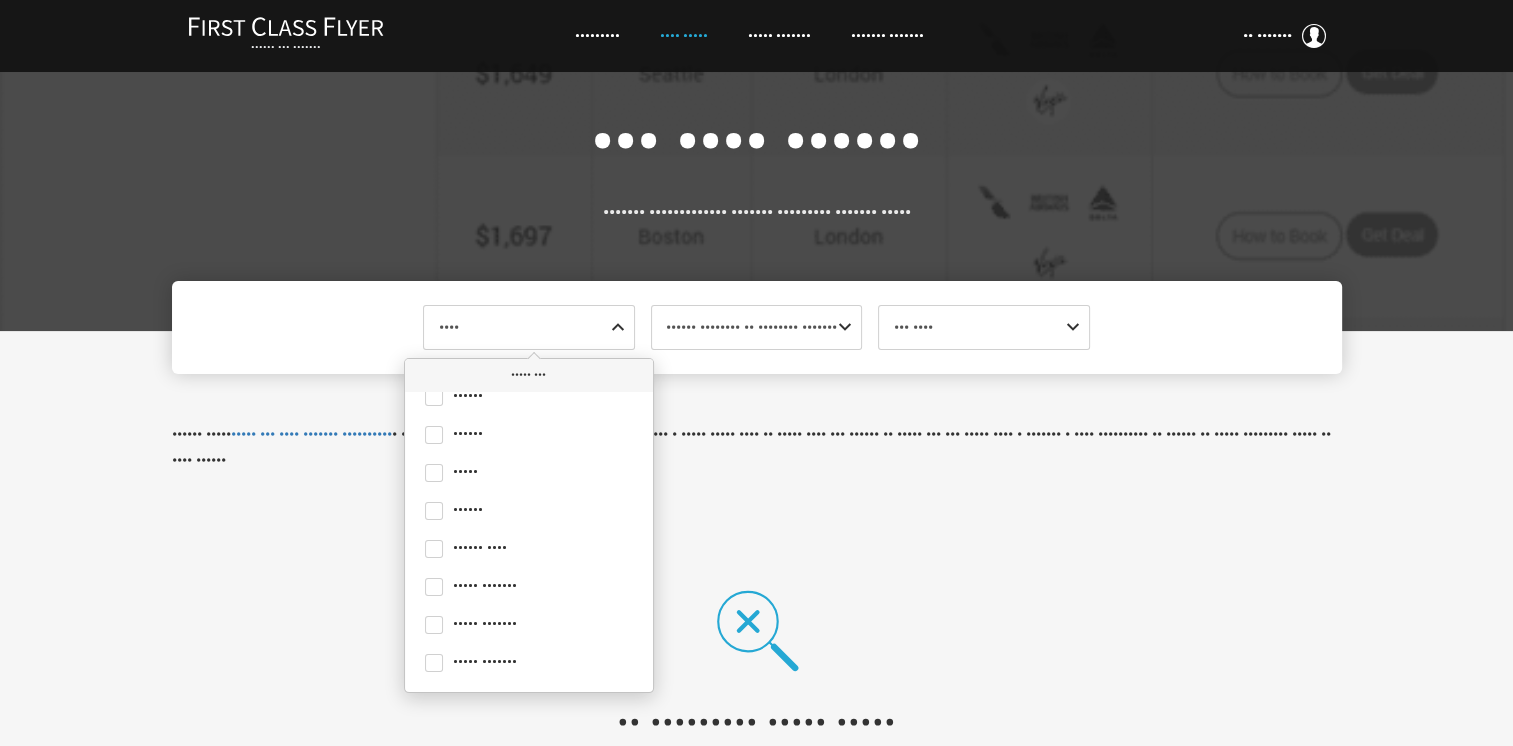 click at bounding box center [622, 327] 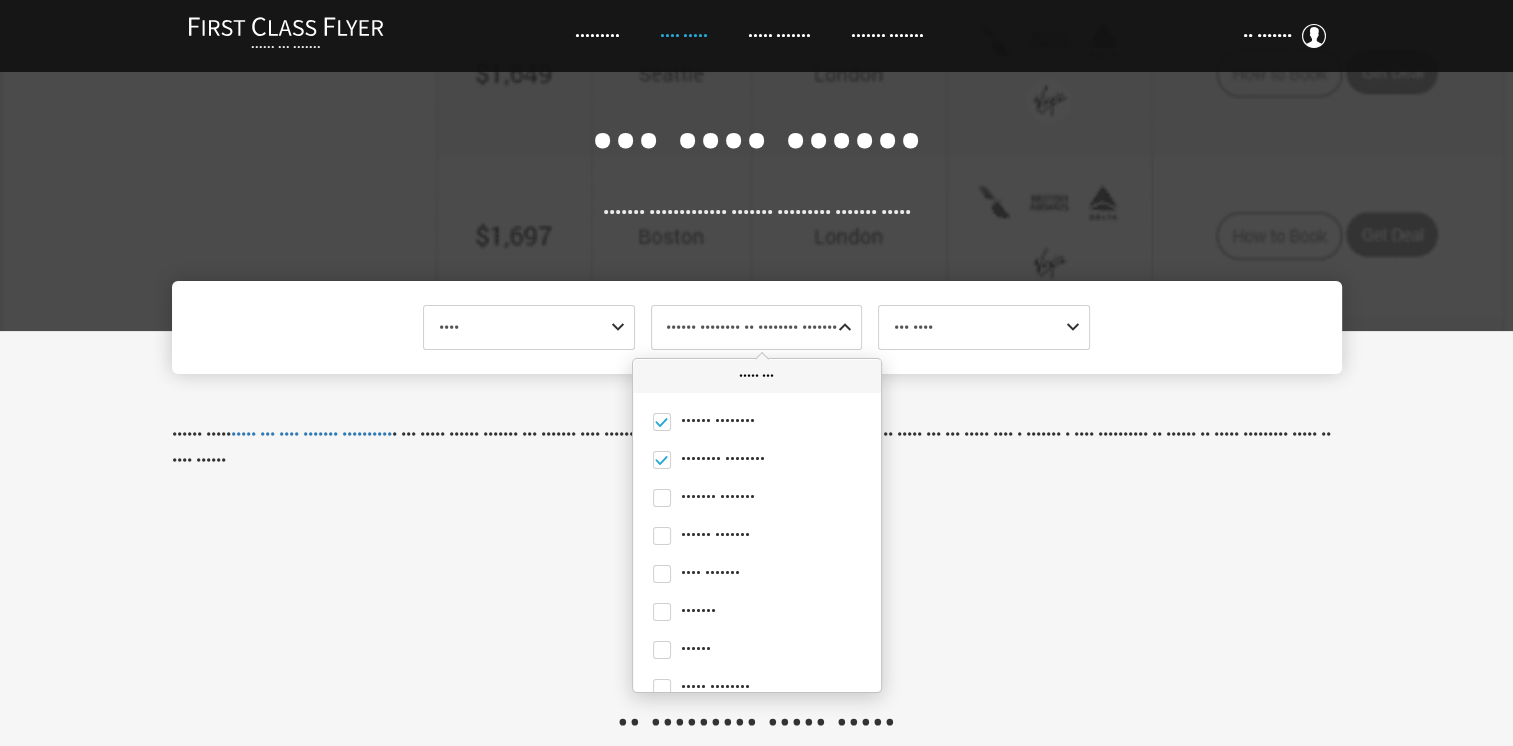 click on "••••• •••" at bounding box center [529, 385] 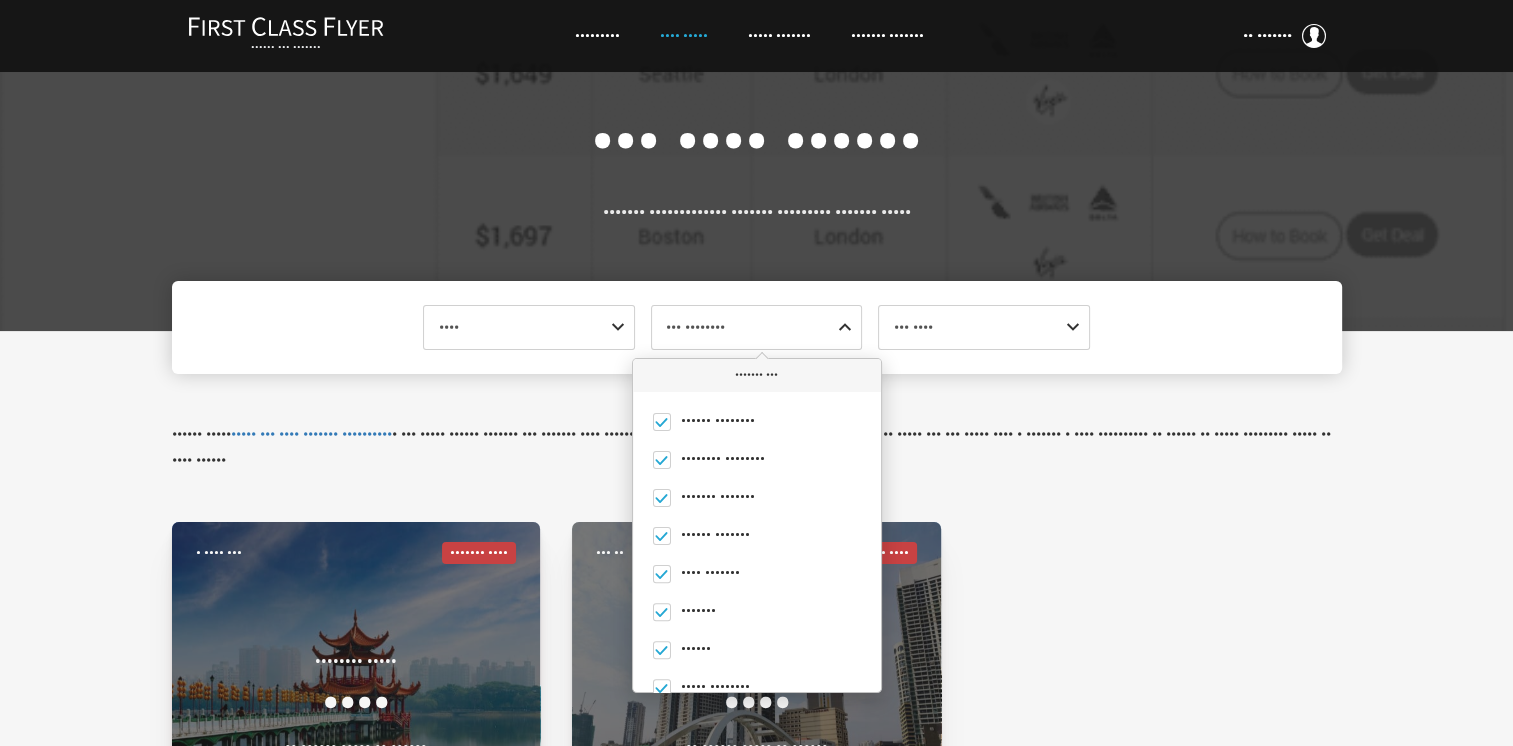 click at bounding box center [622, 327] 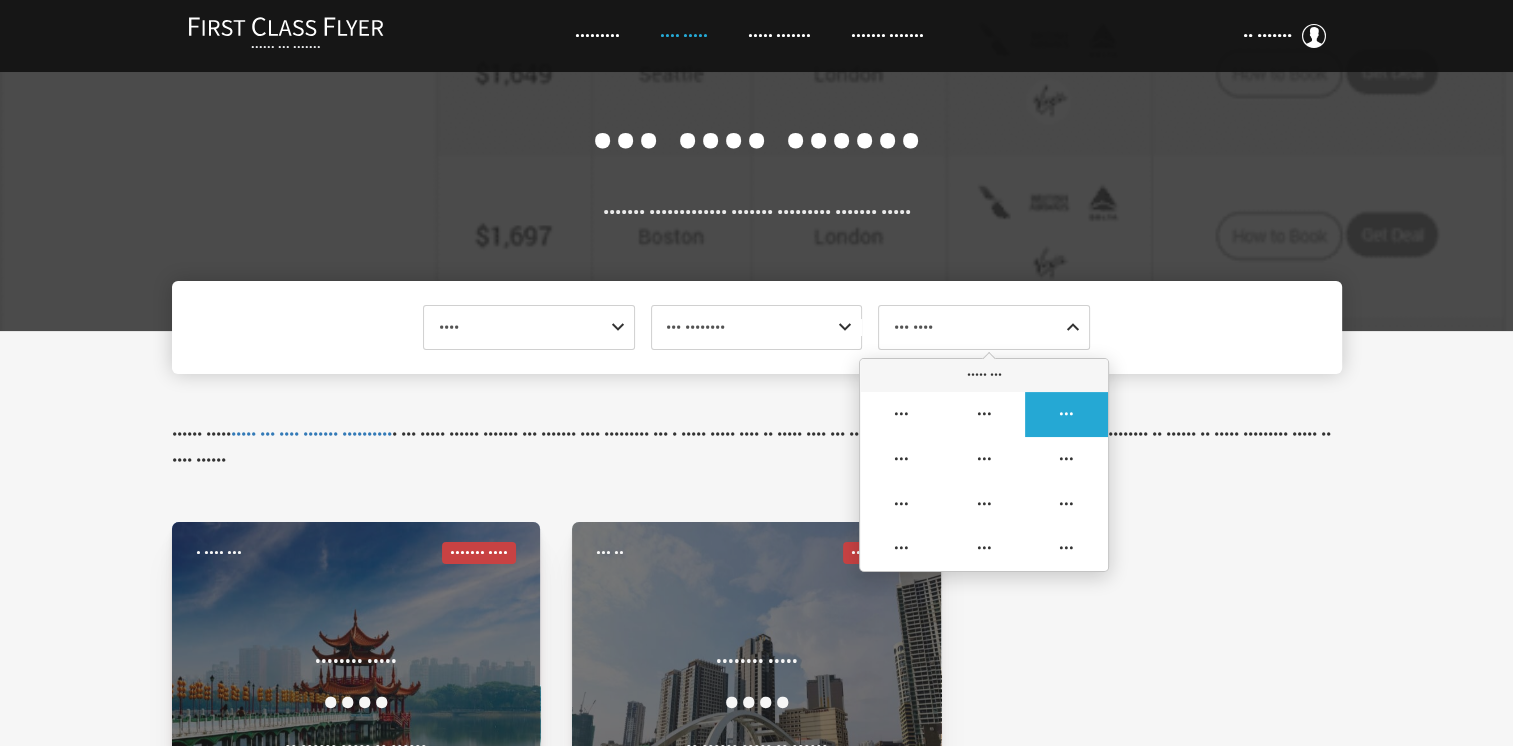 click on "•••" at bounding box center (1066, 414) 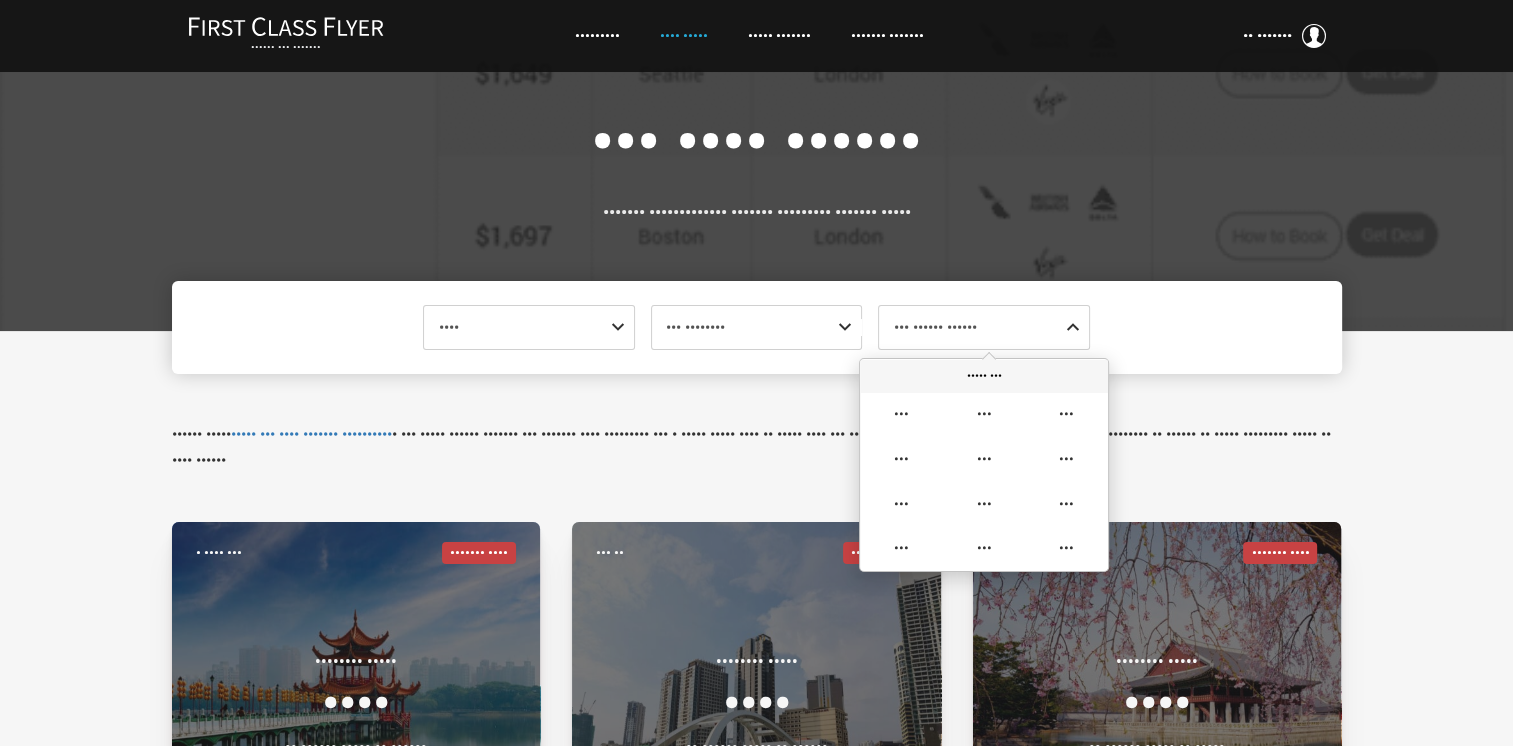 click on "••••• •••" at bounding box center [529, 385] 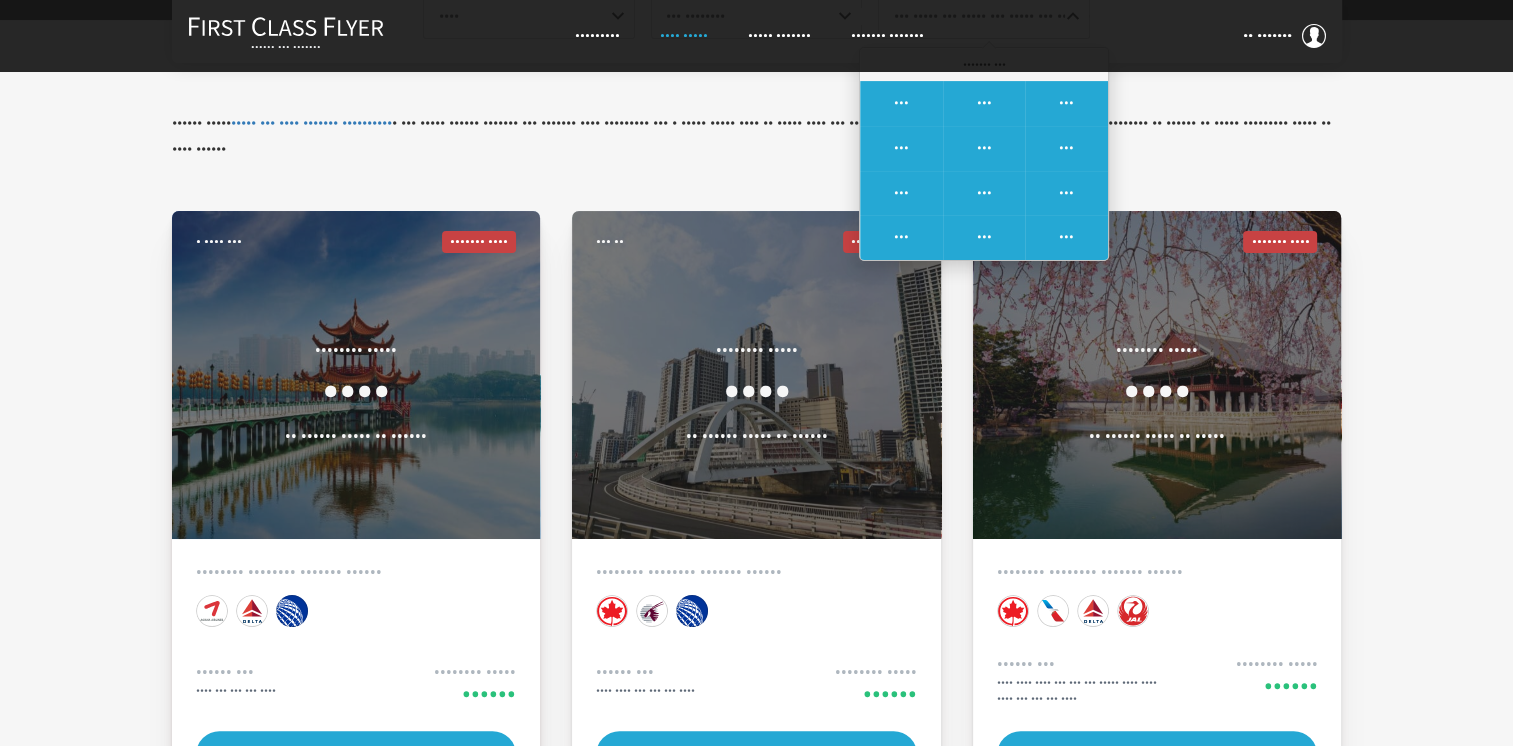 scroll, scrollTop: 300, scrollLeft: 0, axis: vertical 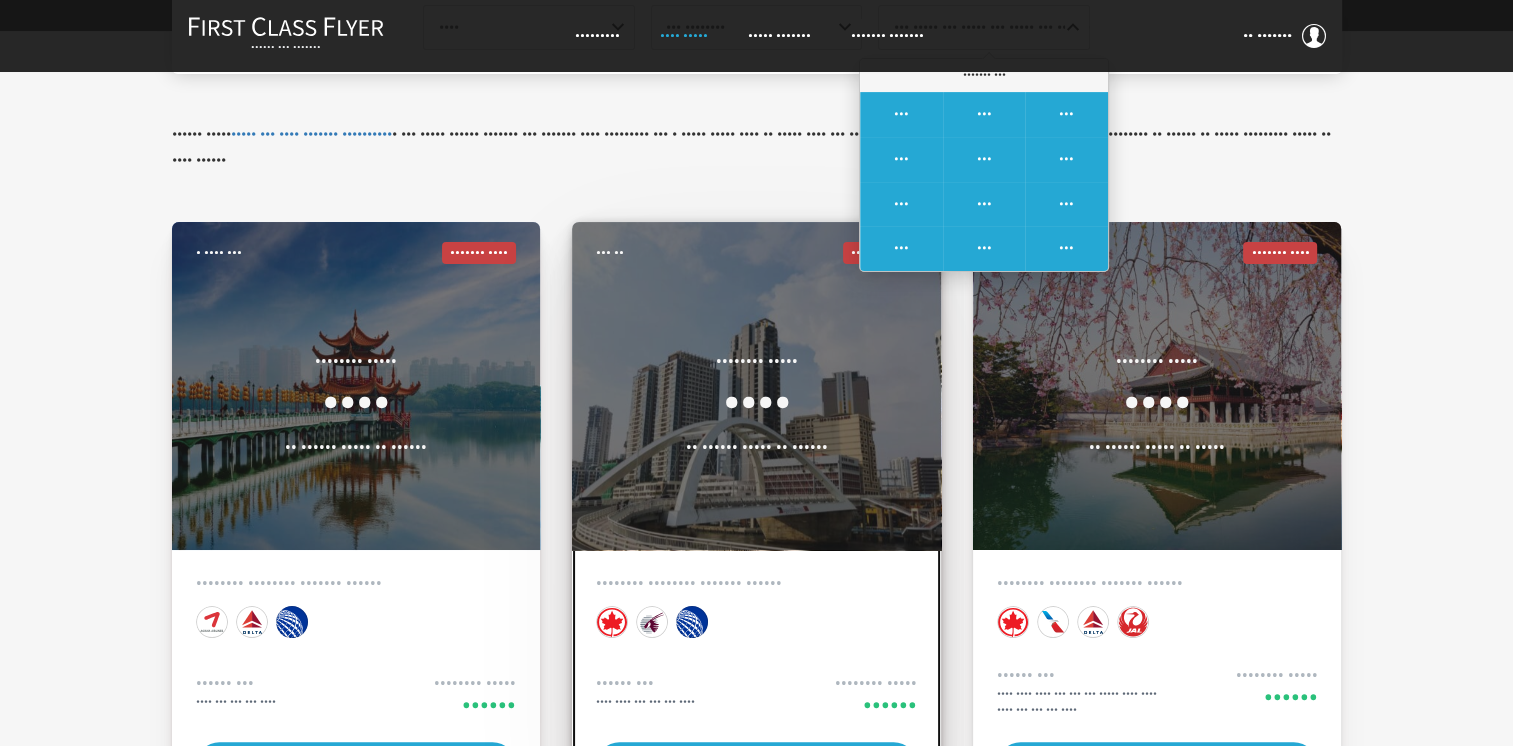 click at bounding box center (652, 622) 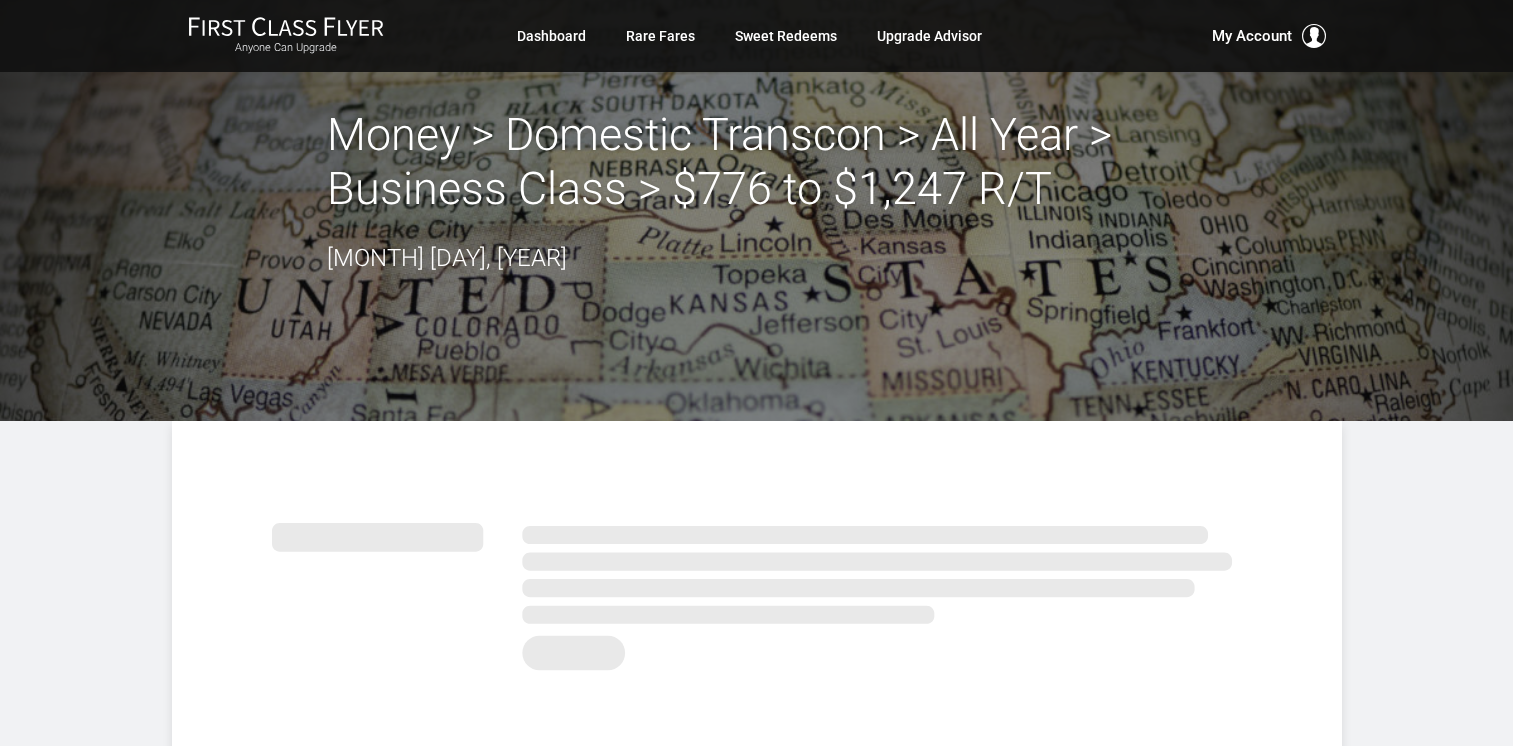 scroll, scrollTop: 0, scrollLeft: 0, axis: both 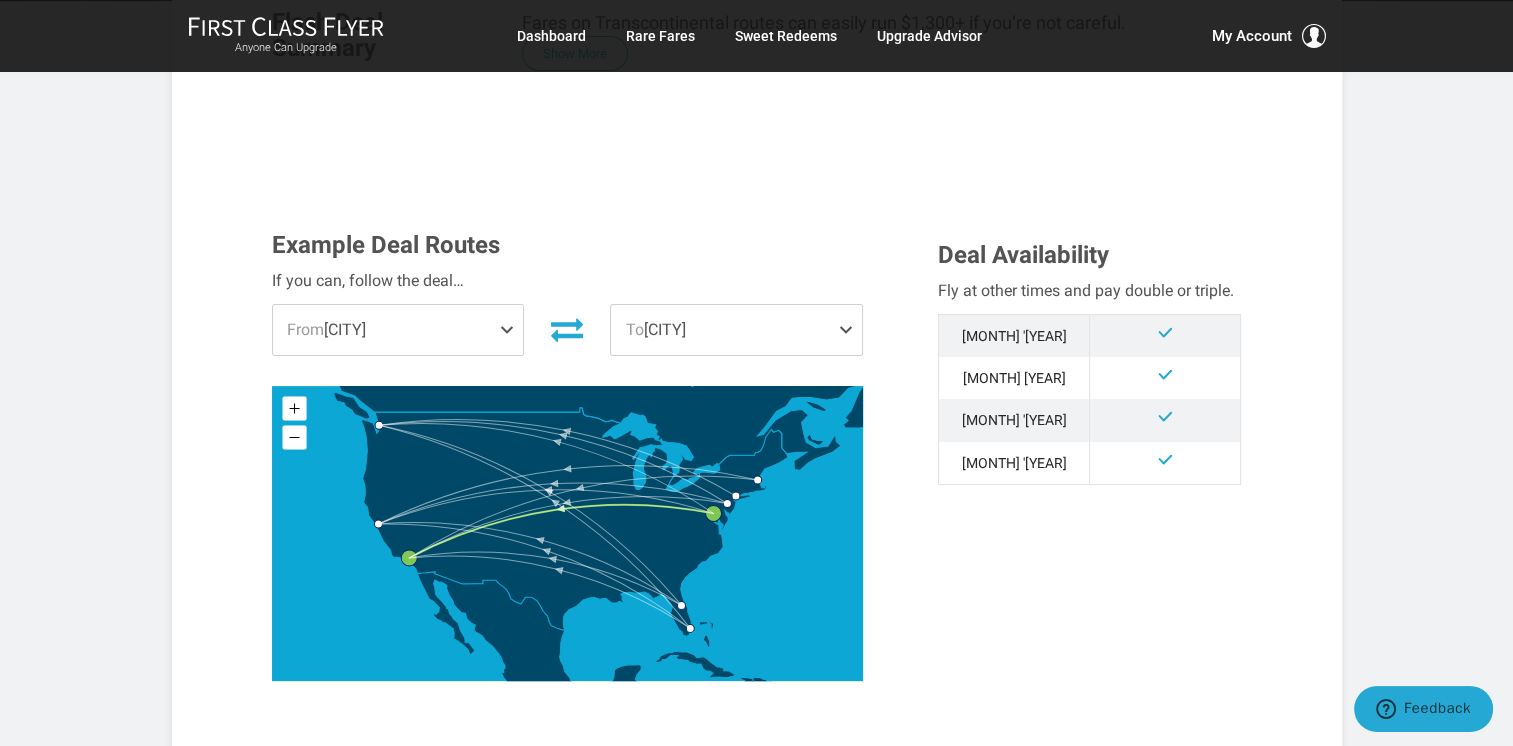 click at bounding box center (511, 330) 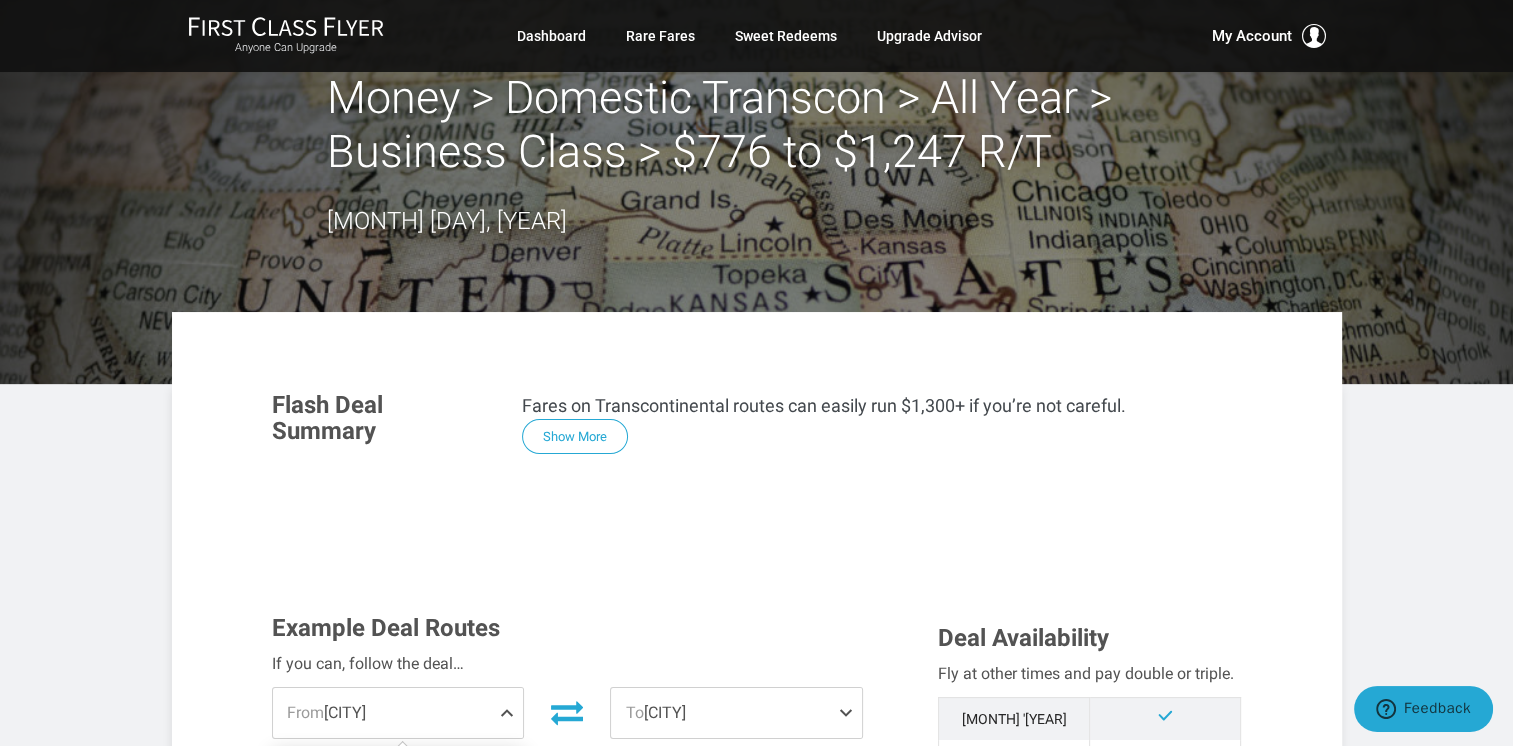 scroll, scrollTop: 20, scrollLeft: 0, axis: vertical 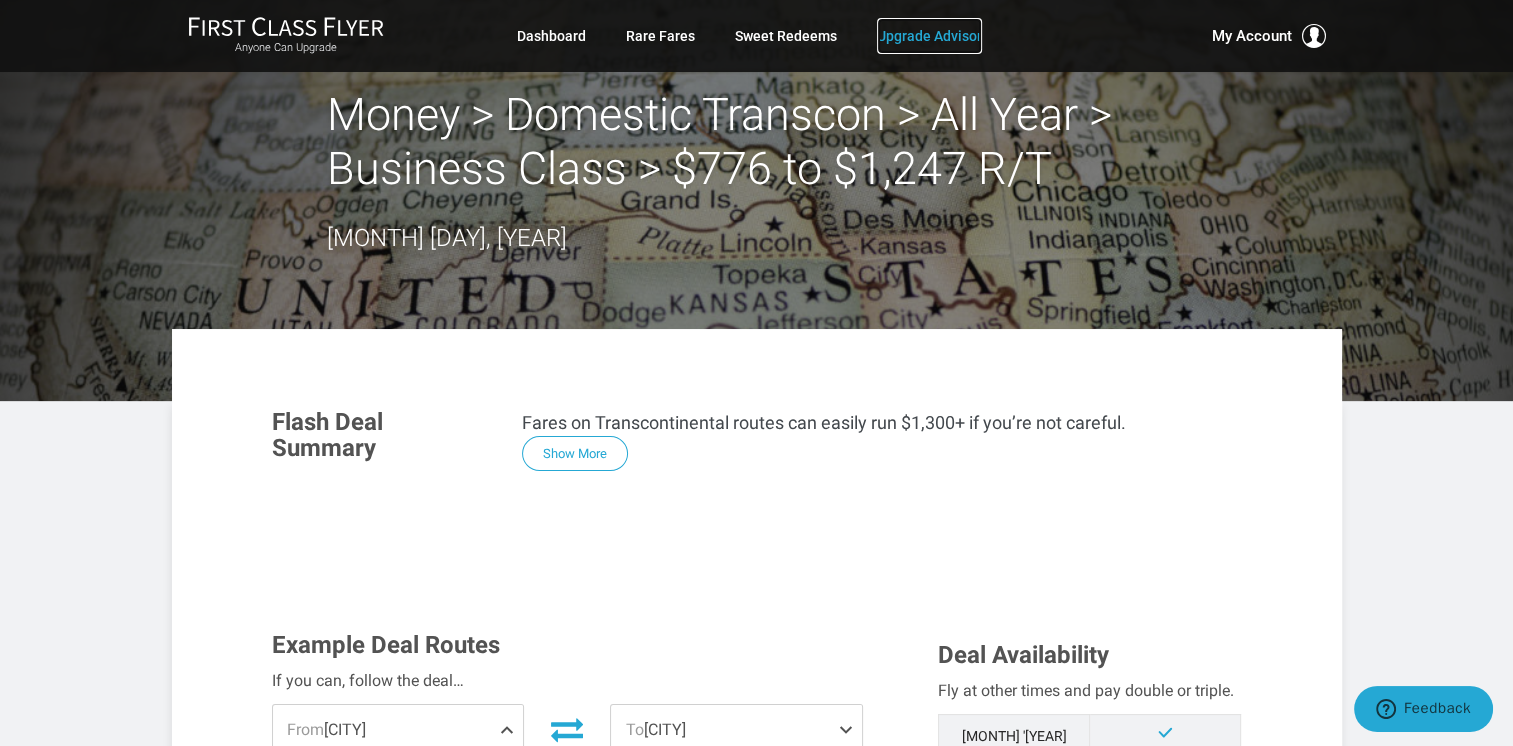 click on "Upgrade Advisor" at bounding box center (929, 36) 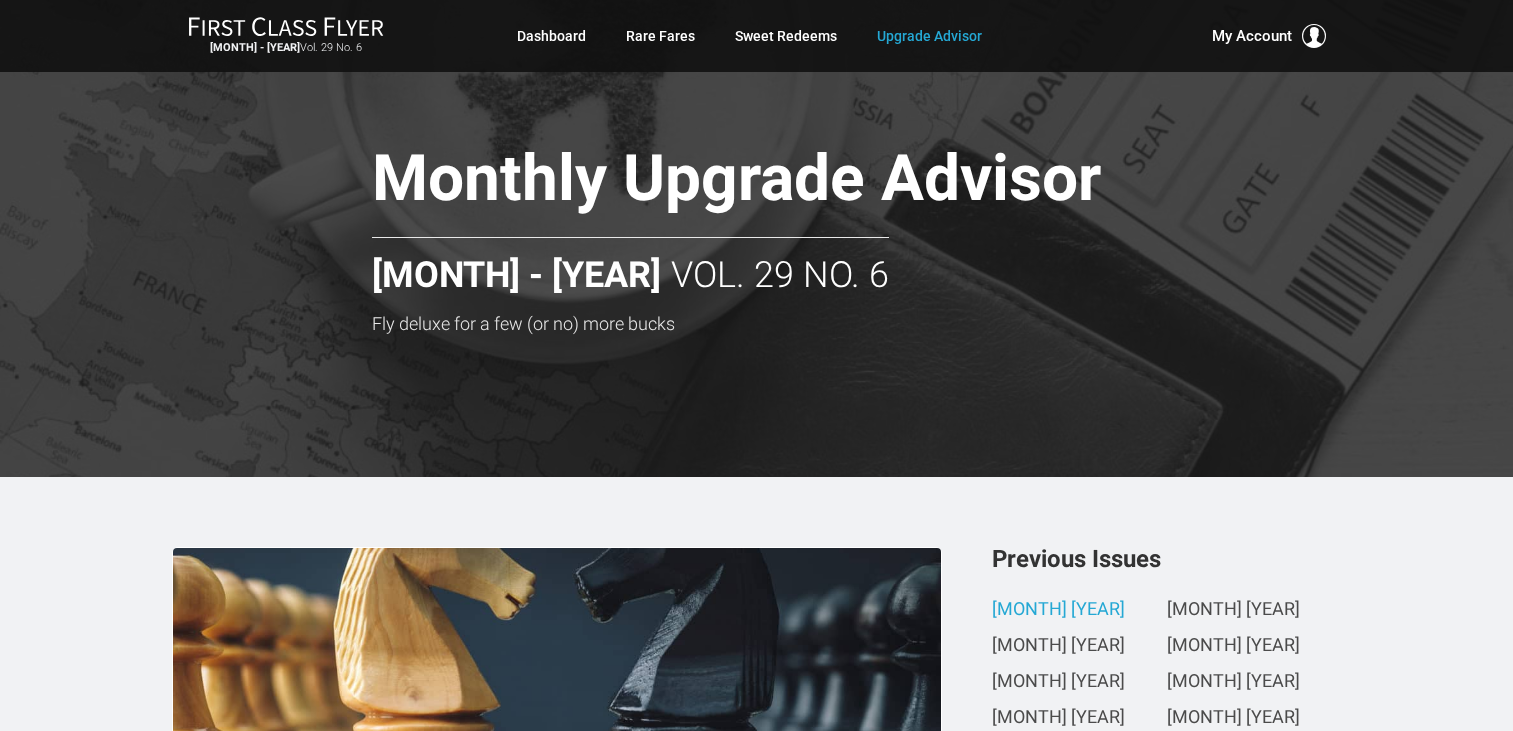 scroll, scrollTop: 0, scrollLeft: 0, axis: both 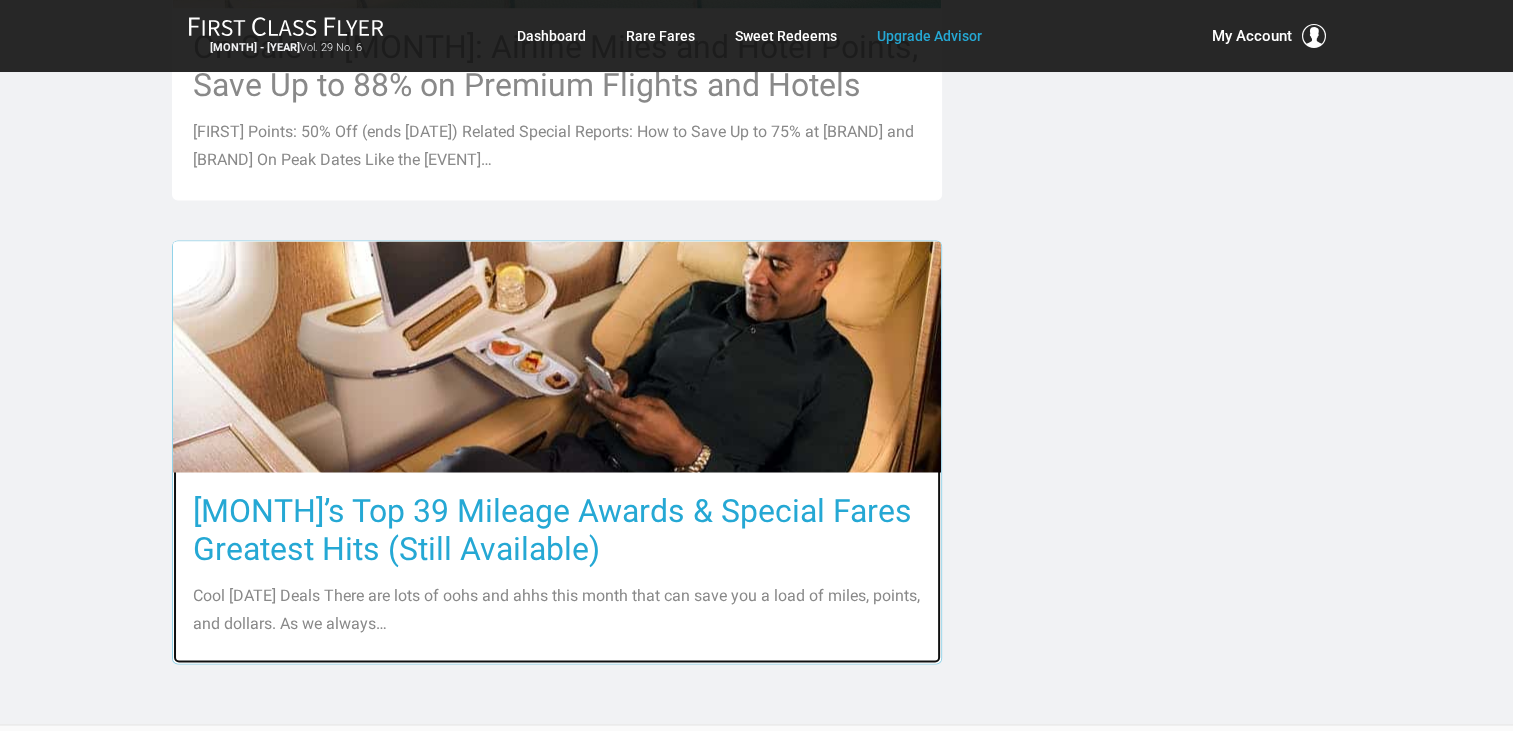 click on "[MONTH]’s Top [NUMBER] Mileage Awards & Special Fares Greatest Hits (Still Available)" at bounding box center (557, 530) 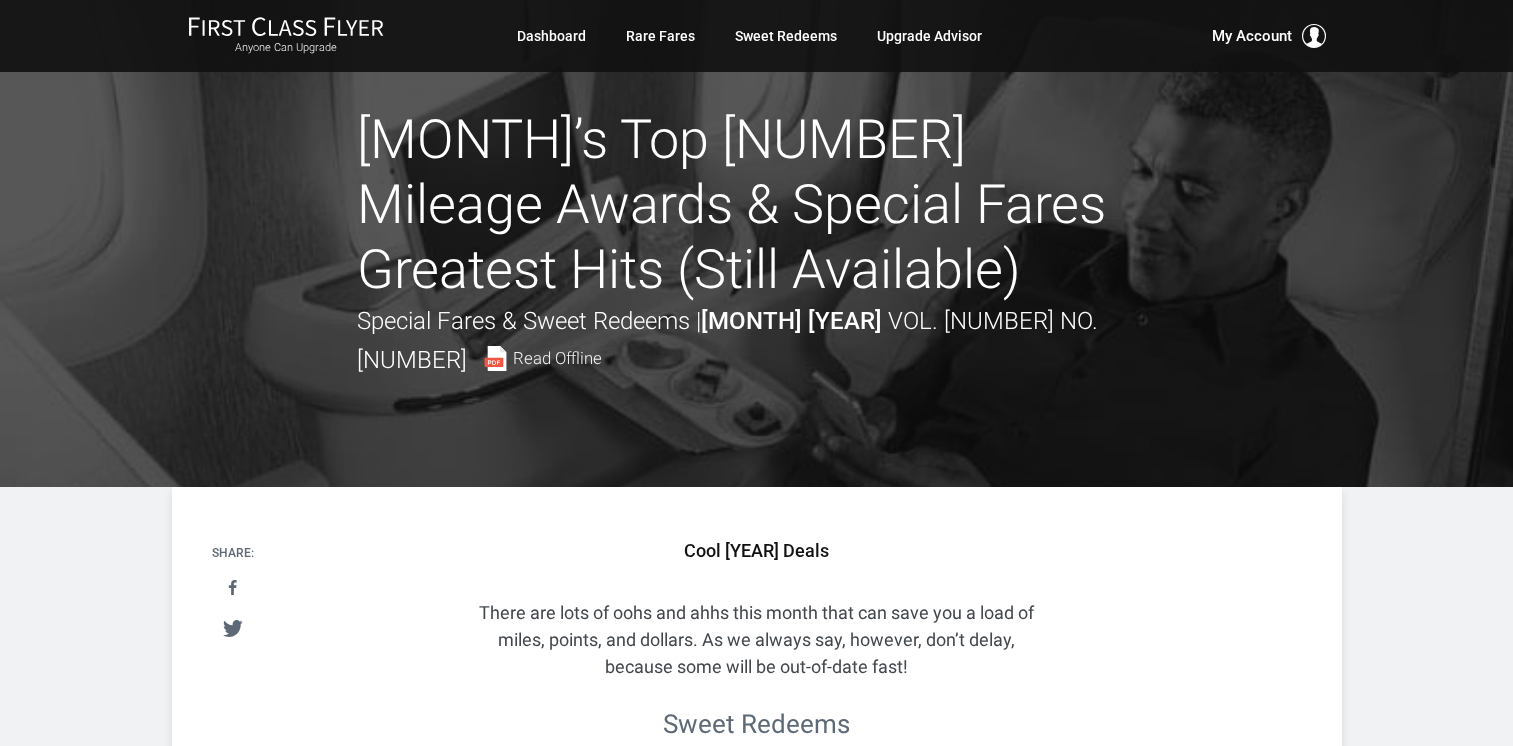 scroll, scrollTop: 0, scrollLeft: 0, axis: both 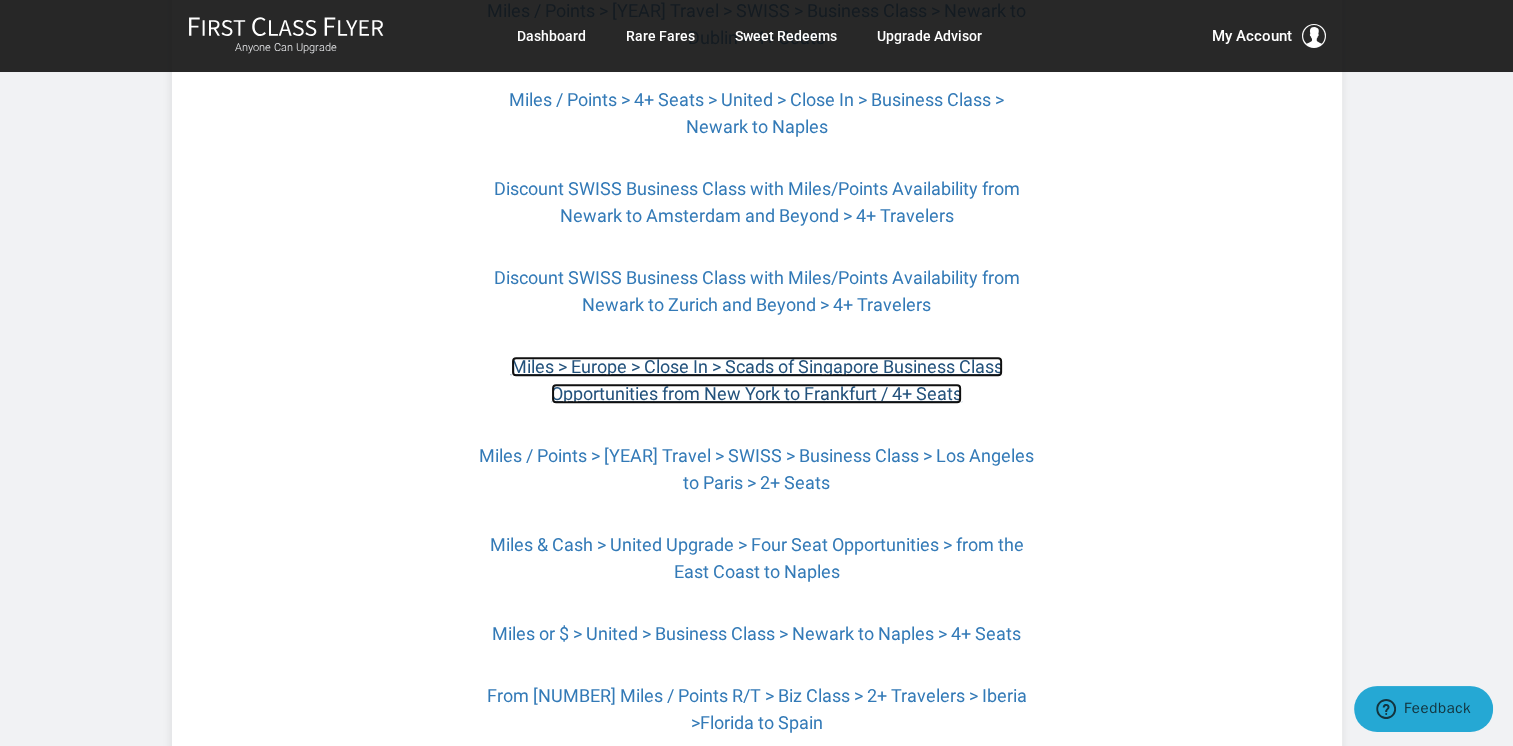 click on "Miles > Europe > Close In > Scads of Singapore Business Class Opportunities from New York to Frankfurt / 4+ Seats" at bounding box center (757, 380) 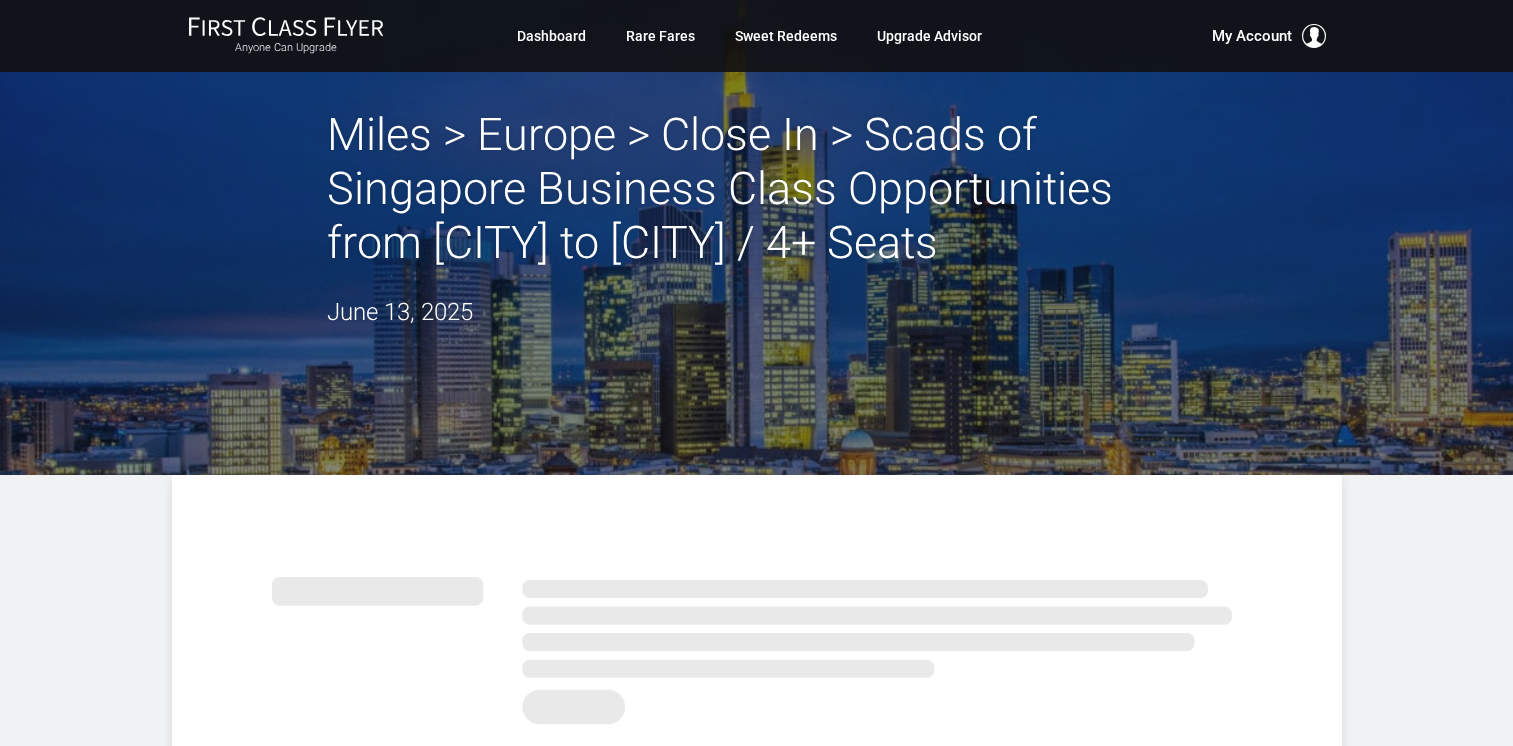 scroll, scrollTop: 0, scrollLeft: 0, axis: both 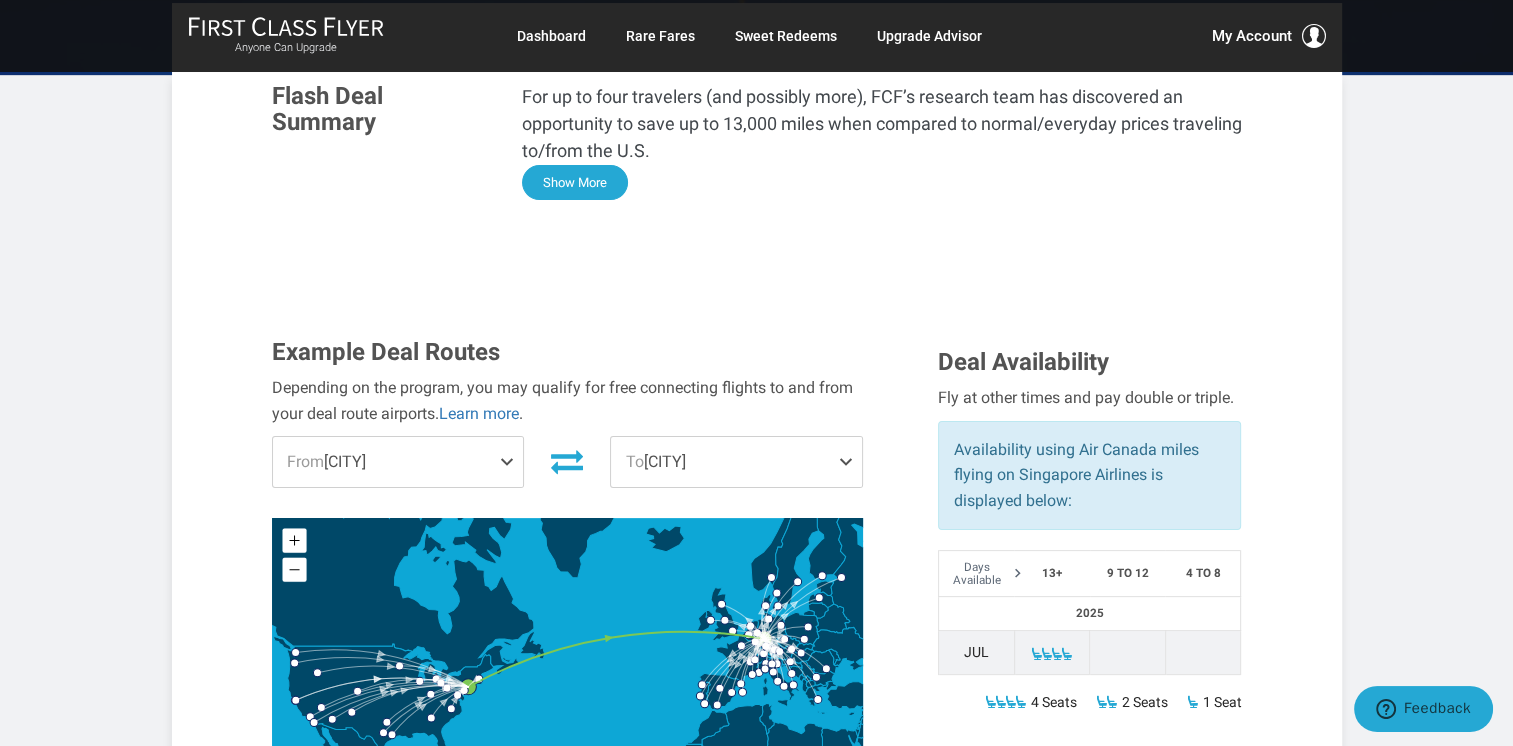 click on "Show More" at bounding box center (575, 182) 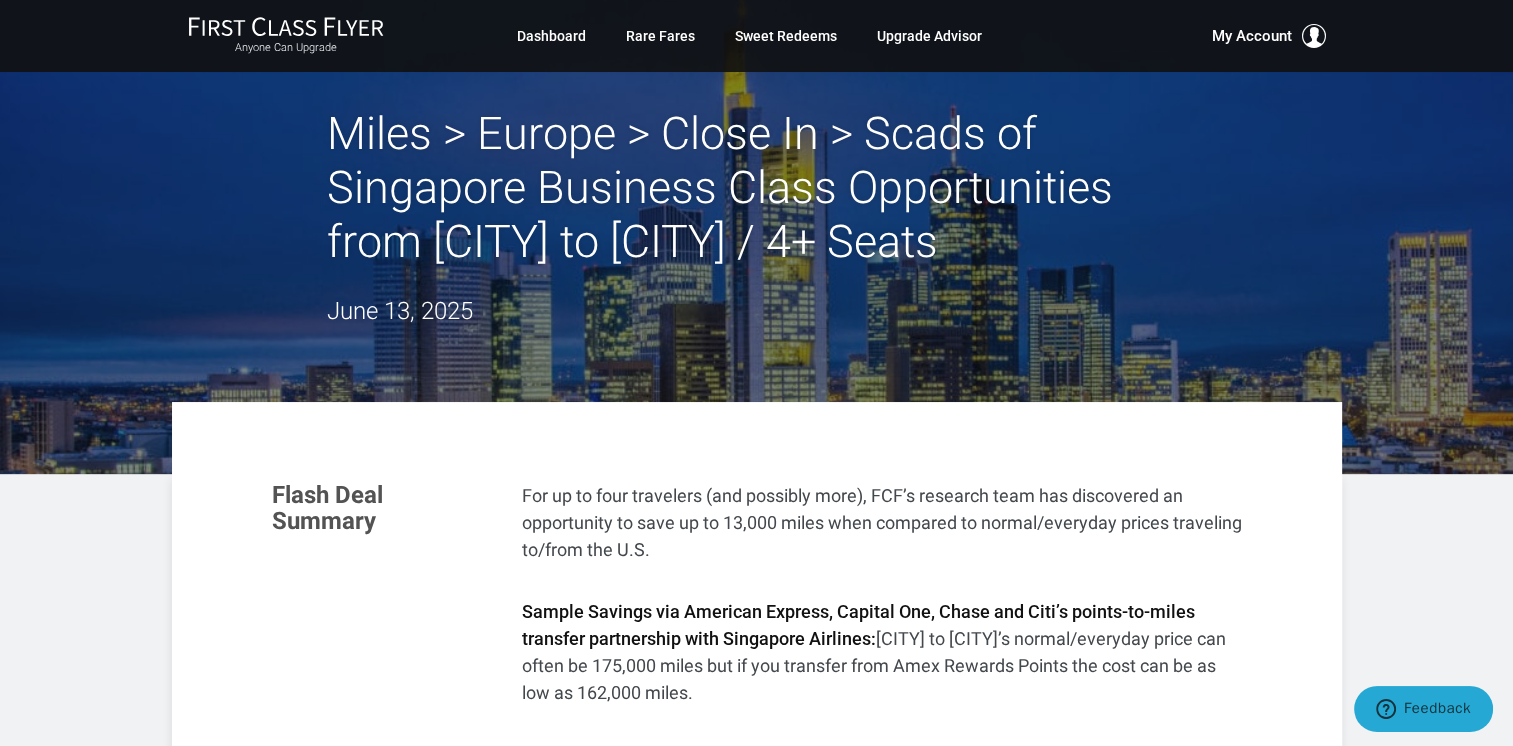 scroll, scrollTop: 0, scrollLeft: 0, axis: both 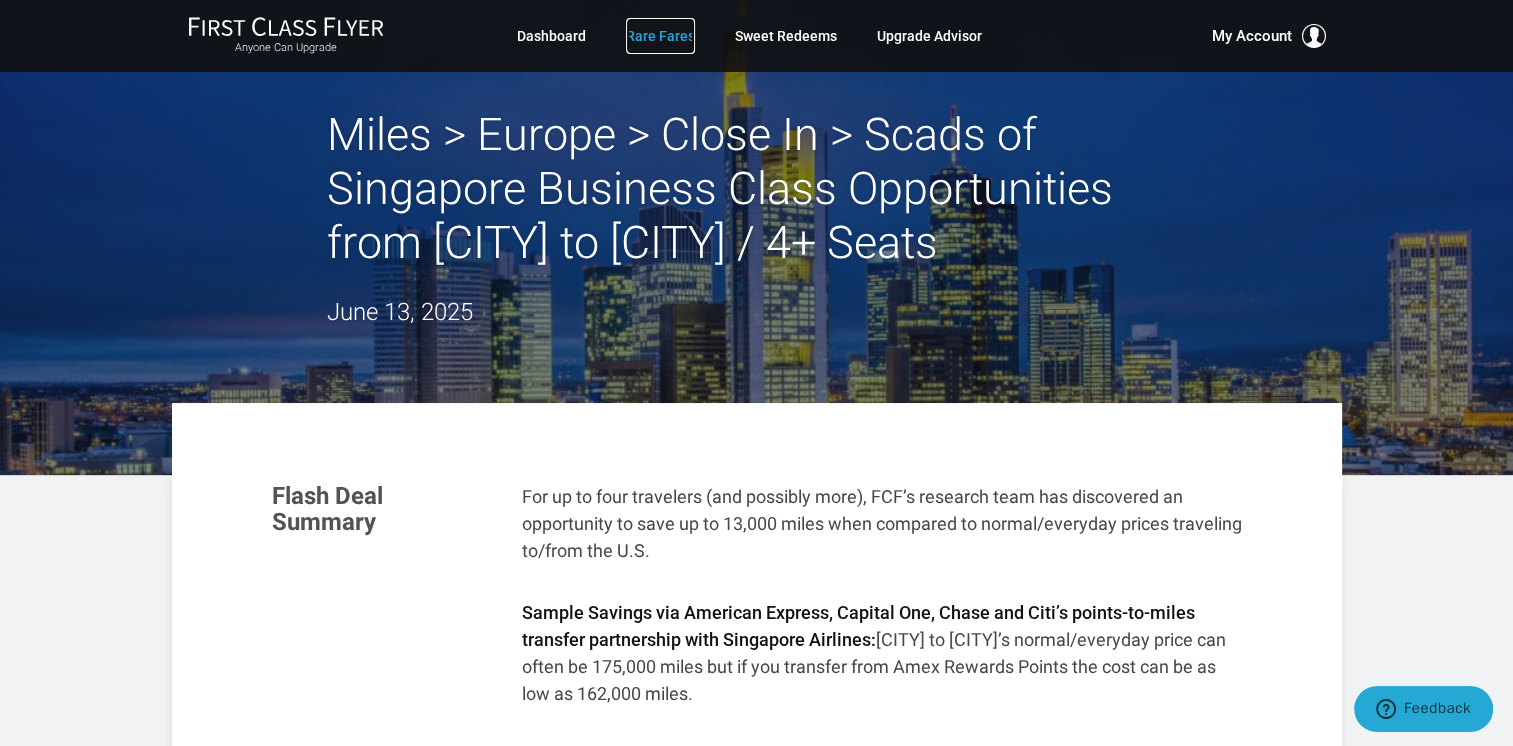 click on "Rare Fares" at bounding box center (660, 36) 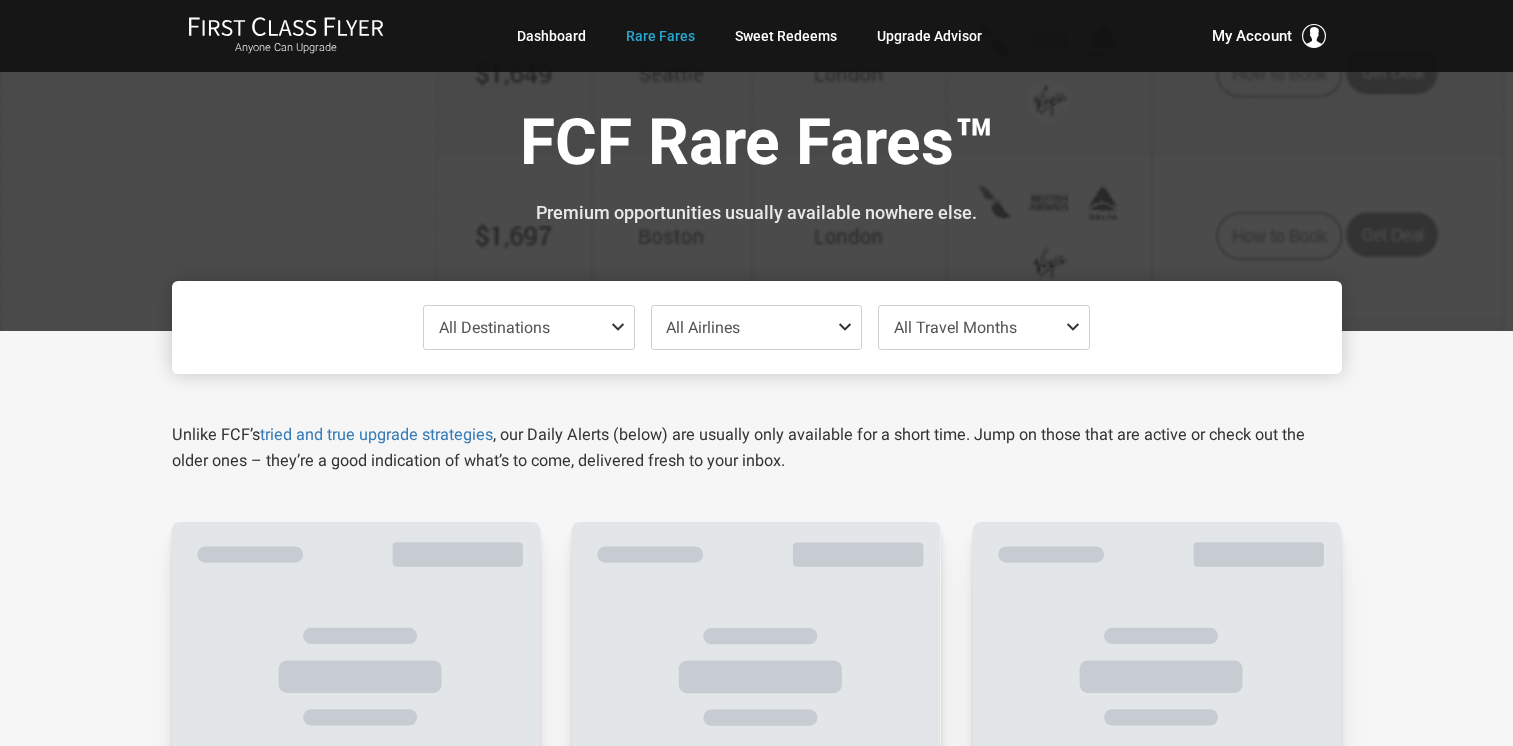 scroll, scrollTop: 0, scrollLeft: 0, axis: both 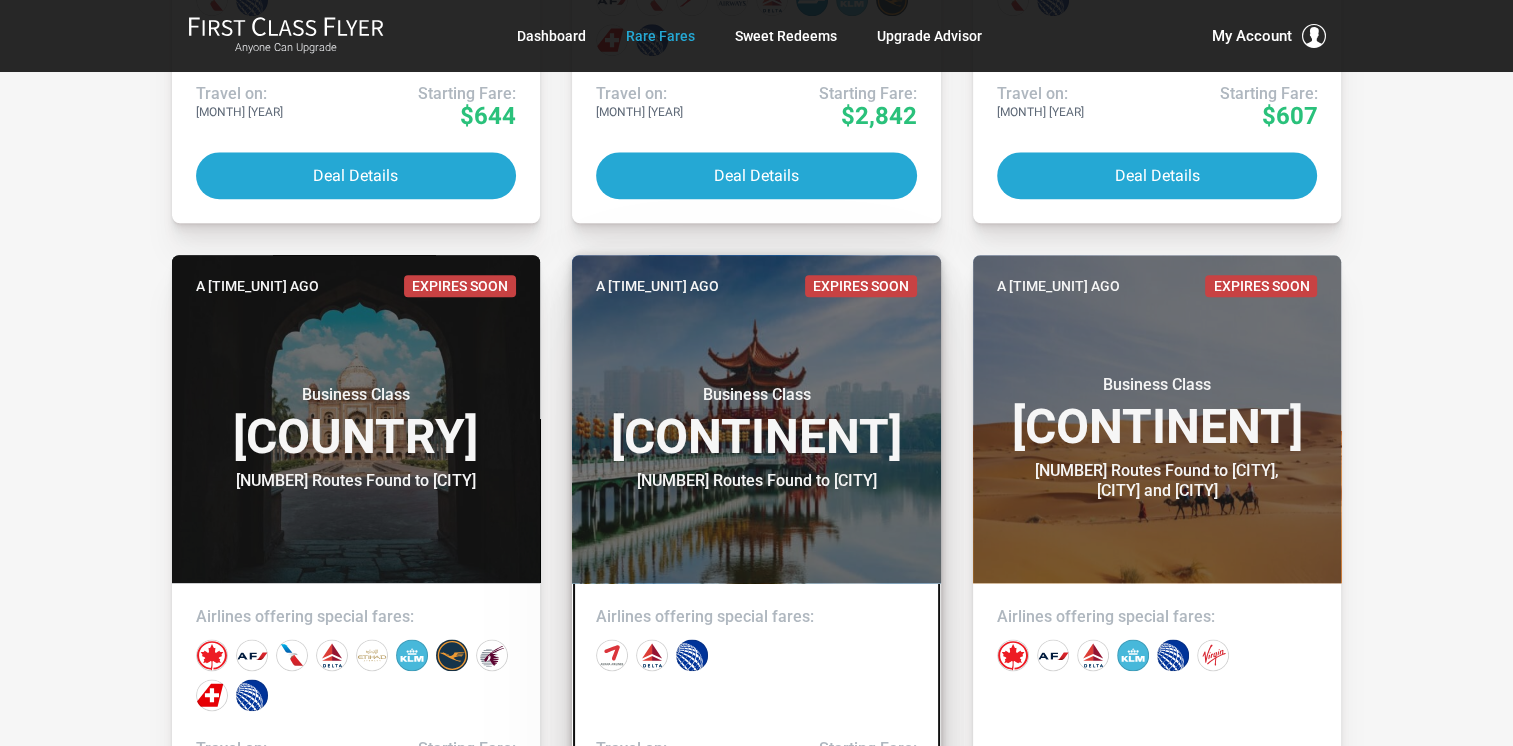 click on "Business Class  Asia" at bounding box center (756, 423) 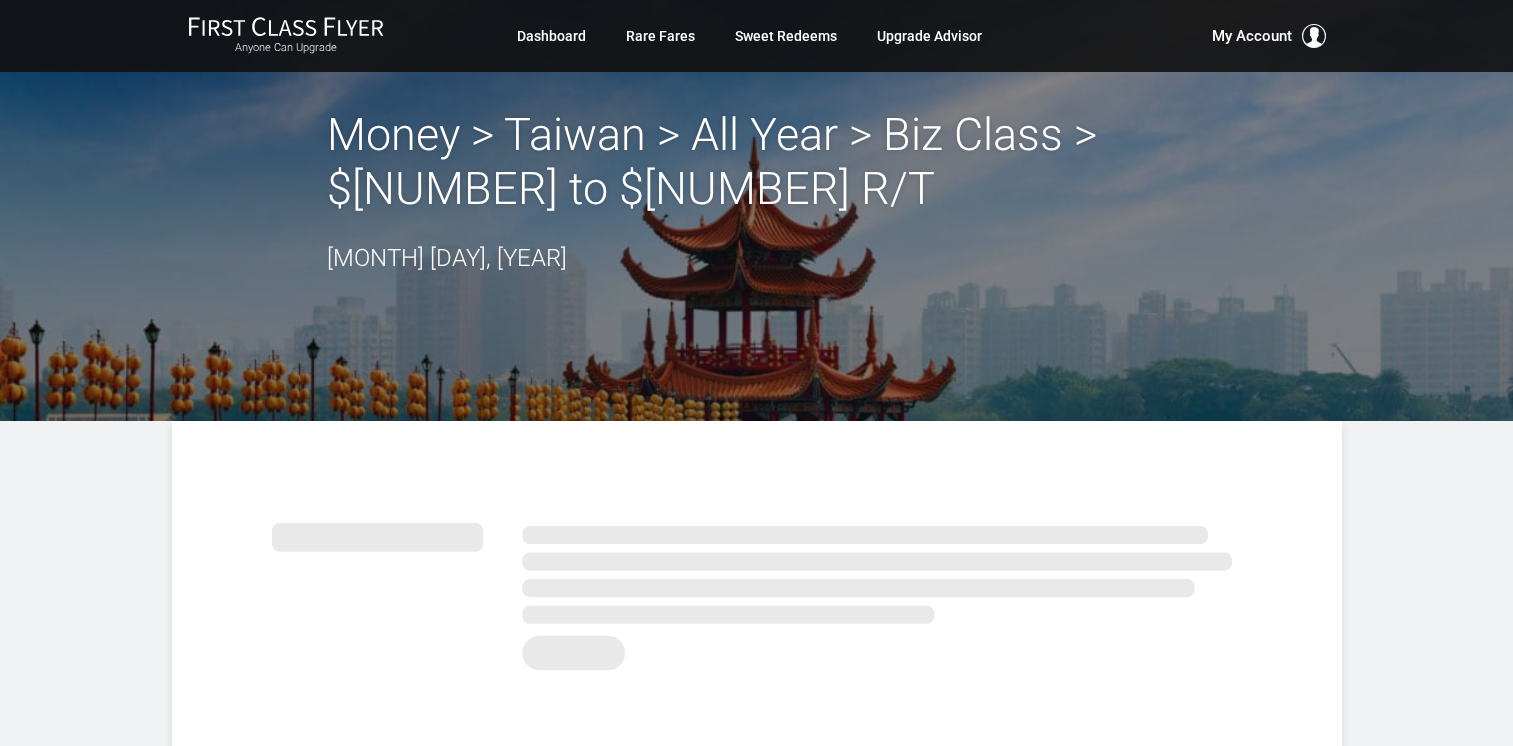 scroll, scrollTop: 0, scrollLeft: 0, axis: both 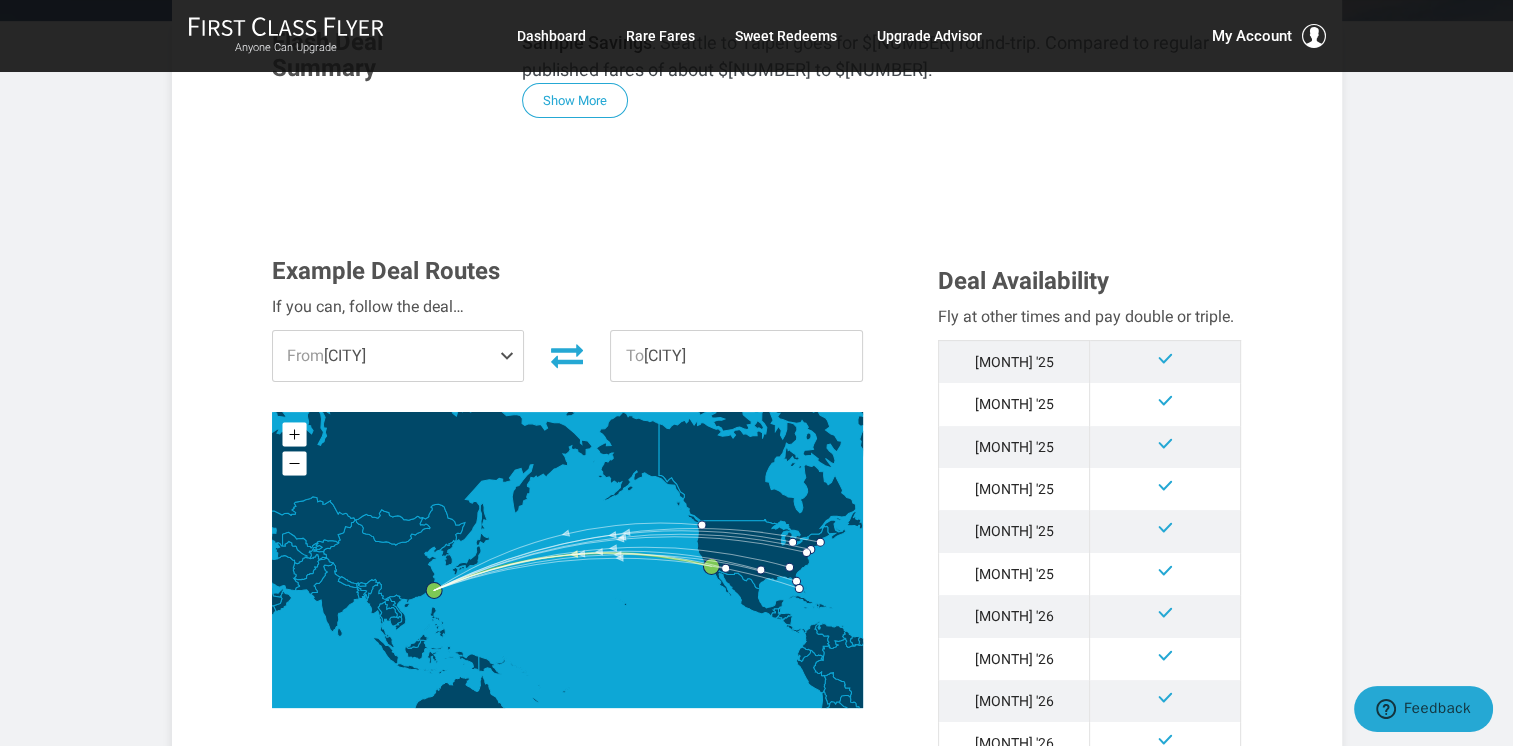 click on "To  Taipei" at bounding box center [736, 356] 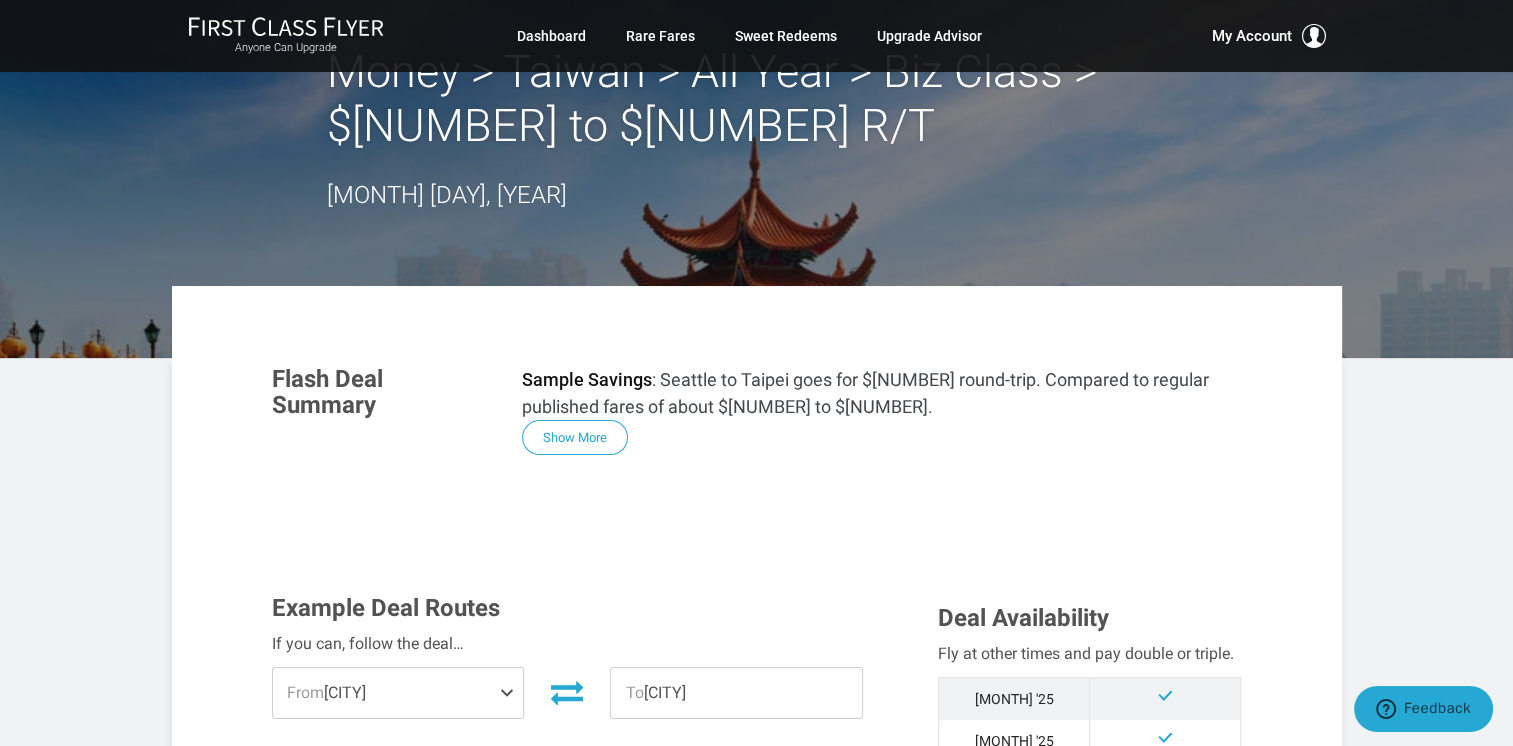 scroll, scrollTop: 0, scrollLeft: 0, axis: both 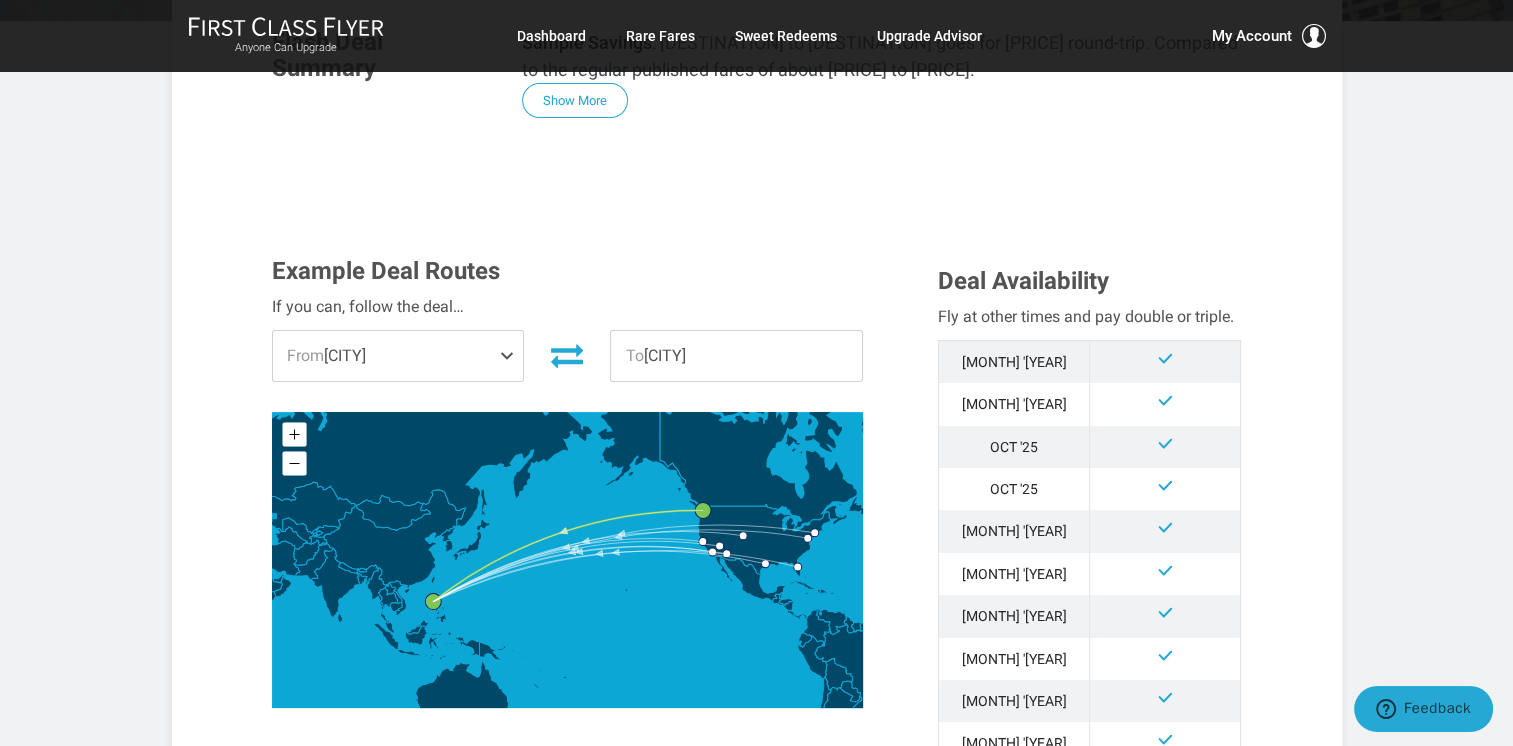 click at bounding box center [511, 356] 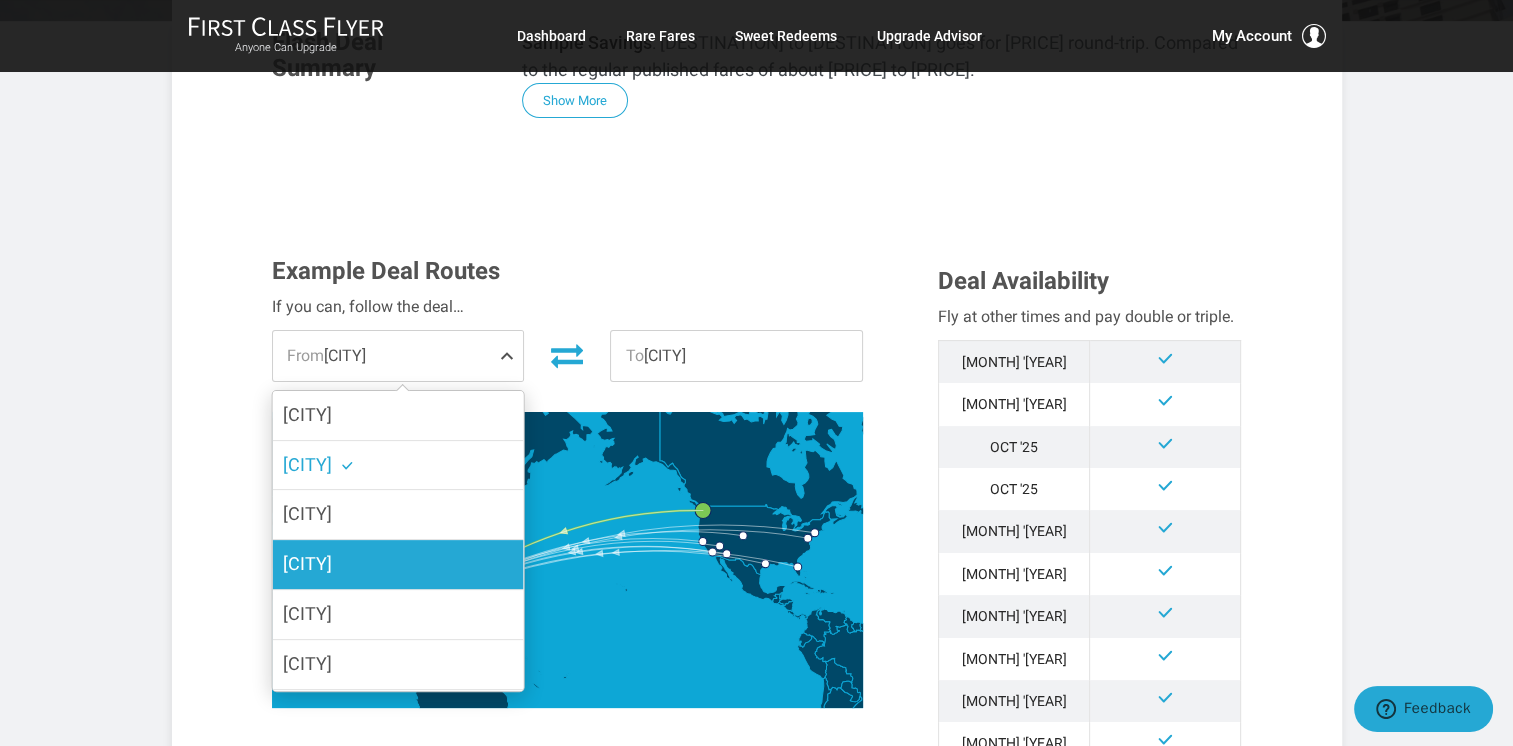 drag, startPoint x: 357, startPoint y: 564, endPoint x: 368, endPoint y: 515, distance: 50.219517 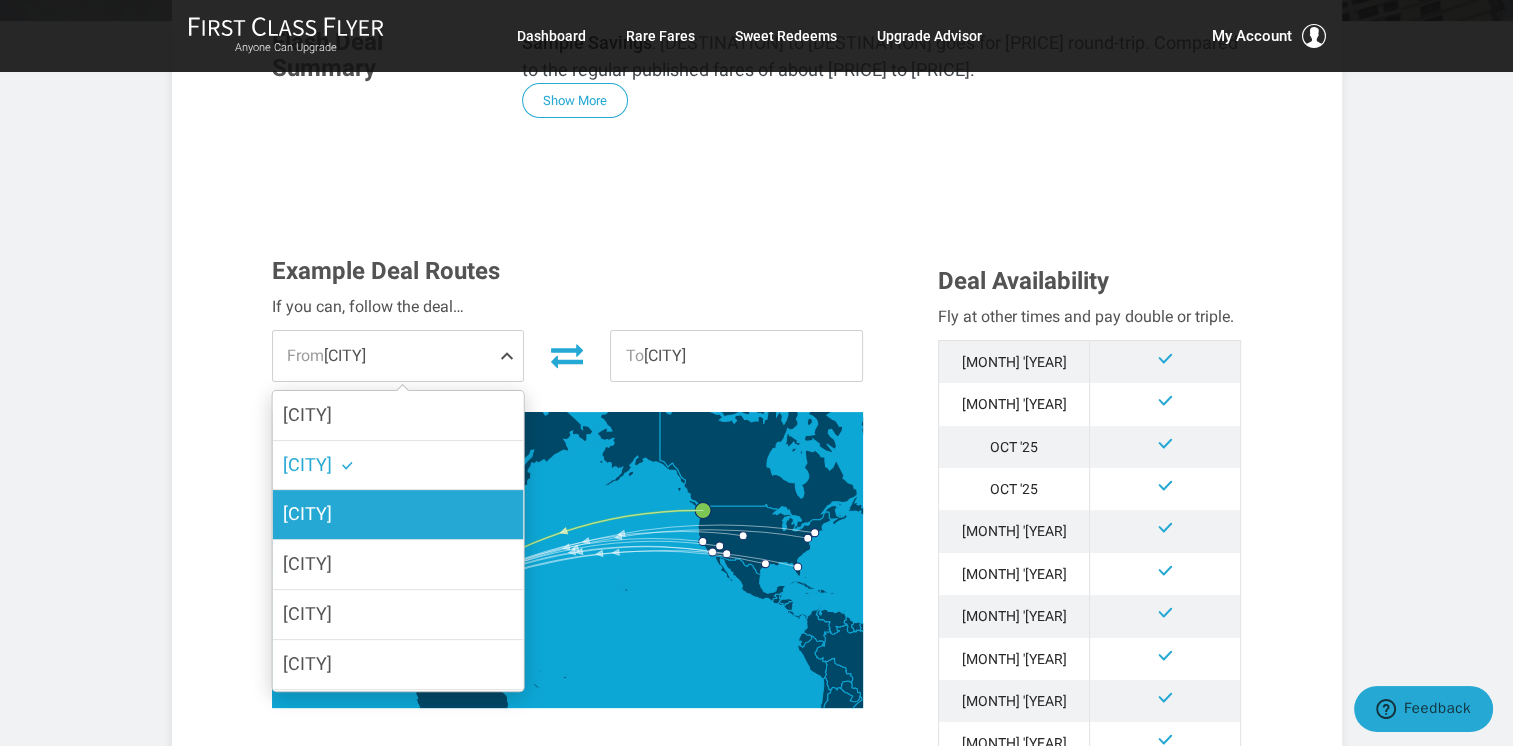 click on "Los Angeles" at bounding box center (306, 563) 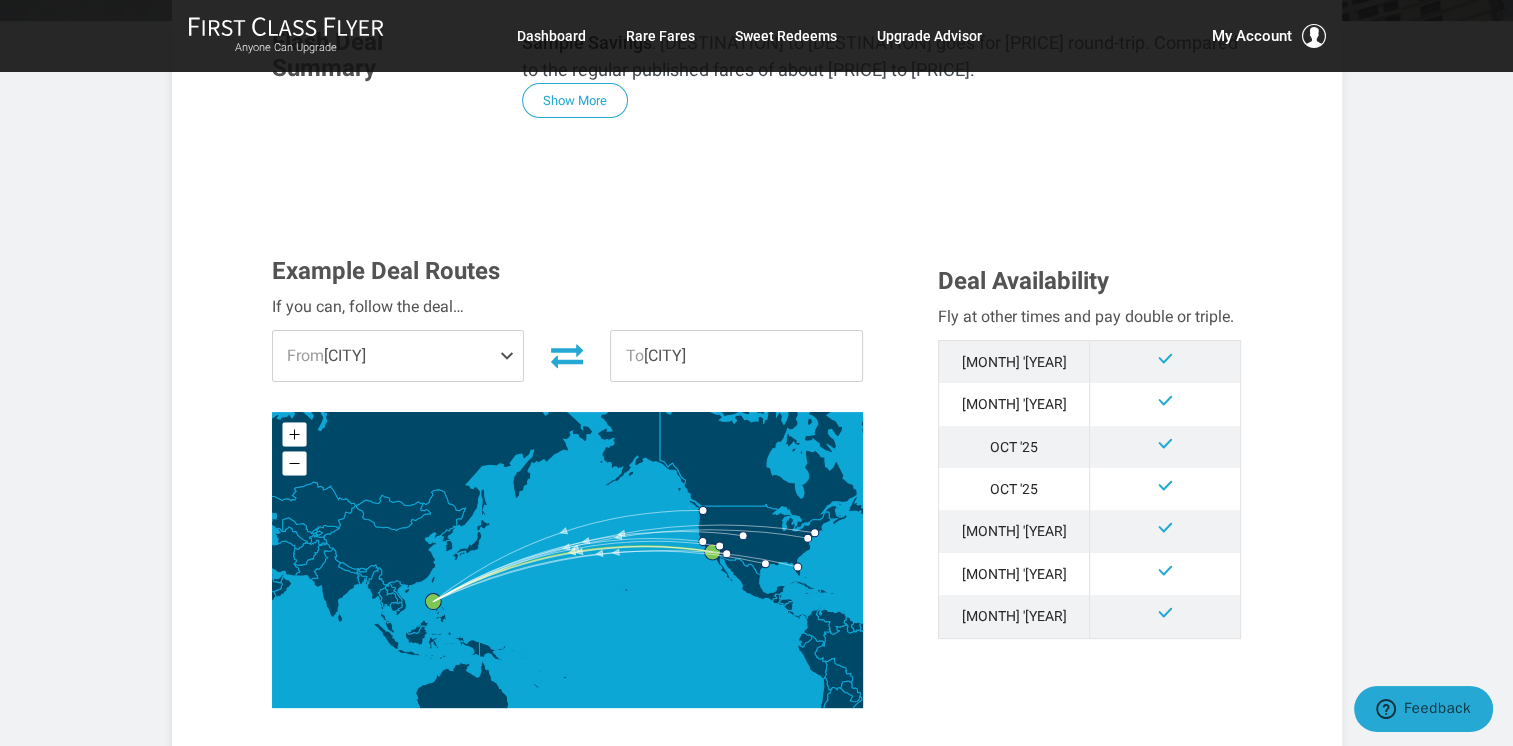 click on "To  Manila" at bounding box center (736, 356) 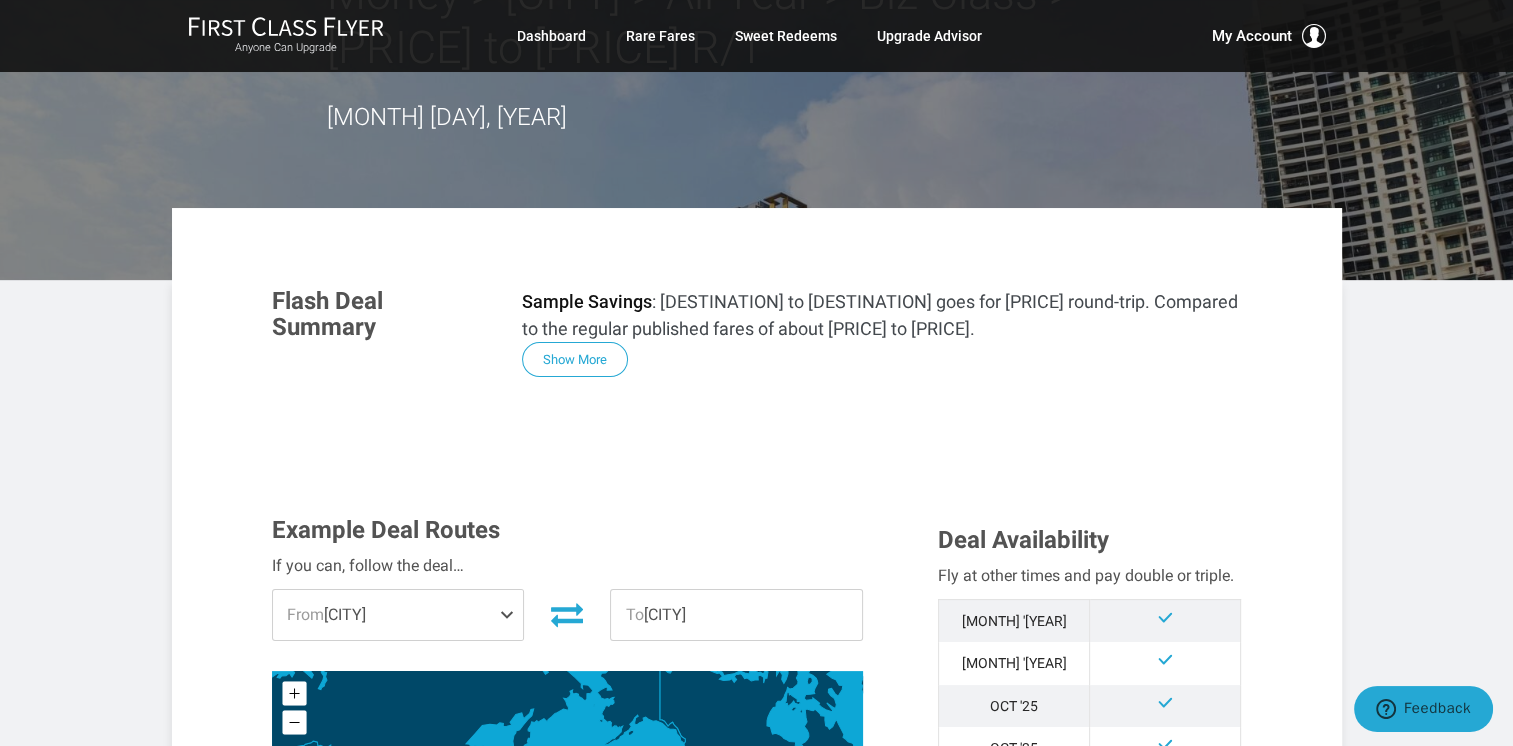 scroll, scrollTop: 0, scrollLeft: 0, axis: both 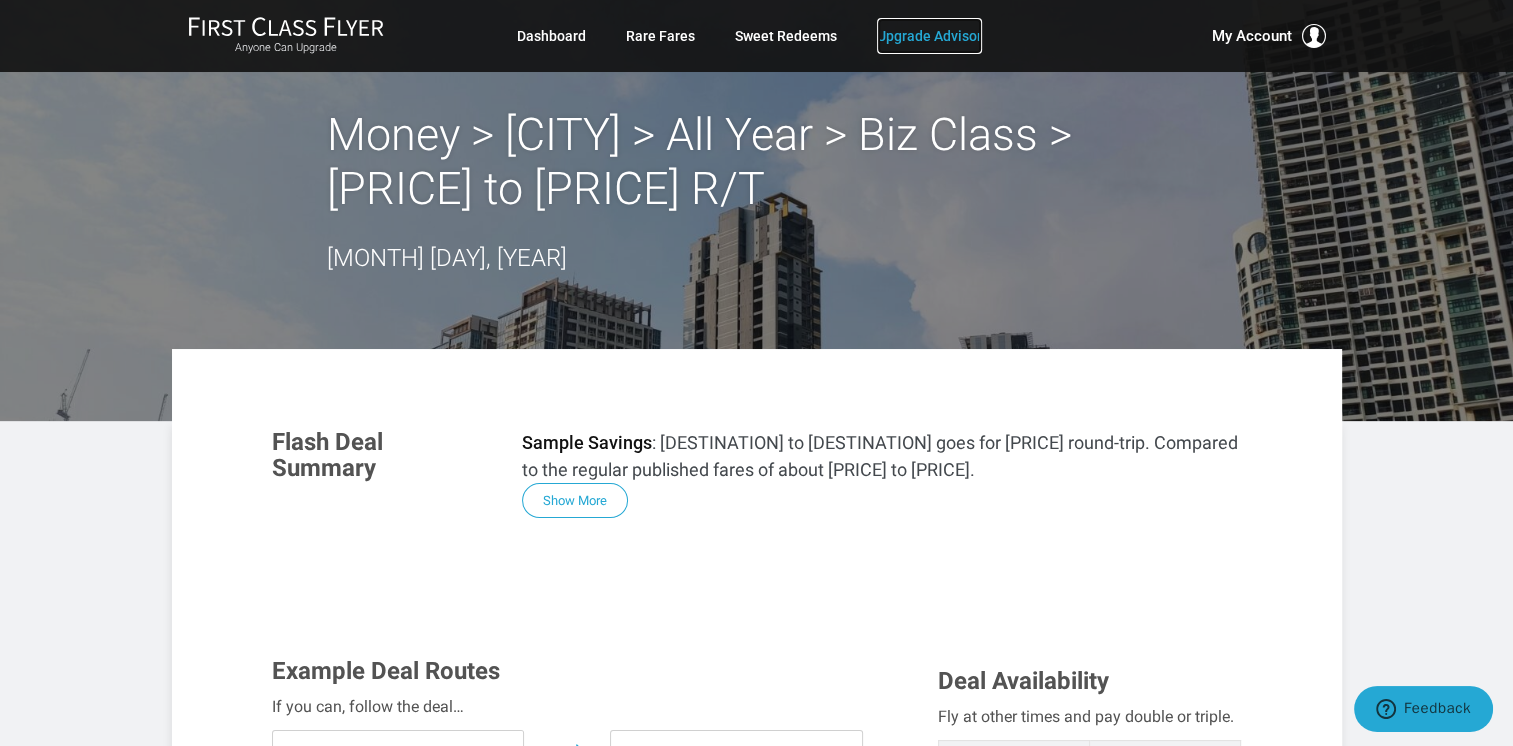 click on "Upgrade Advisor" at bounding box center (929, 36) 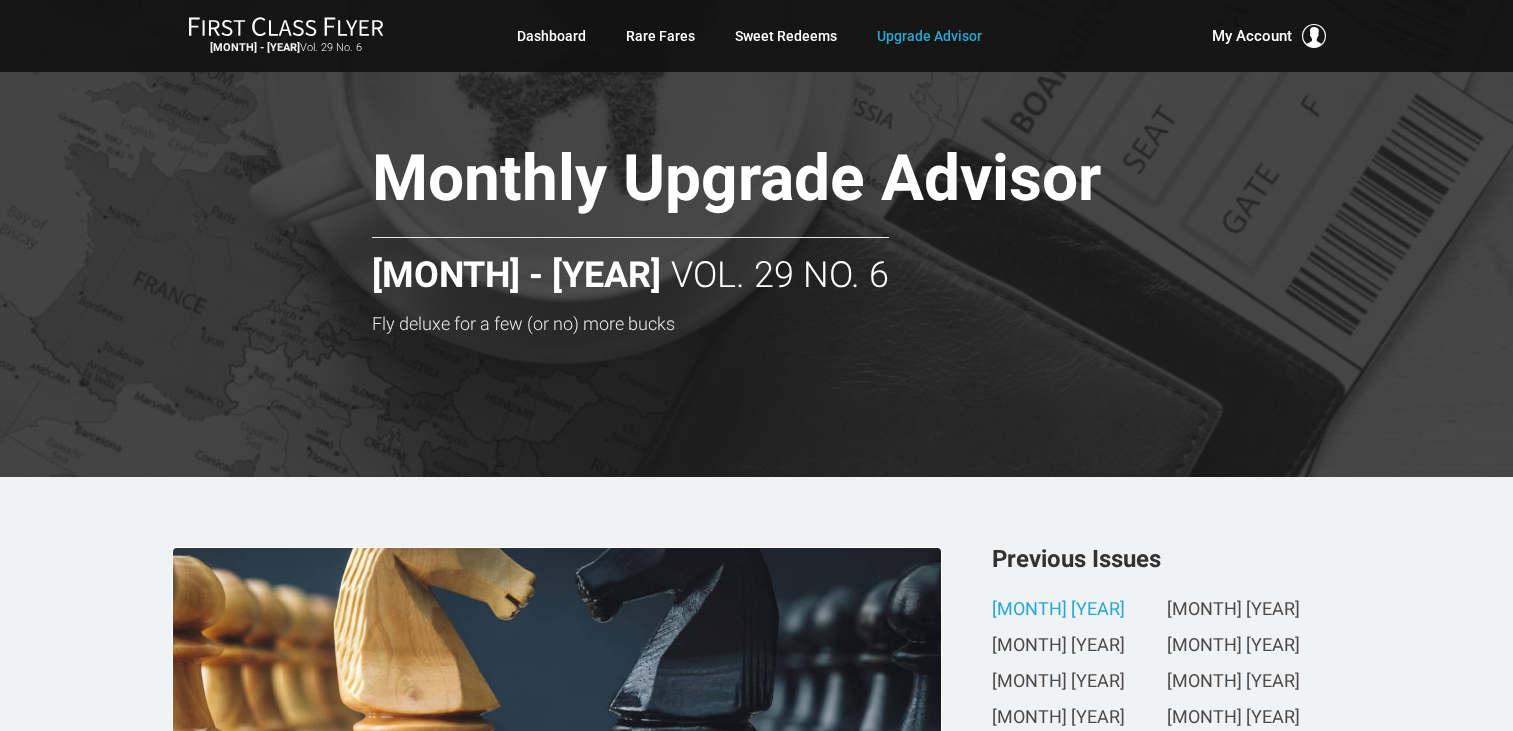 scroll, scrollTop: 0, scrollLeft: 0, axis: both 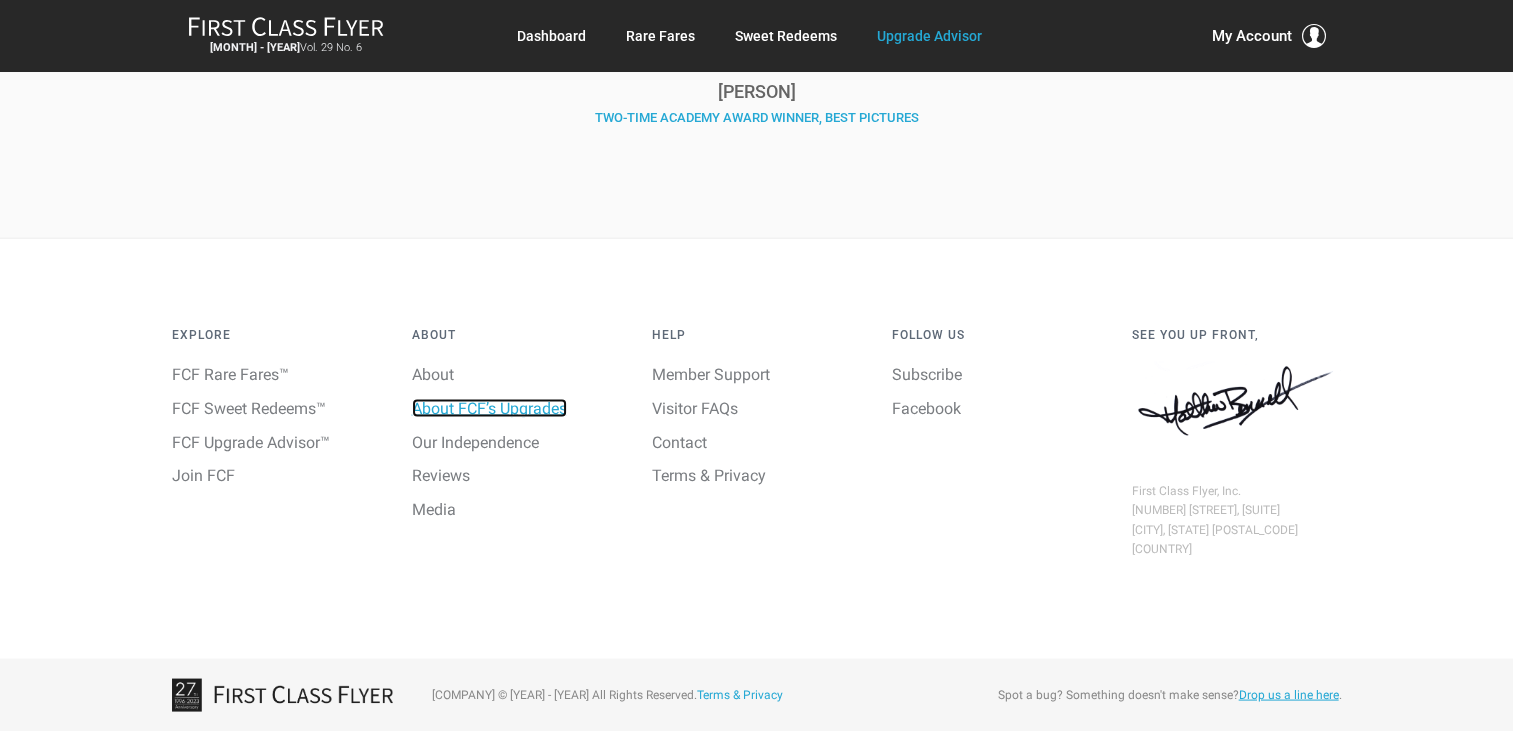 click on "About FCF’s Upgrades" at bounding box center [489, 407] 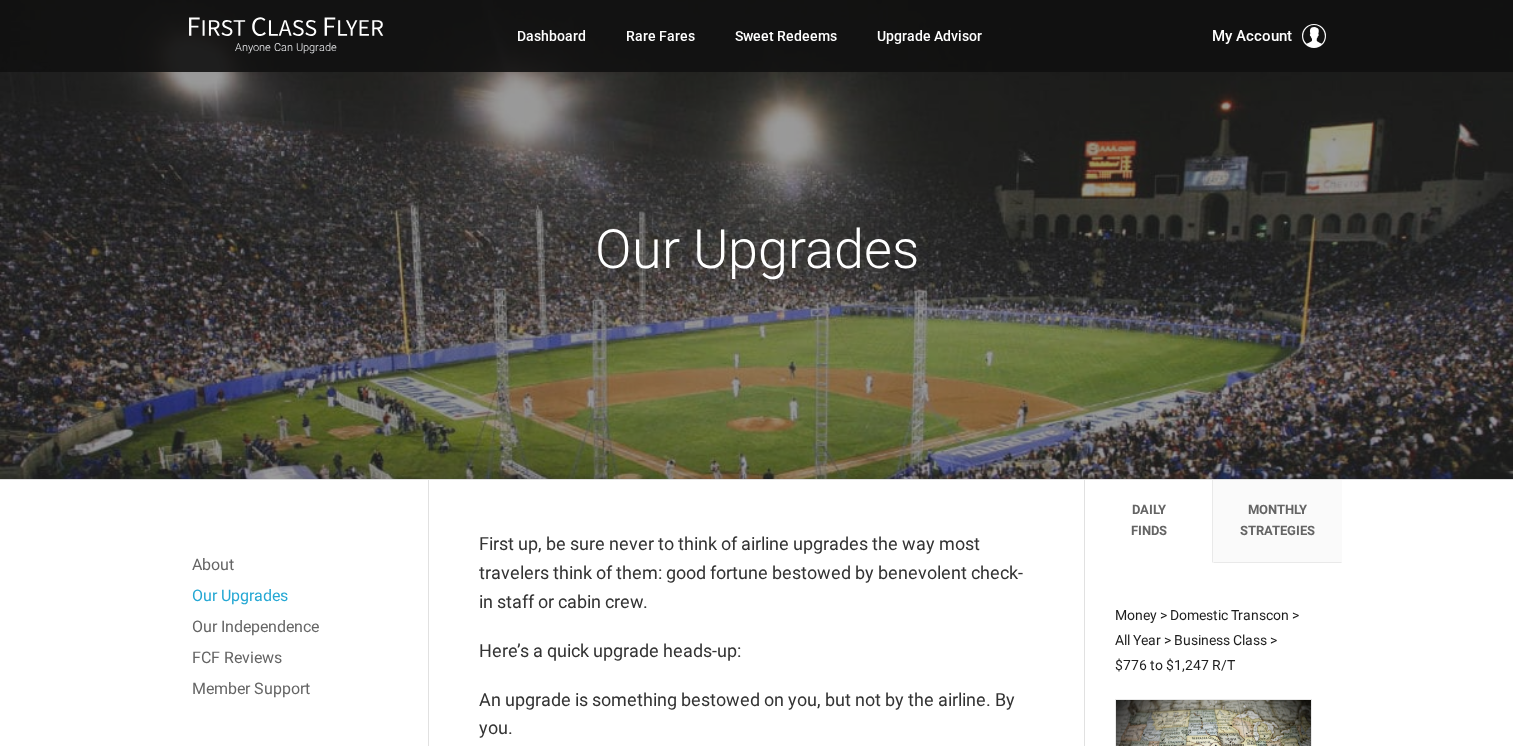 scroll, scrollTop: 0, scrollLeft: 0, axis: both 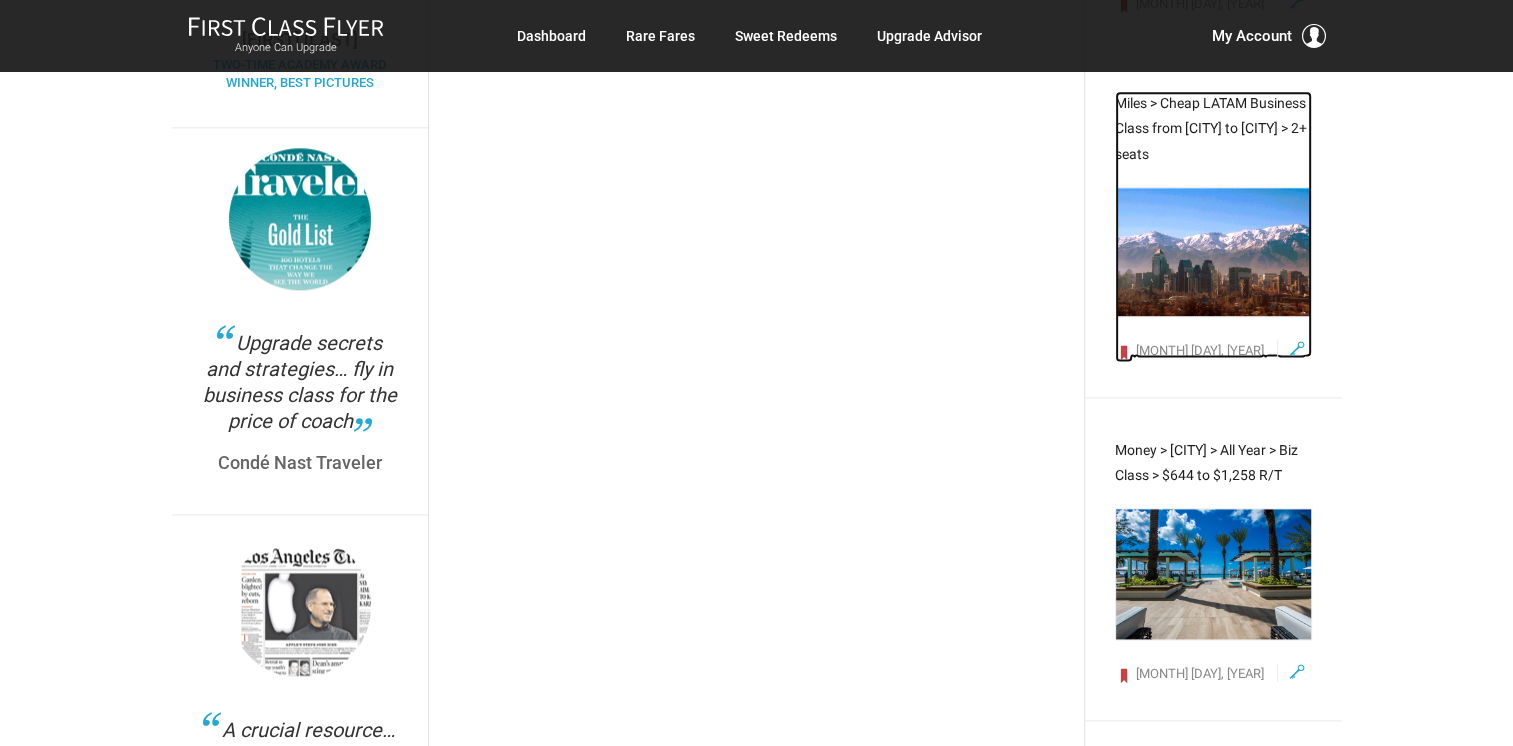 click at bounding box center (1213, 252) 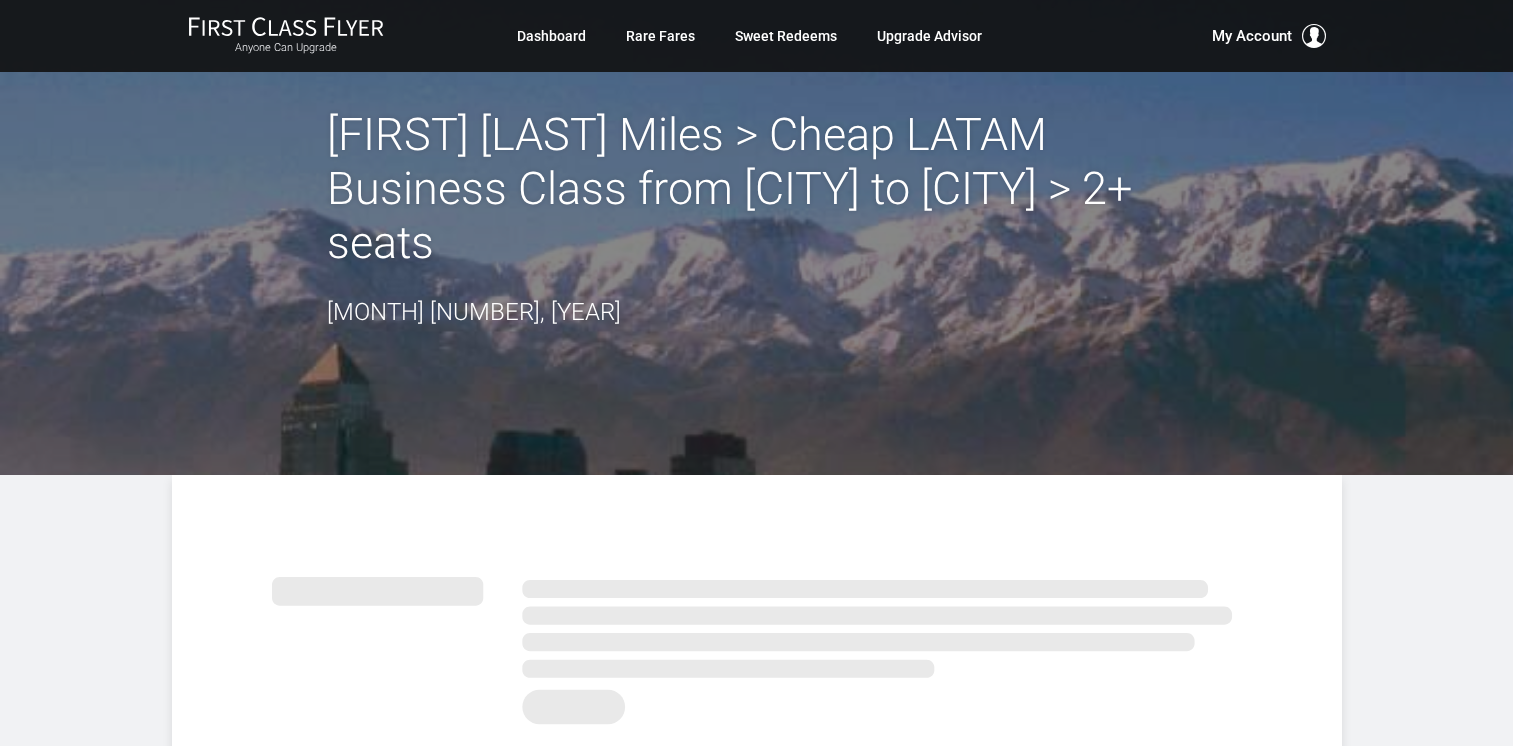 scroll, scrollTop: 0, scrollLeft: 0, axis: both 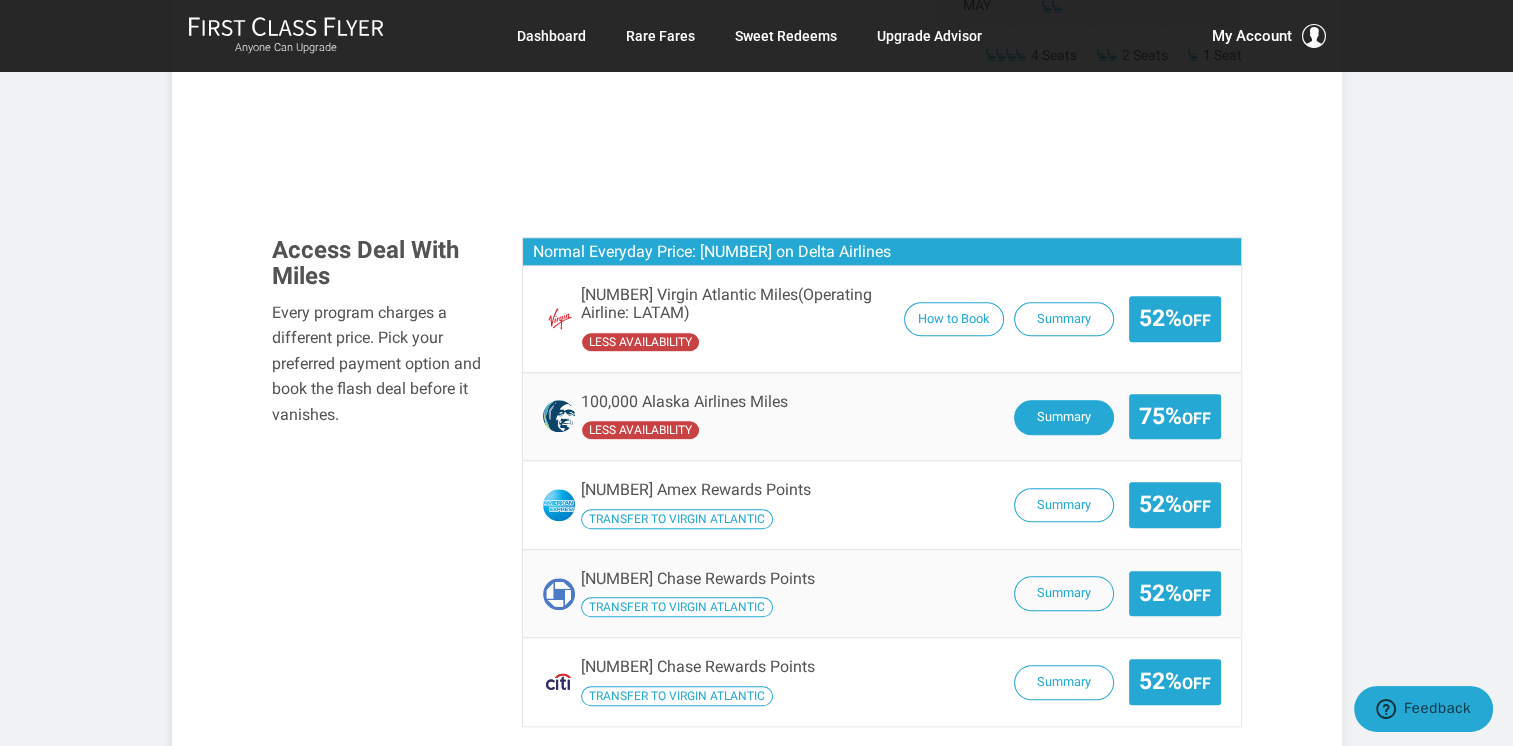 click on "Summary" at bounding box center (954, 319) 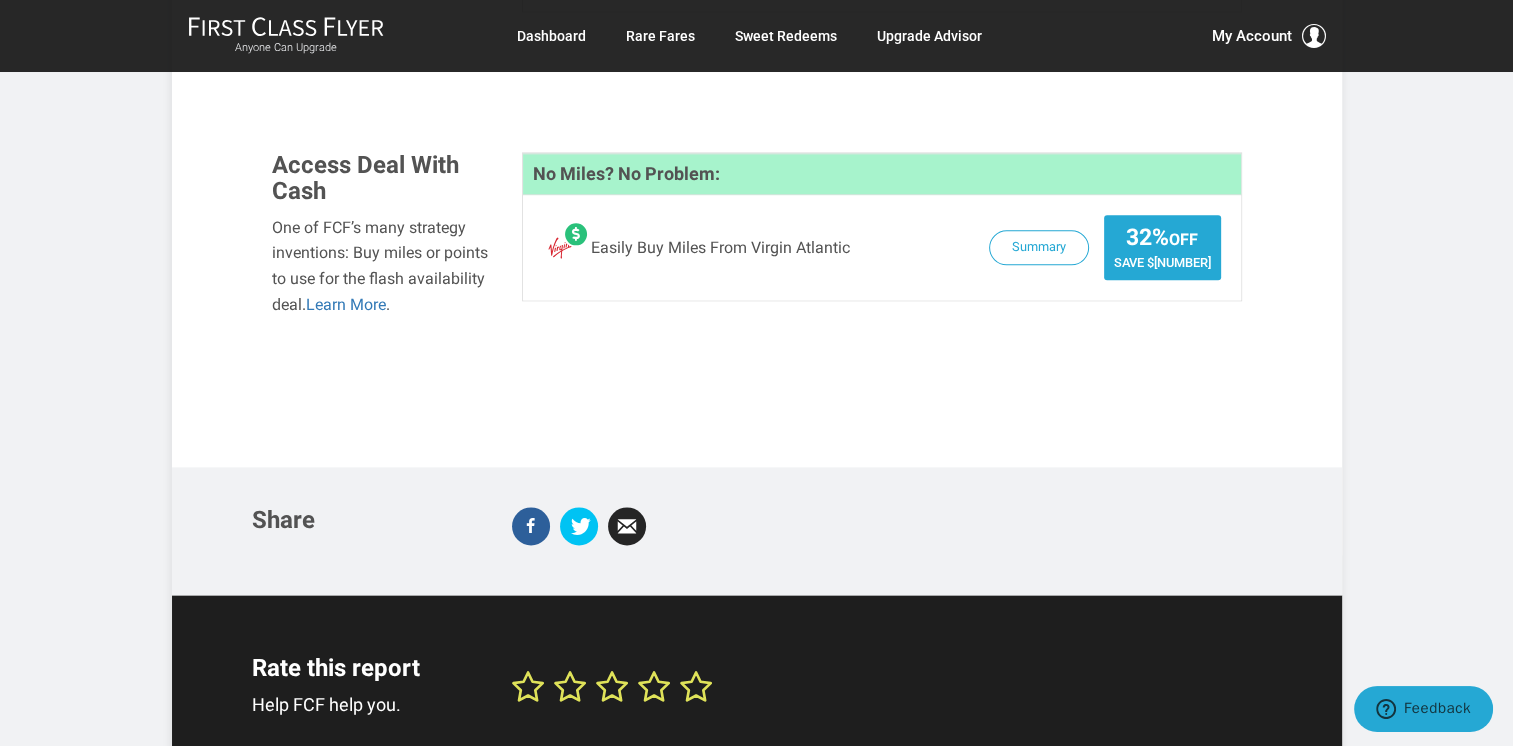 scroll, scrollTop: 2300, scrollLeft: 0, axis: vertical 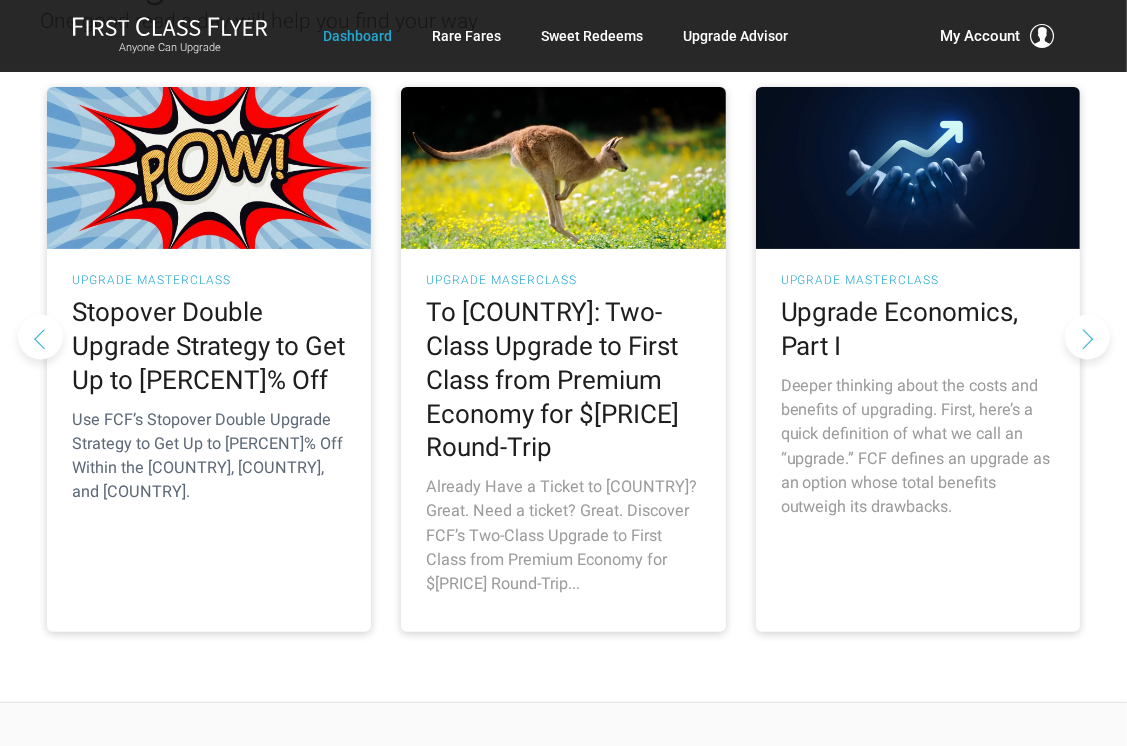 click on "Upgrade Economics, Part I" at bounding box center [918, 330] 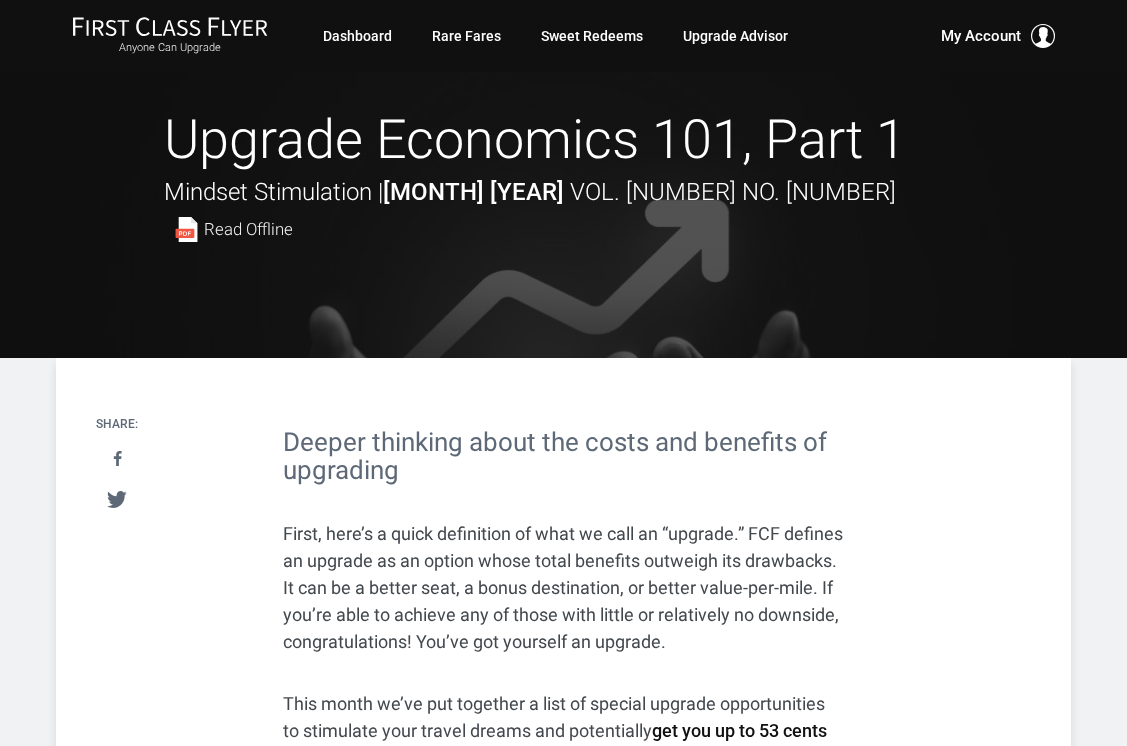 scroll, scrollTop: 0, scrollLeft: 0, axis: both 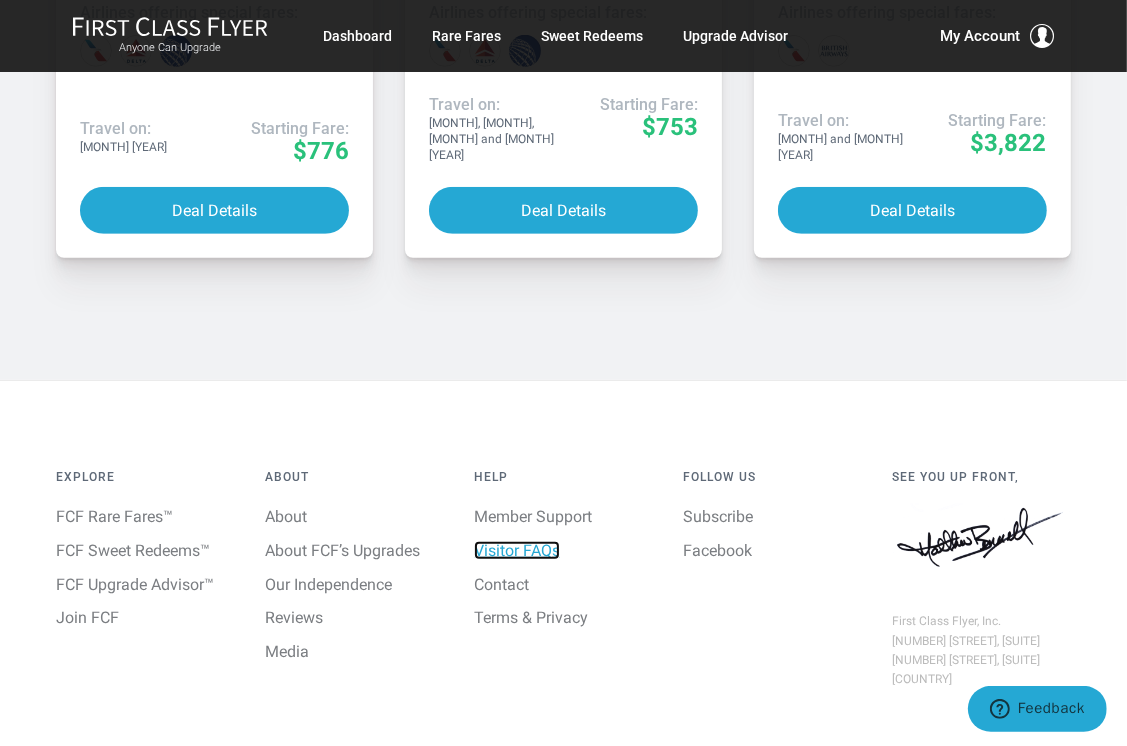click on "Visitor FAQs" at bounding box center [517, 550] 